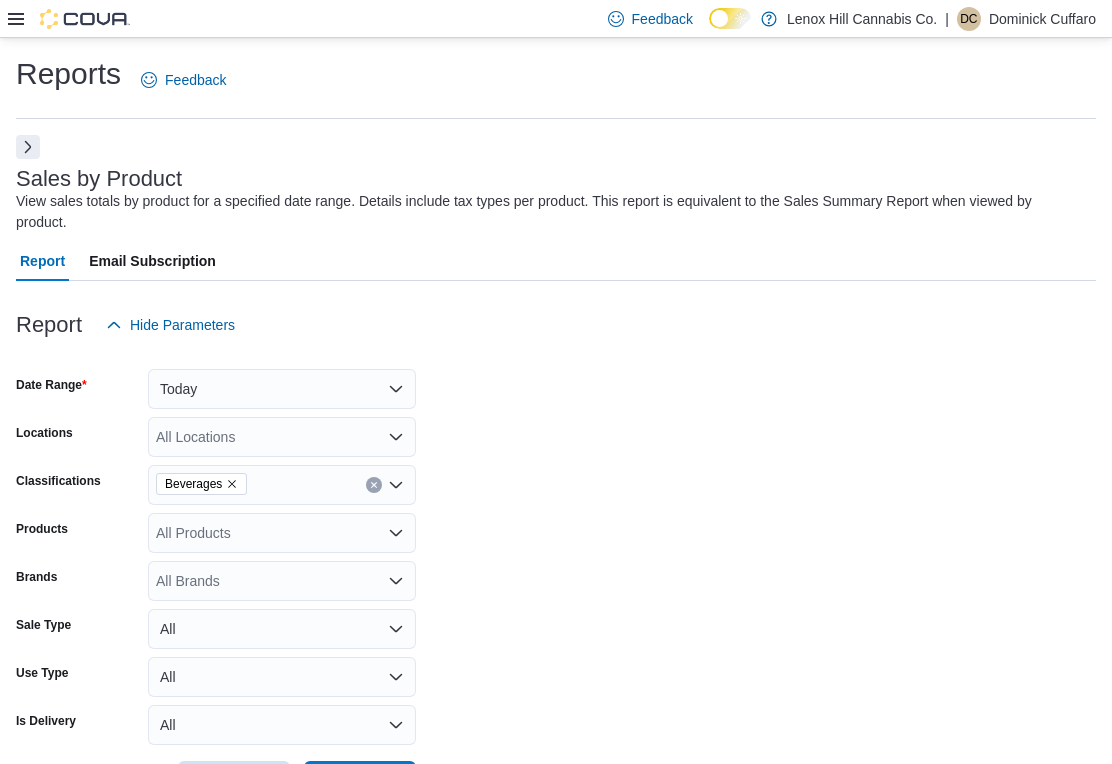 scroll, scrollTop: 287, scrollLeft: 0, axis: vertical 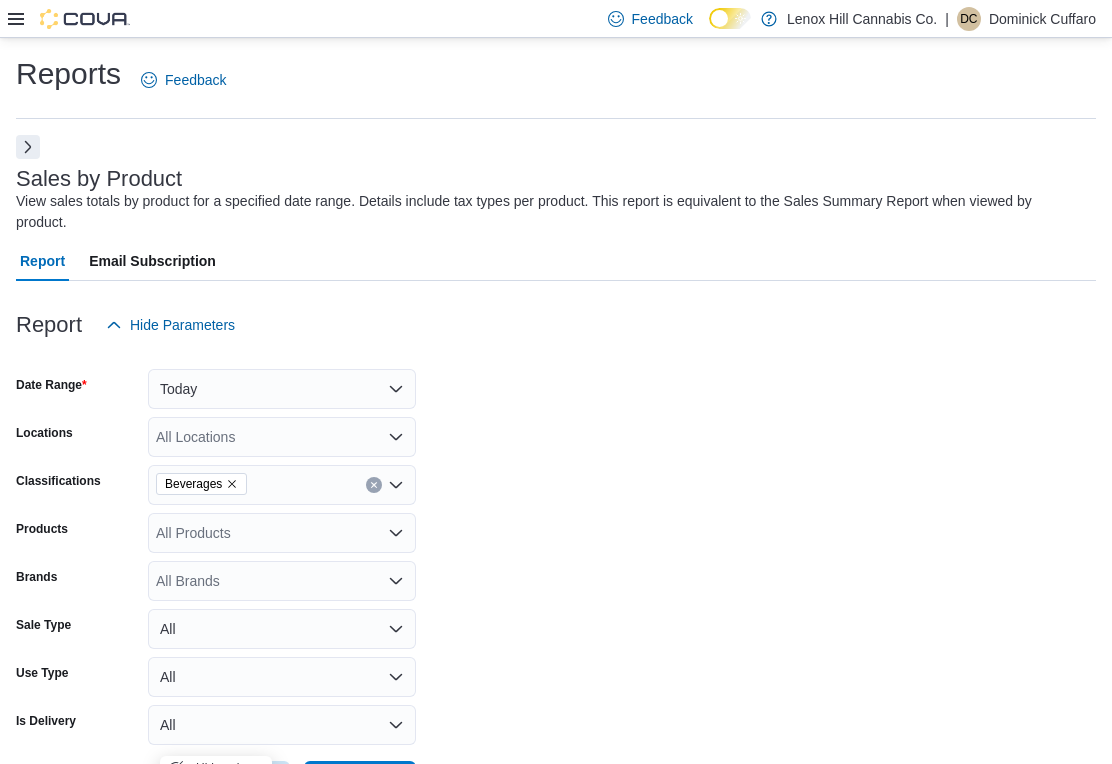 click 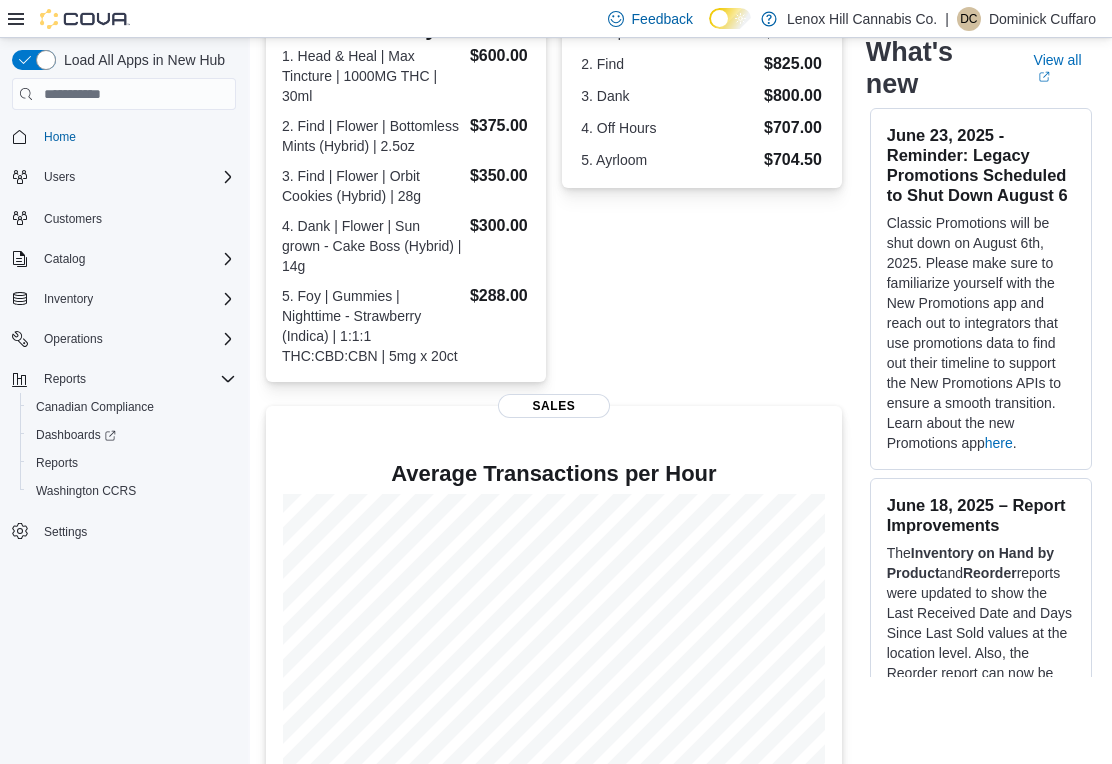scroll, scrollTop: 556, scrollLeft: 0, axis: vertical 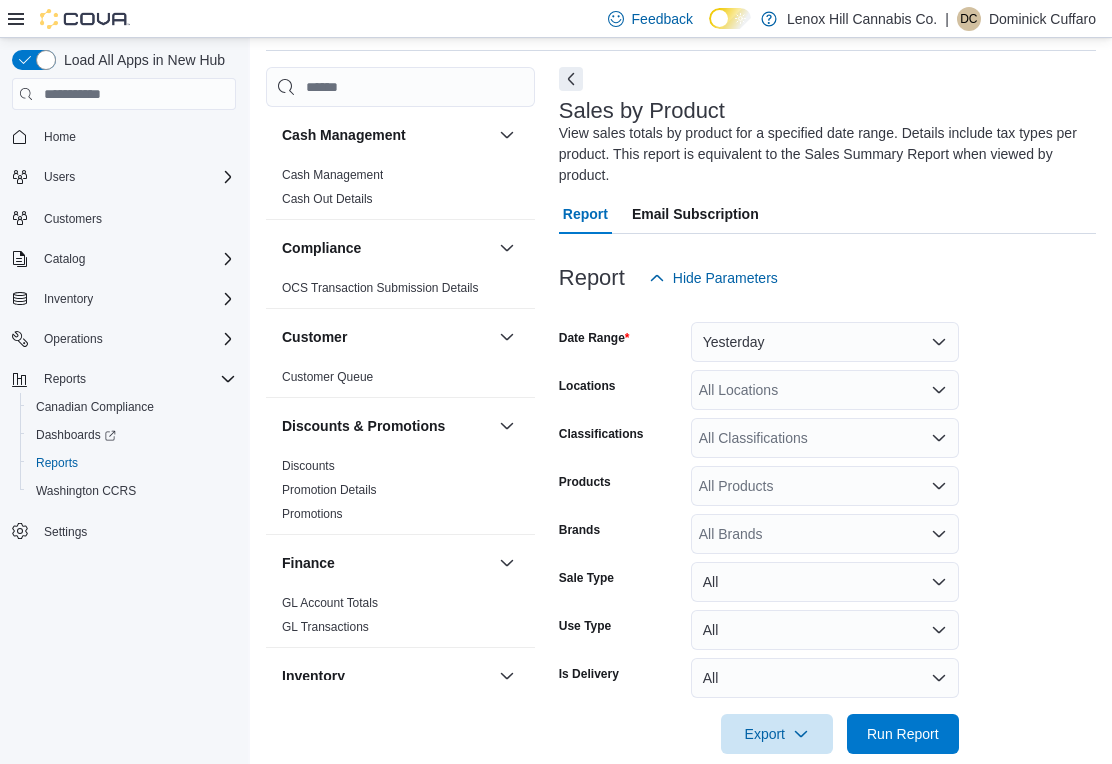 click on "Yesterday" at bounding box center (825, 342) 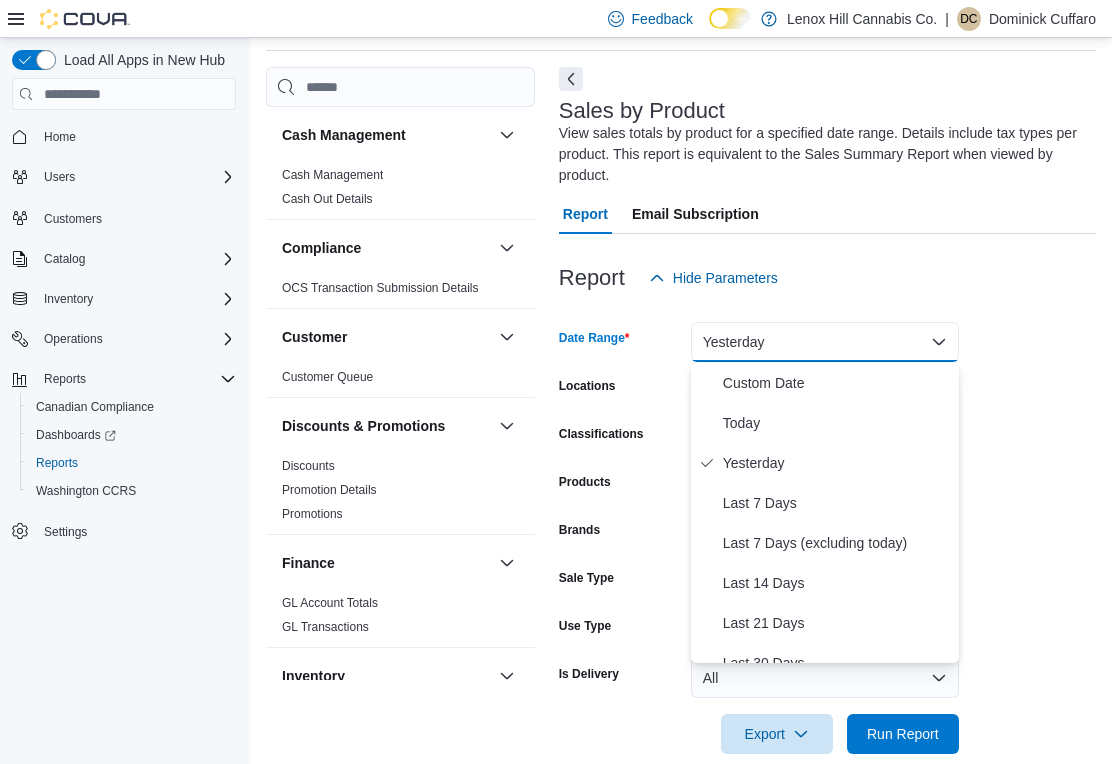 click on "Today" at bounding box center (825, 423) 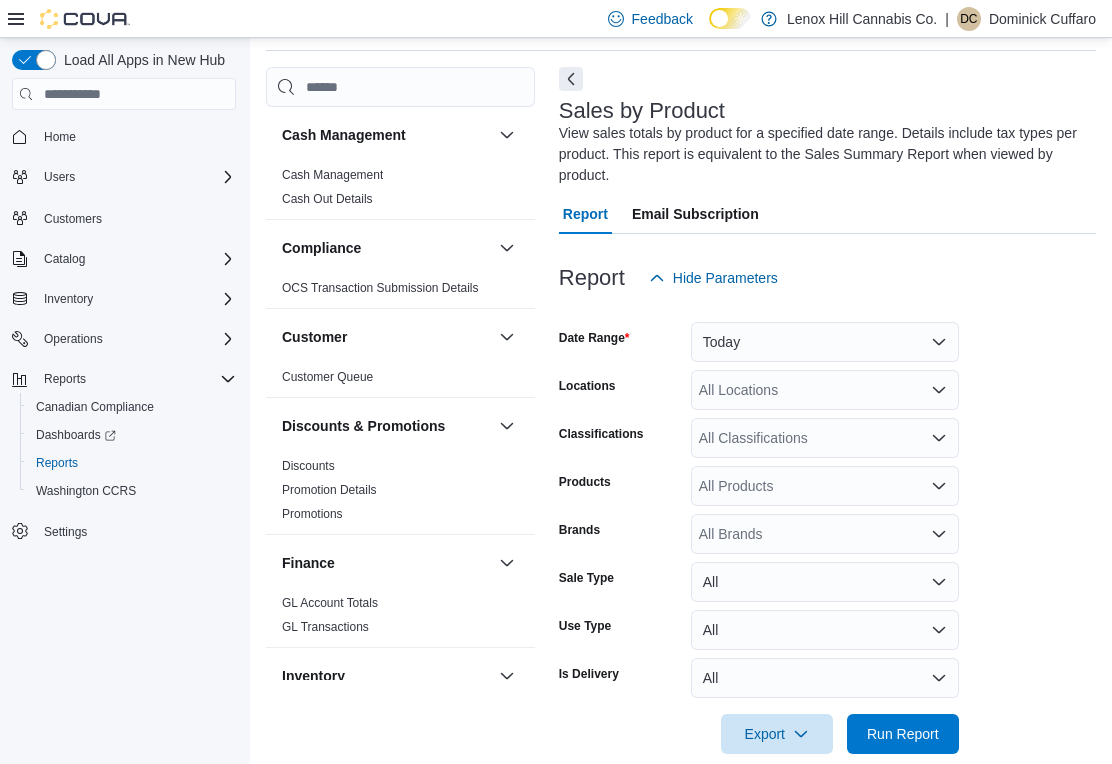 click on "All Classifications" at bounding box center [825, 438] 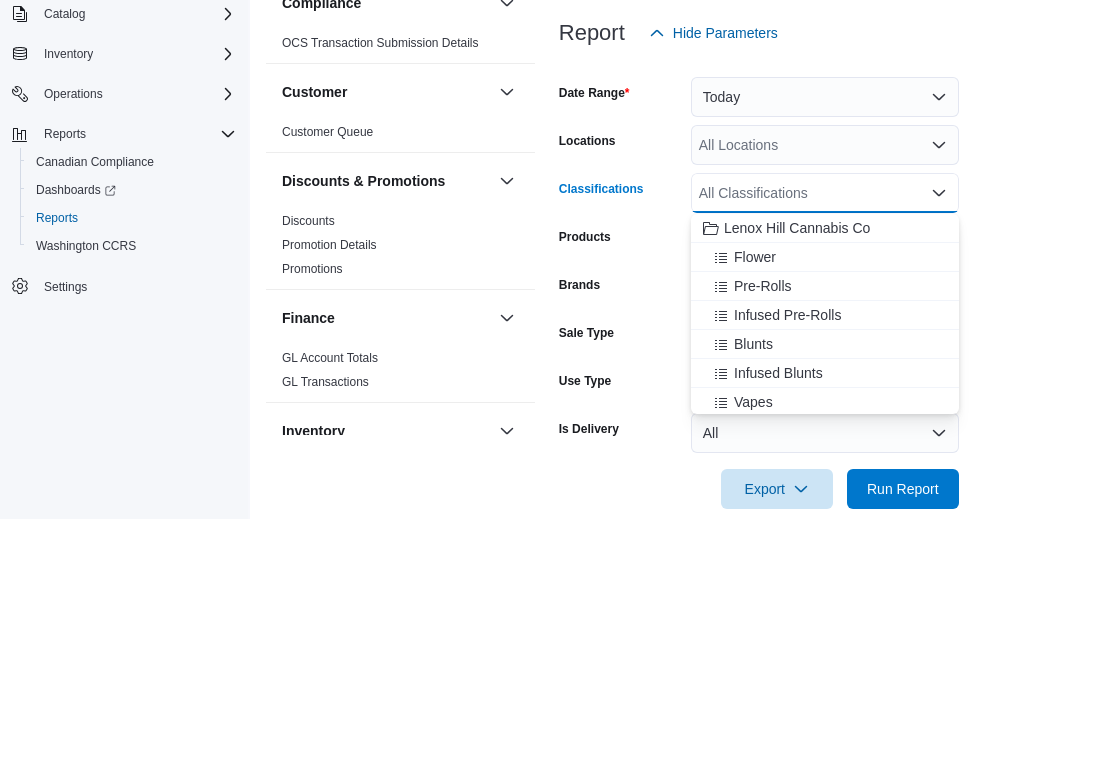 click on "Flower" at bounding box center (825, 502) 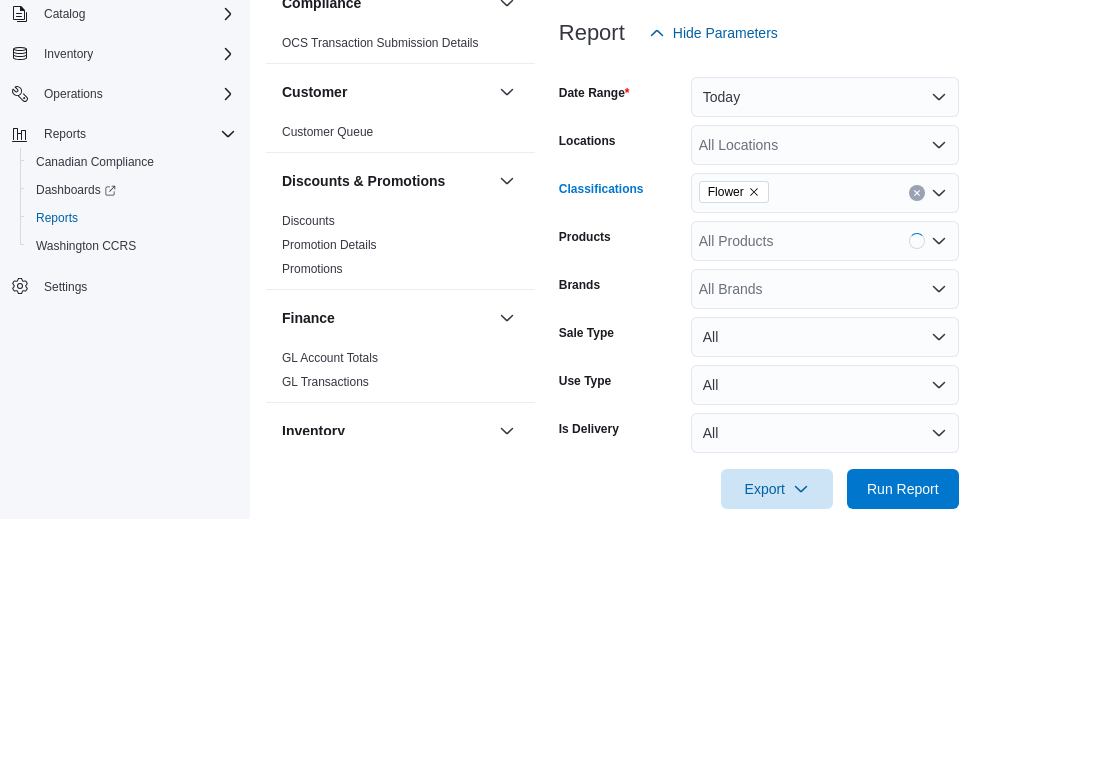 scroll, scrollTop: 0, scrollLeft: 0, axis: both 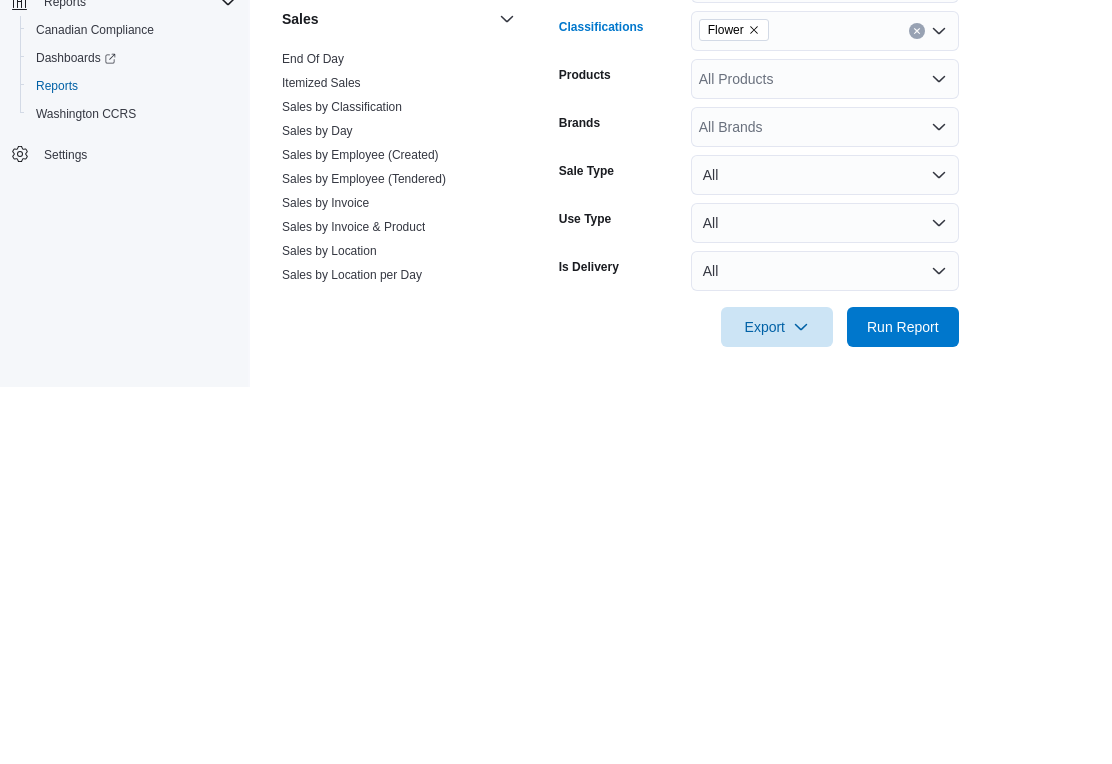click on "Run Report" at bounding box center (903, 704) 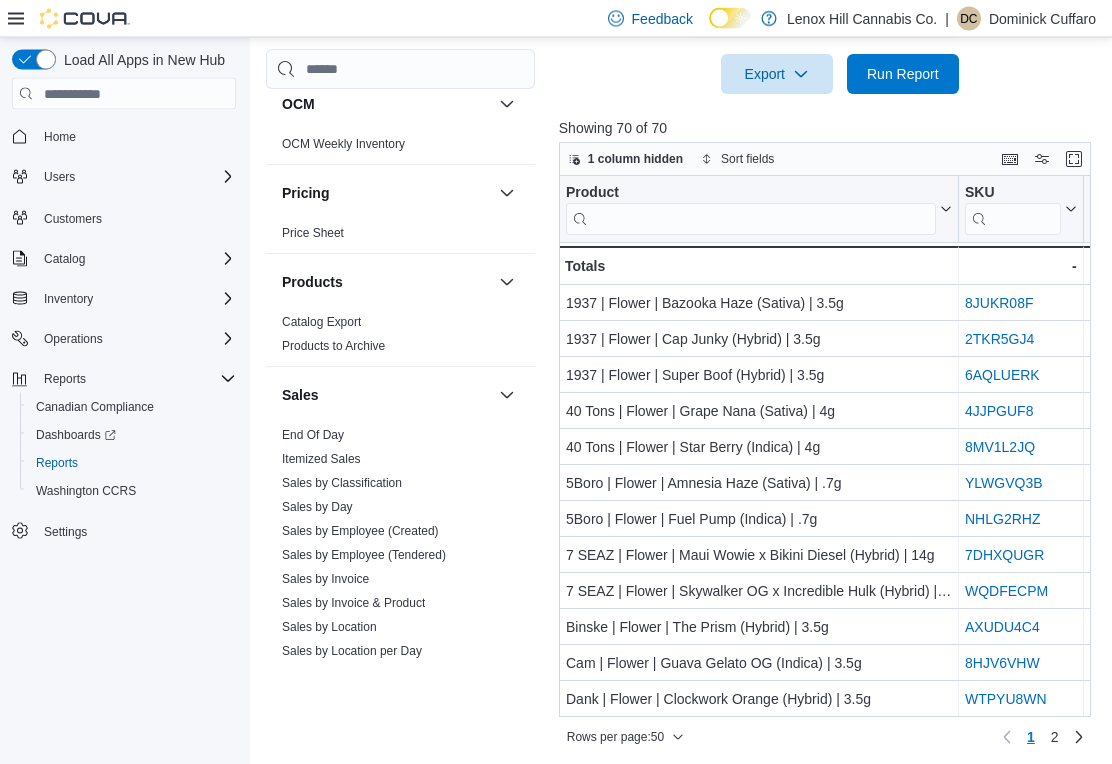 scroll, scrollTop: 728, scrollLeft: 0, axis: vertical 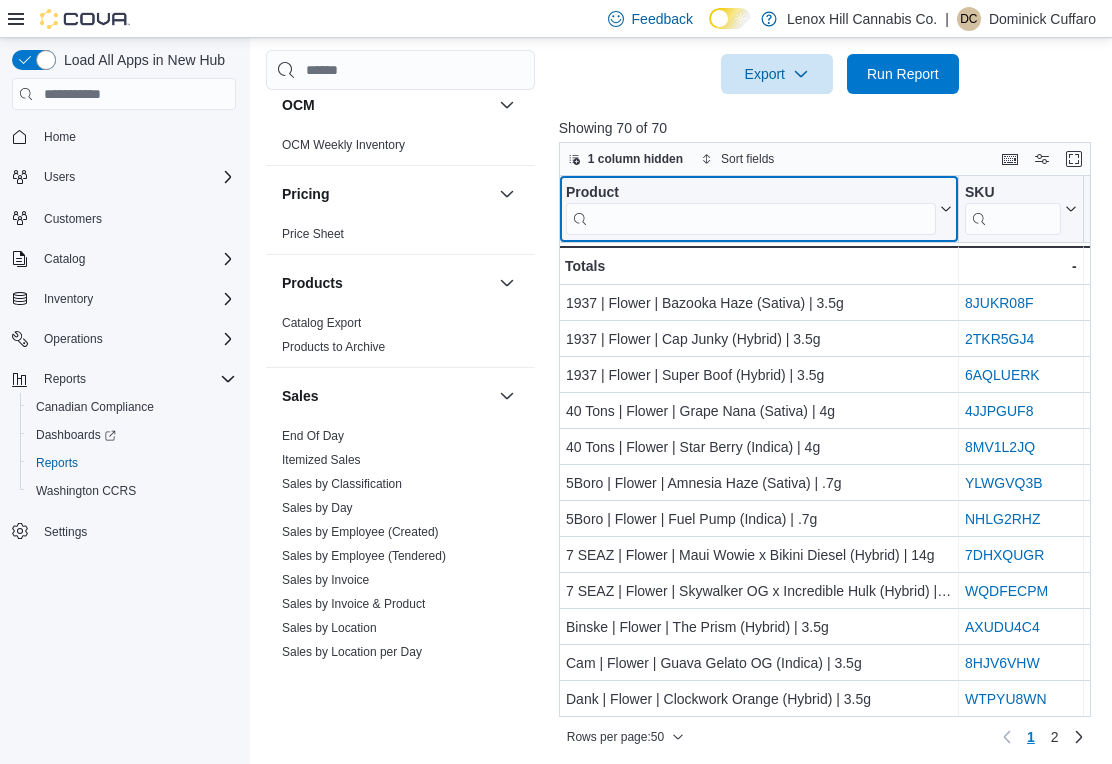 click at bounding box center [751, 219] 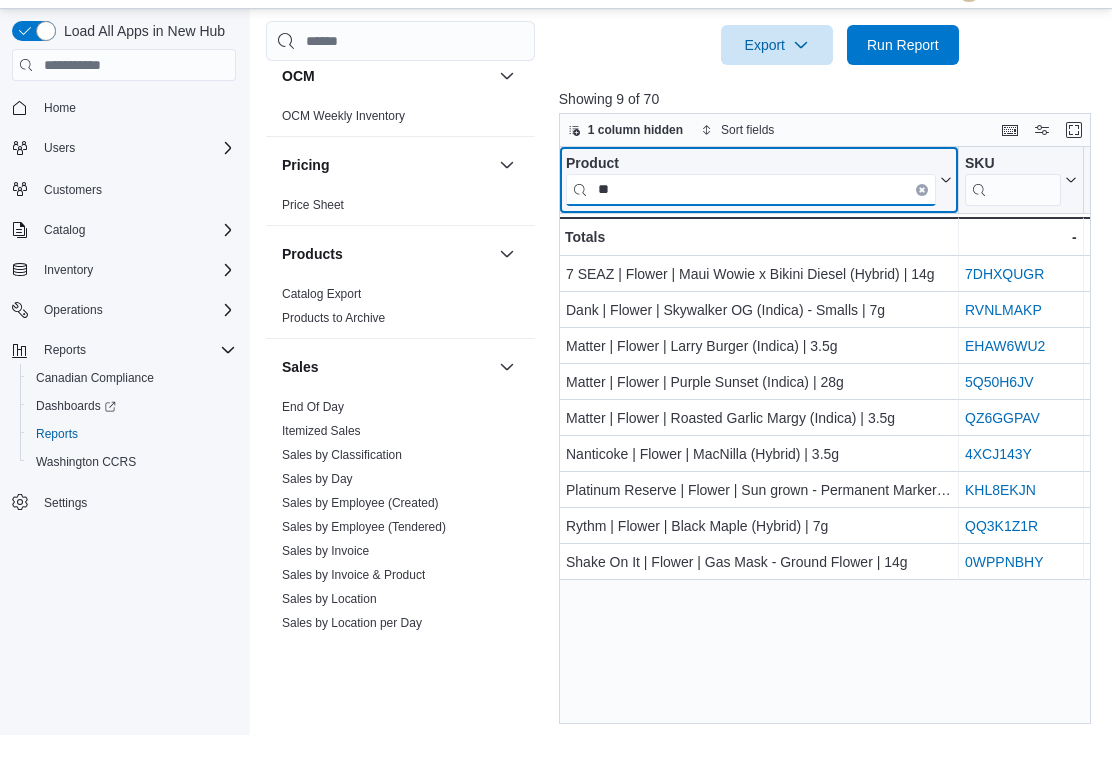 type on "*" 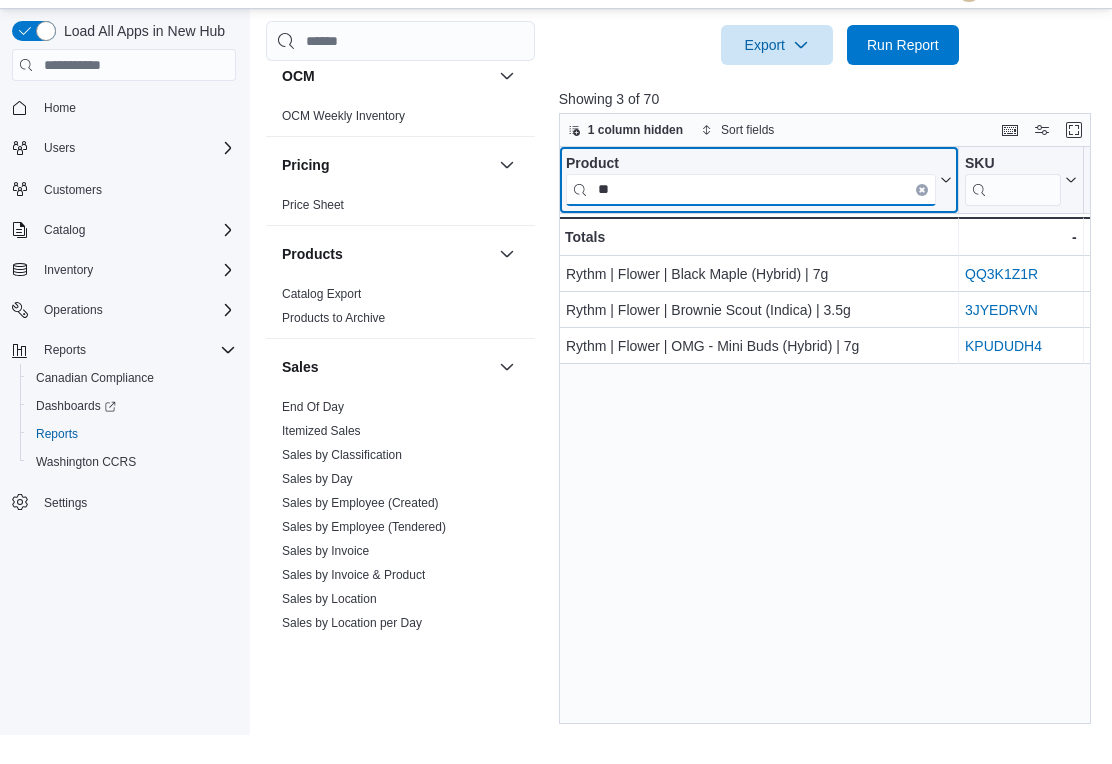 type on "*" 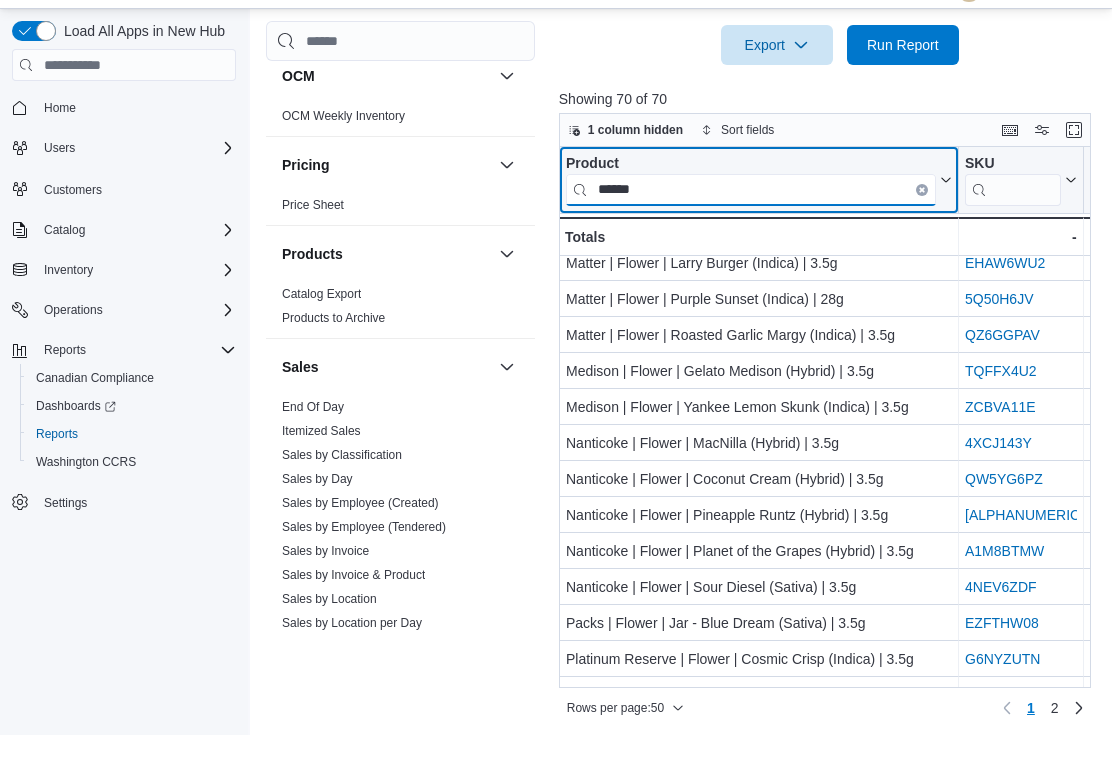 scroll, scrollTop: 1343, scrollLeft: 0, axis: vertical 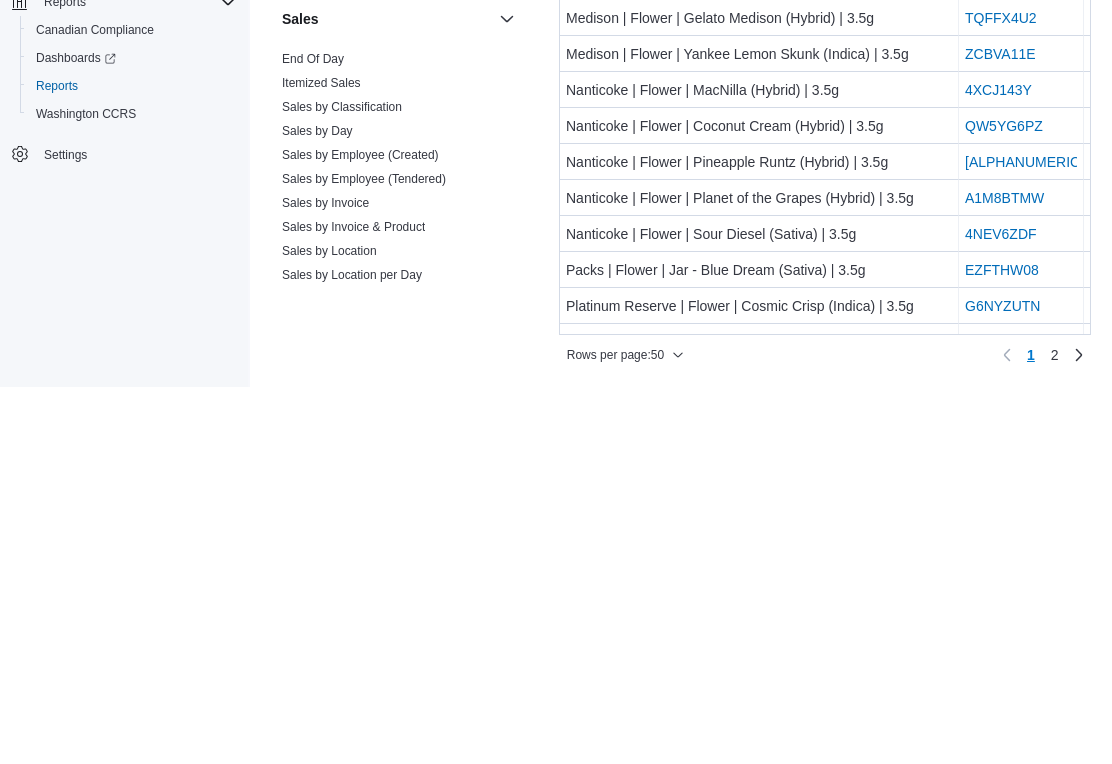 type on "******" 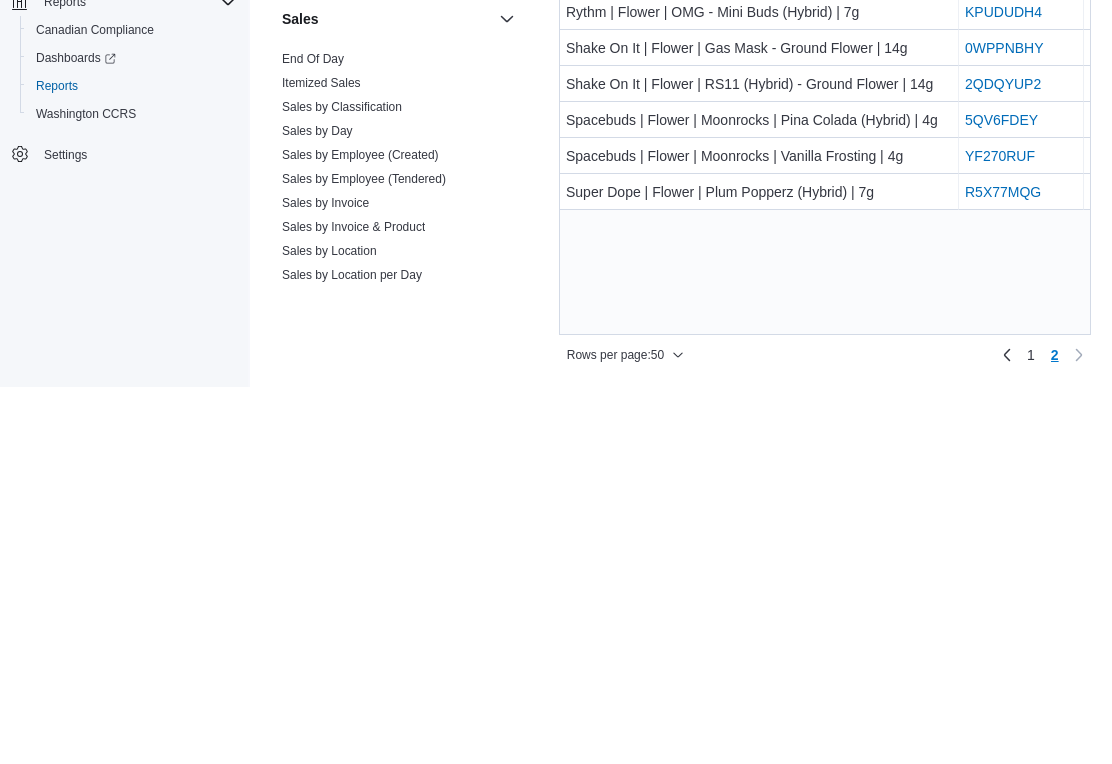 scroll, scrollTop: 728, scrollLeft: 0, axis: vertical 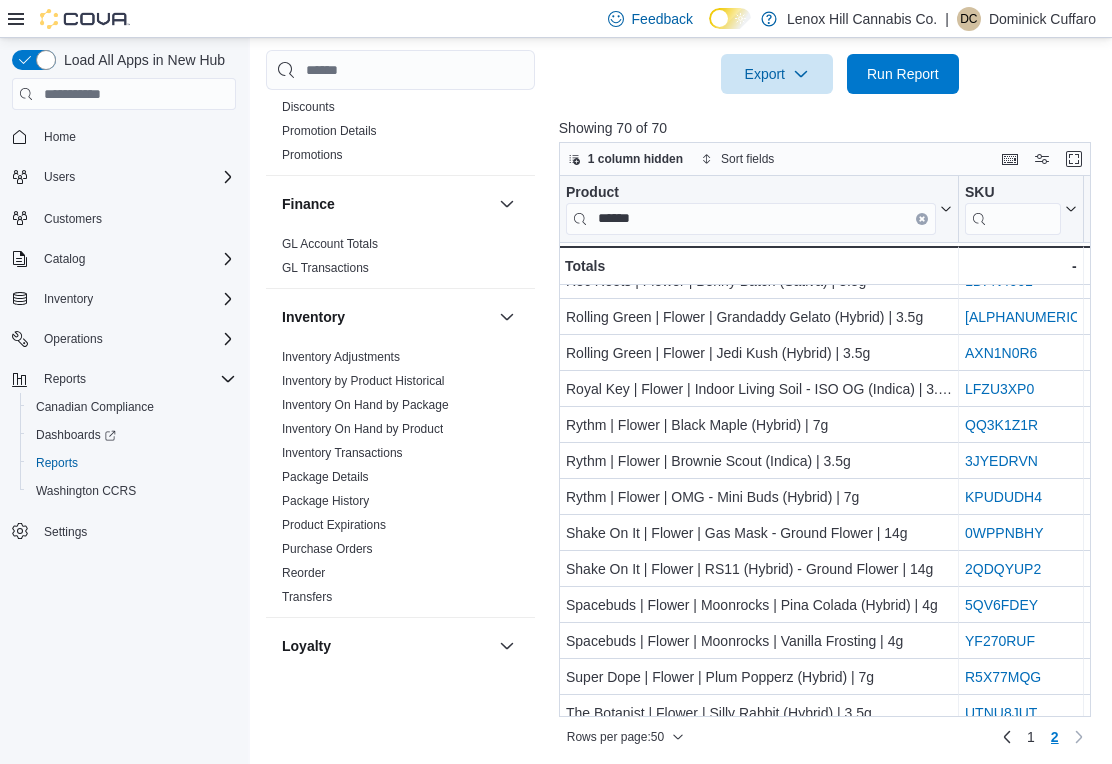 click on "Product Expirations" at bounding box center (334, 525) 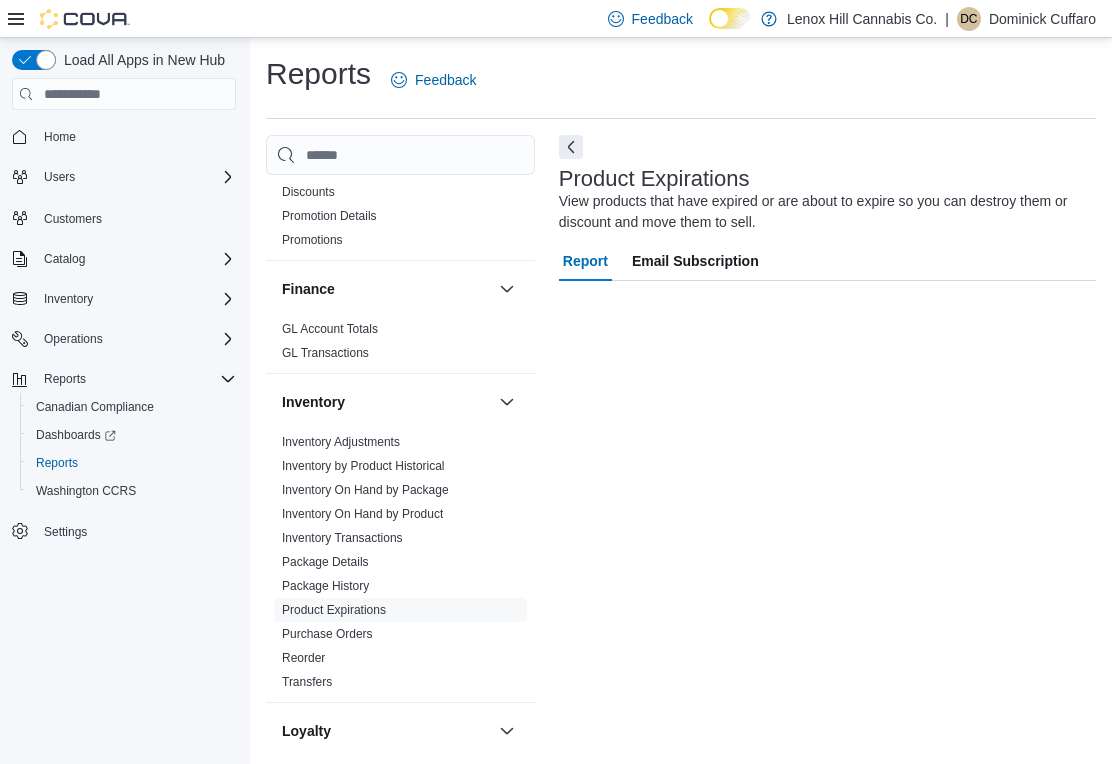 scroll, scrollTop: 0, scrollLeft: 0, axis: both 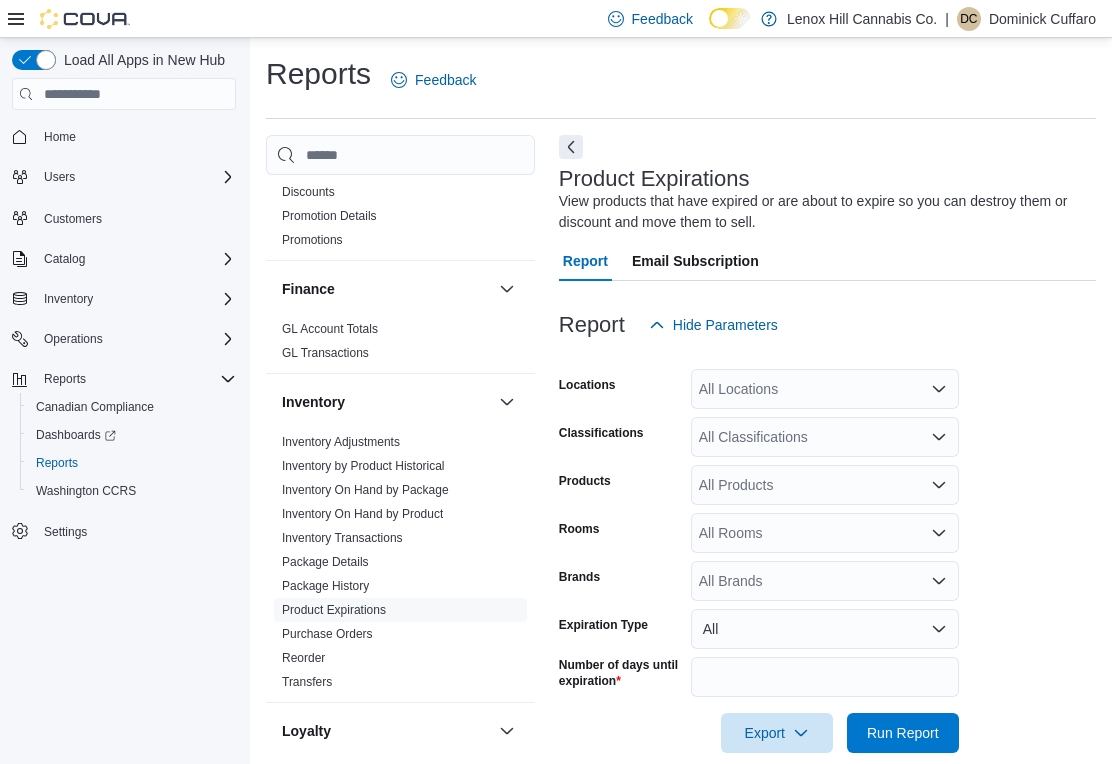 click on "Email Subscription" at bounding box center (695, 261) 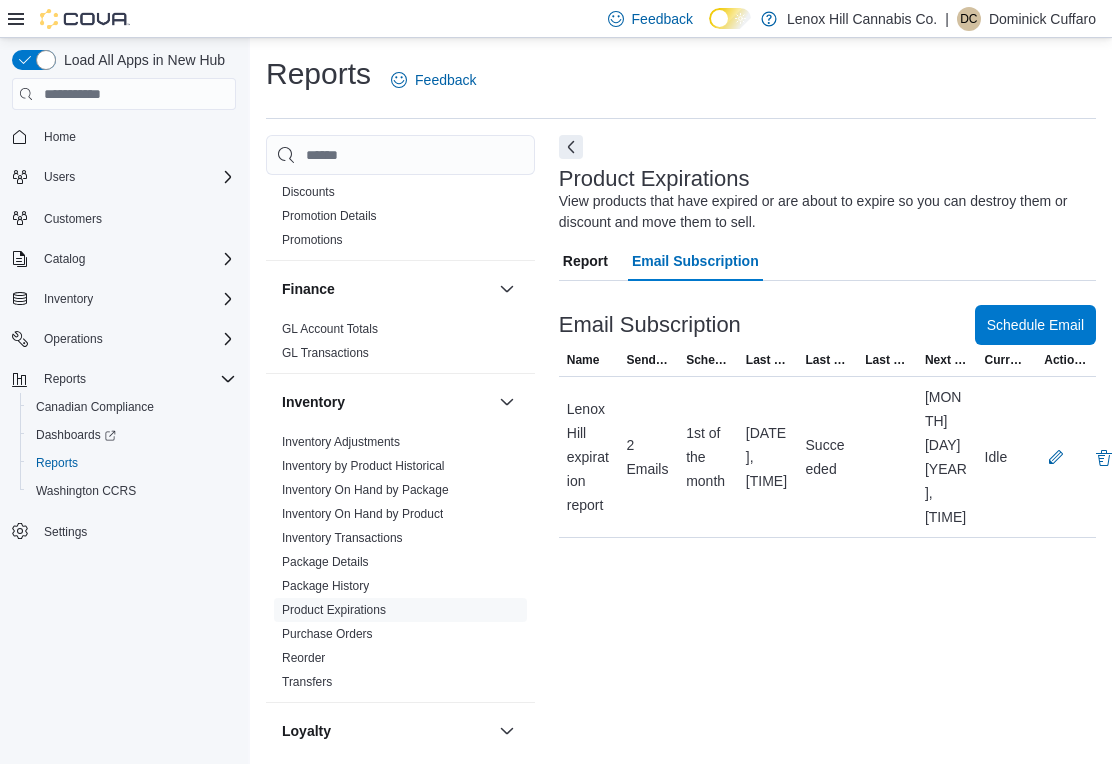 click at bounding box center [1104, 458] 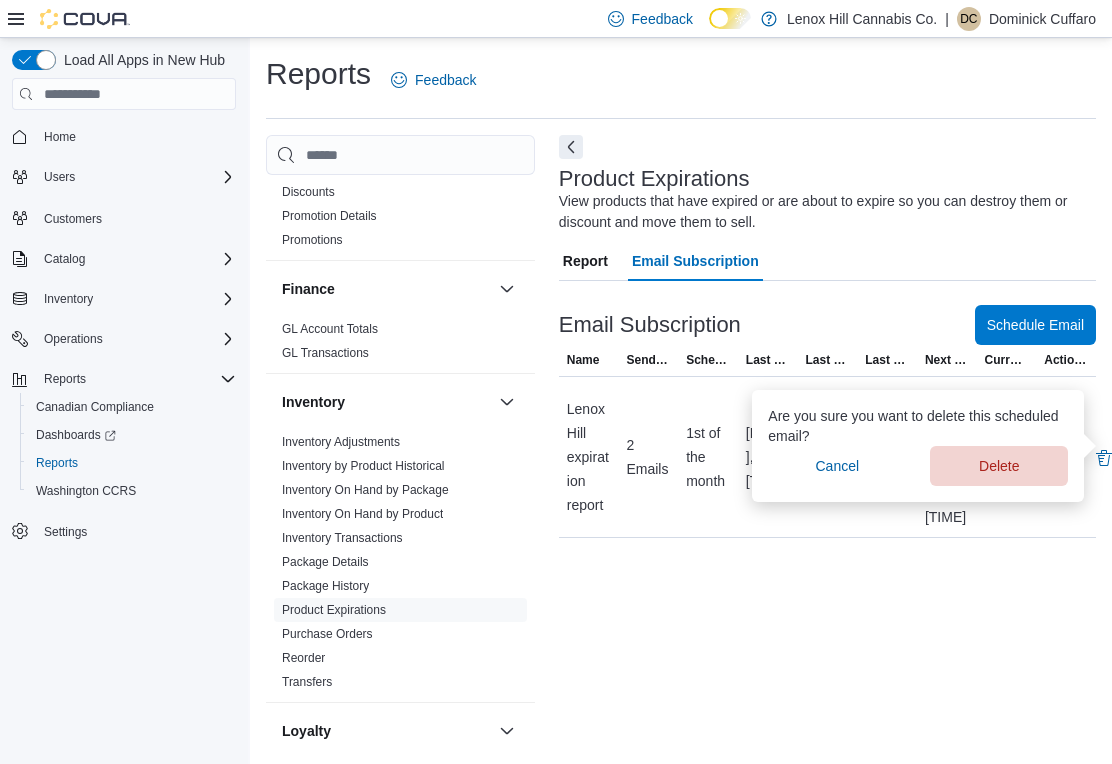 click on "Delete" at bounding box center [999, 466] 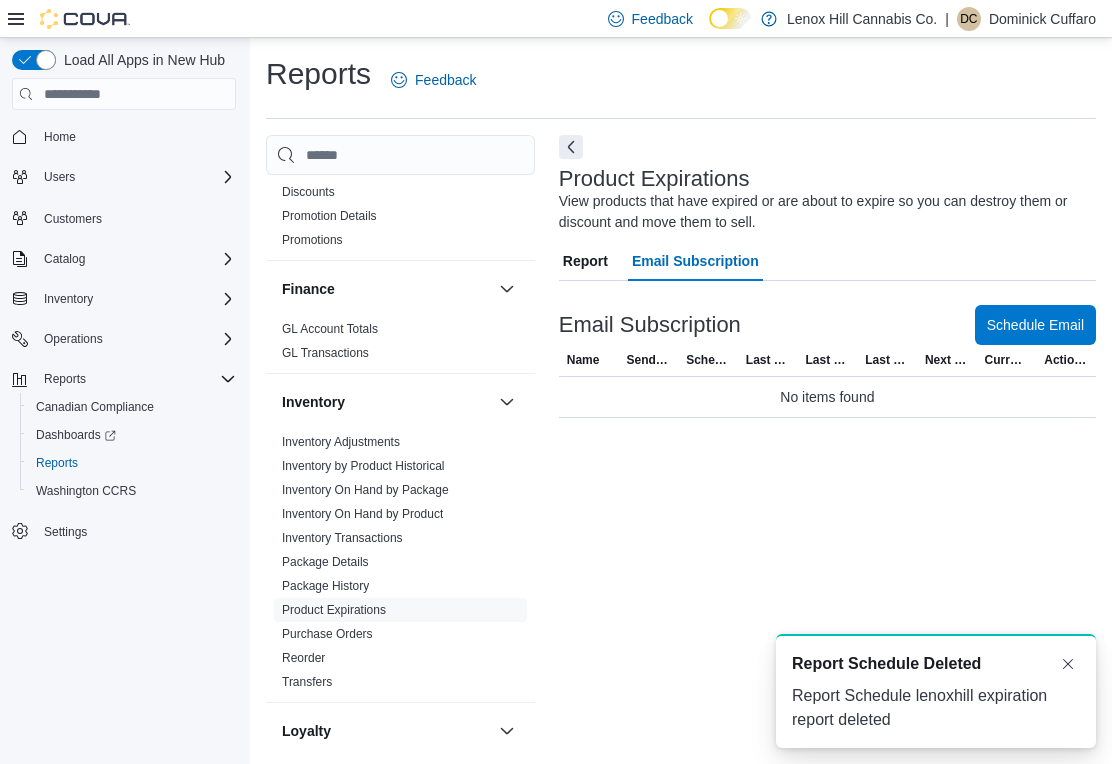 scroll, scrollTop: 0, scrollLeft: 0, axis: both 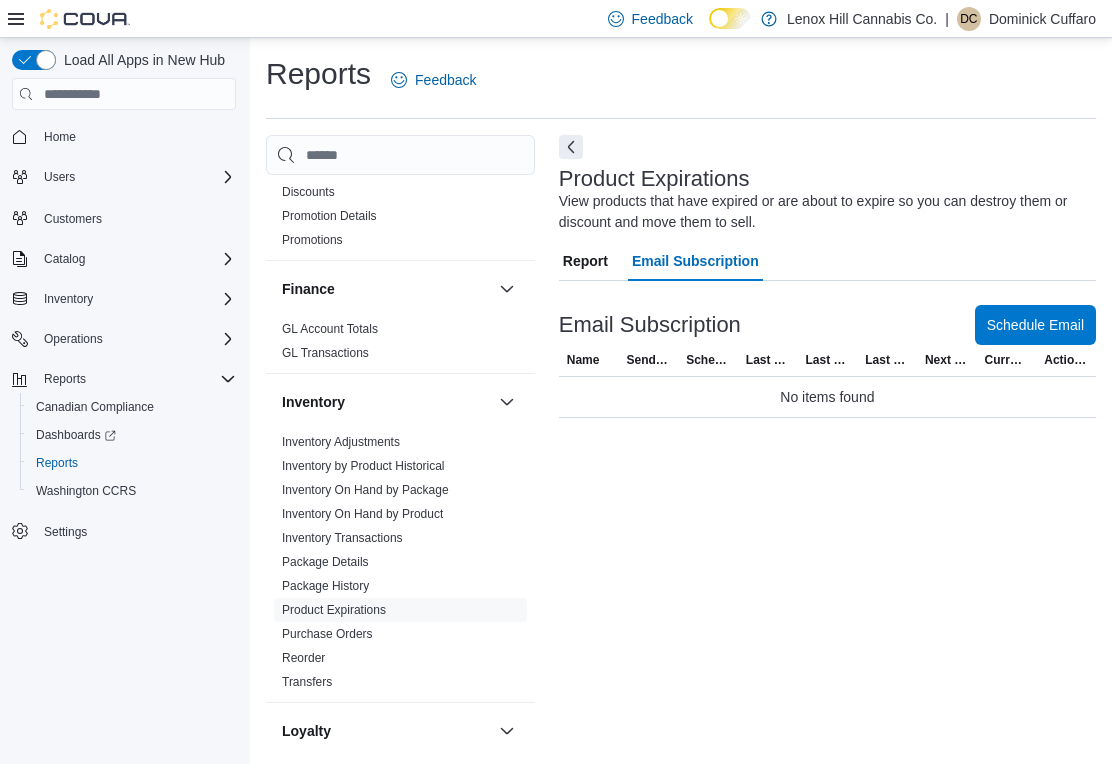 click on "Schedule Email" at bounding box center (1035, 325) 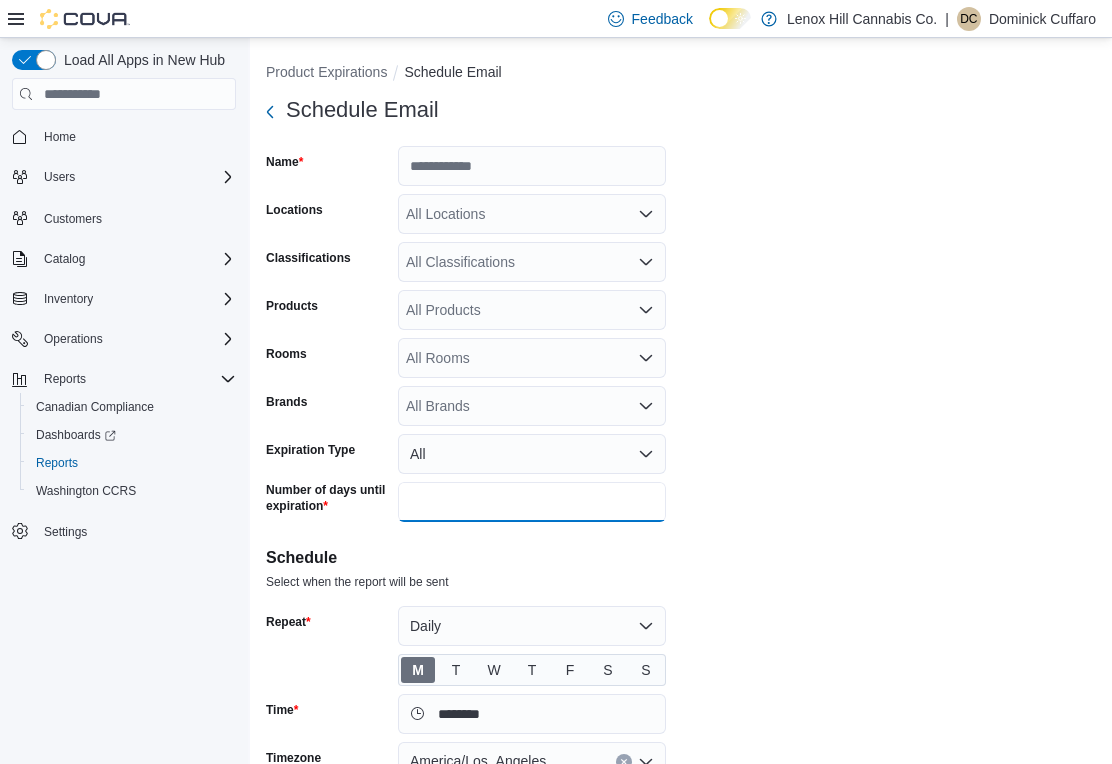 click on "**" at bounding box center (532, 502) 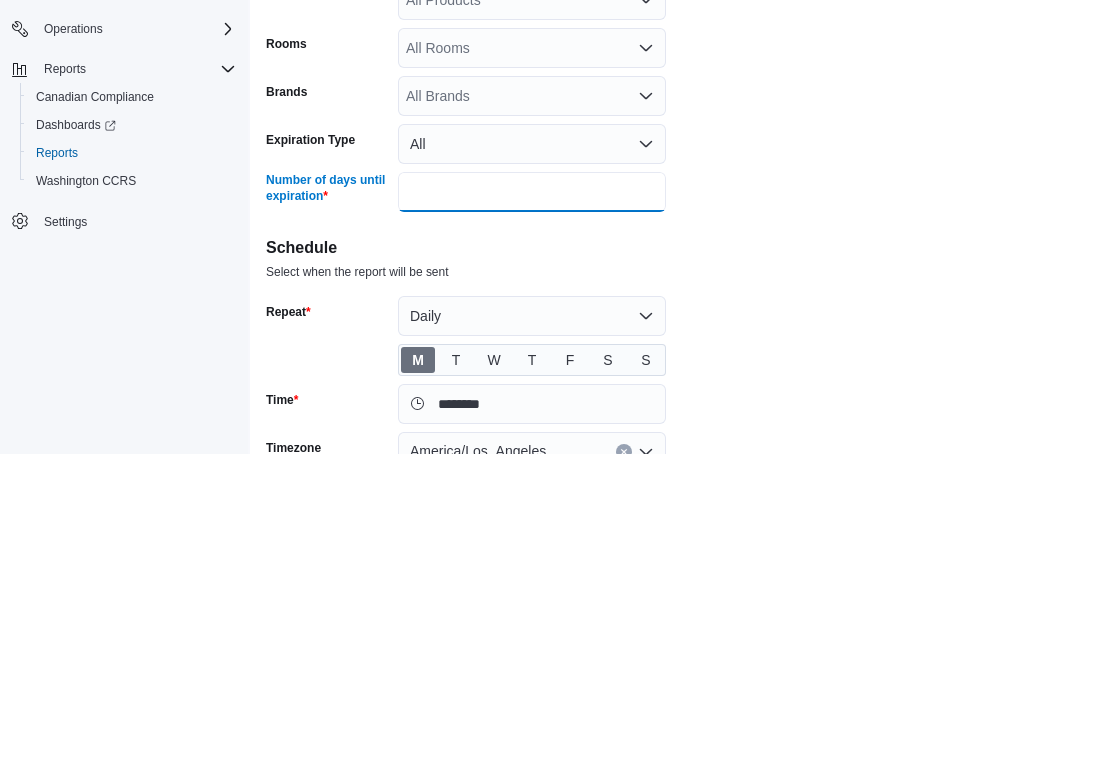 type on "*" 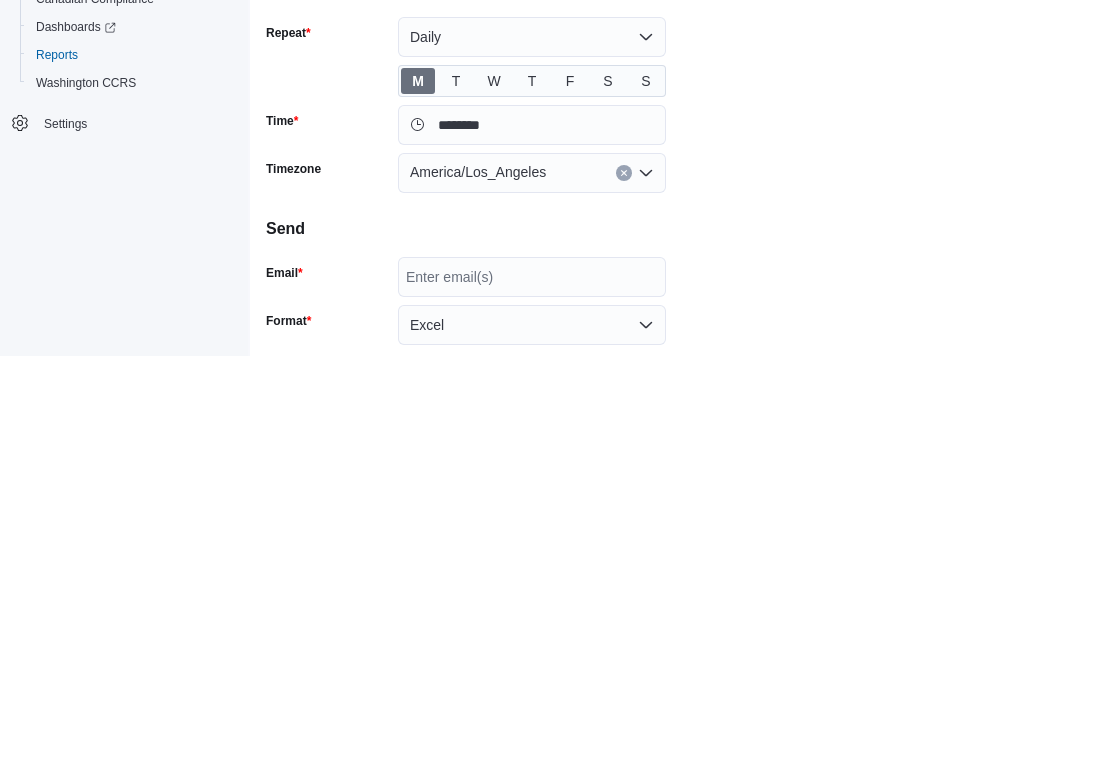 scroll, scrollTop: 216, scrollLeft: 0, axis: vertical 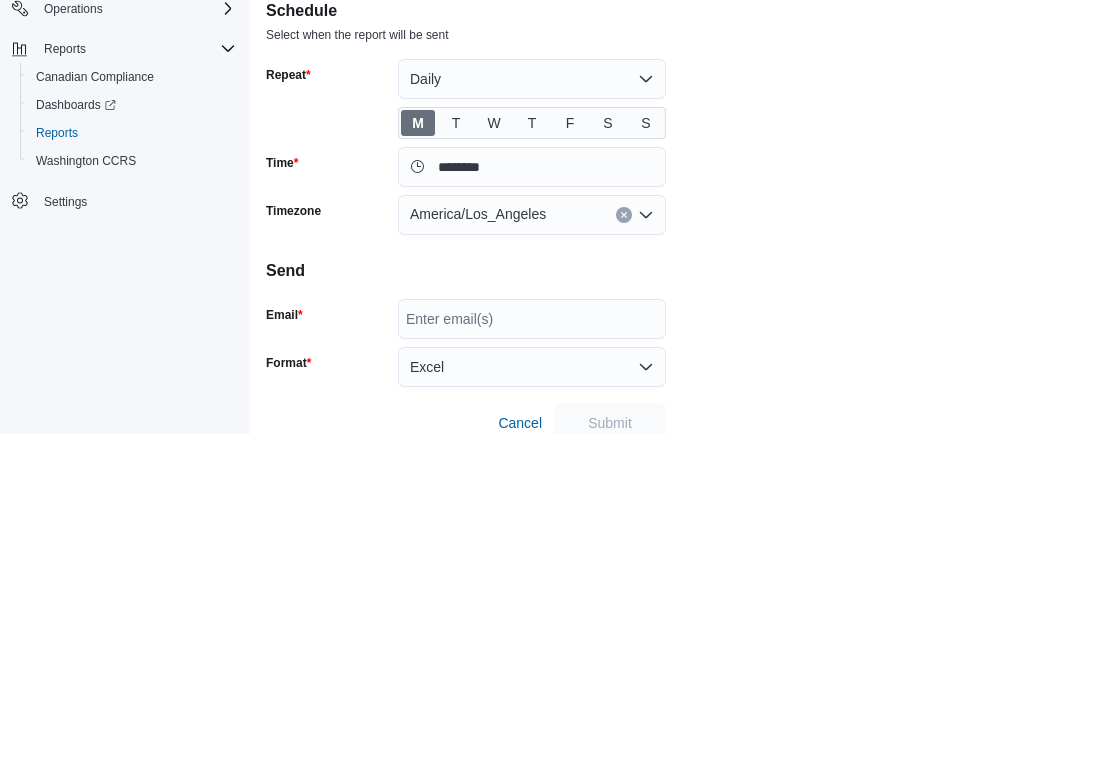 type on "**" 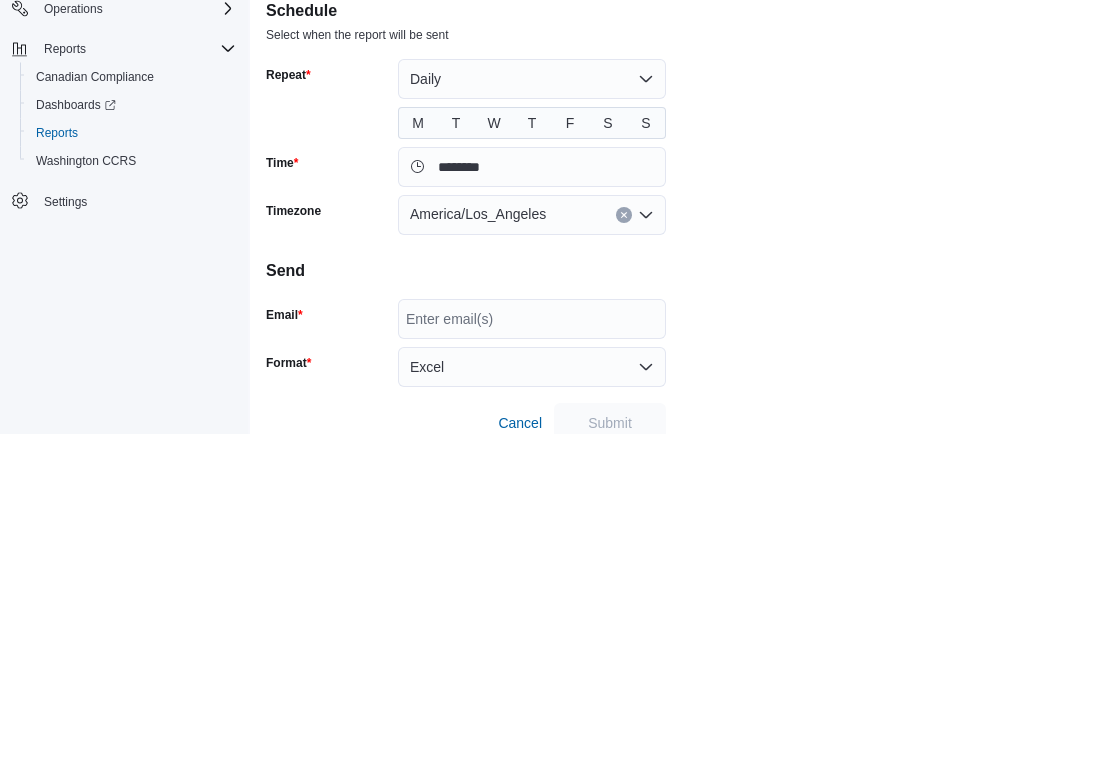 scroll, scrollTop: 213, scrollLeft: 0, axis: vertical 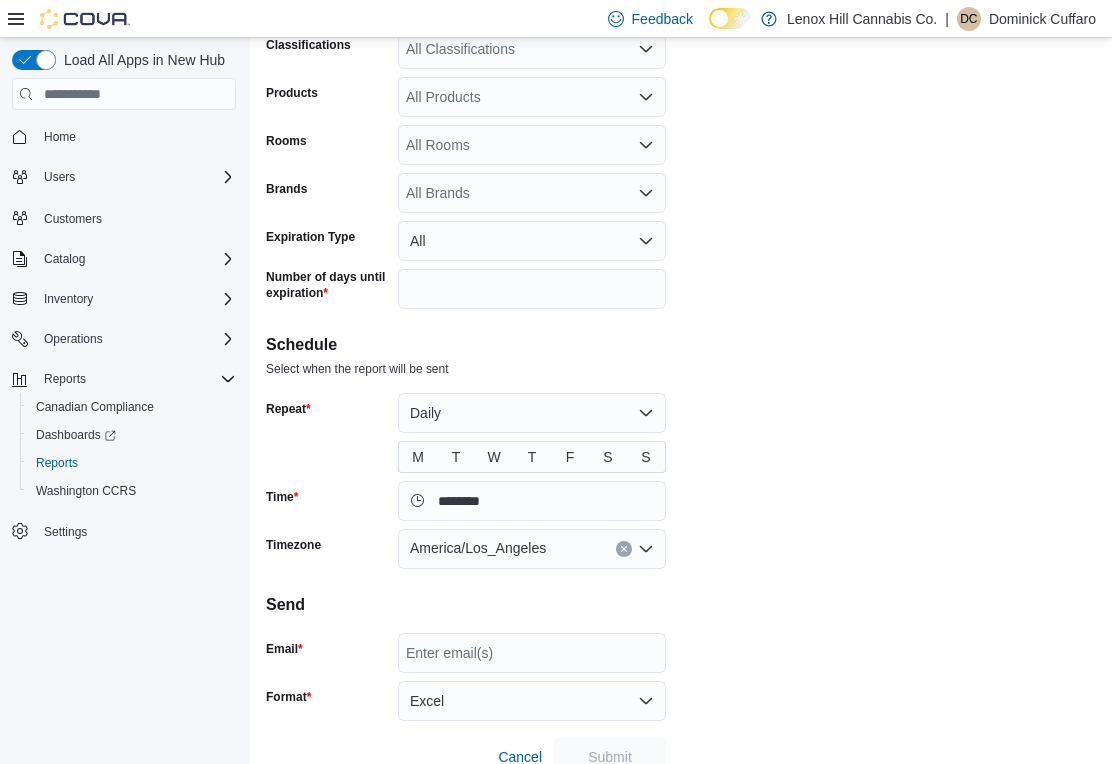 click on "Daily" at bounding box center [532, 413] 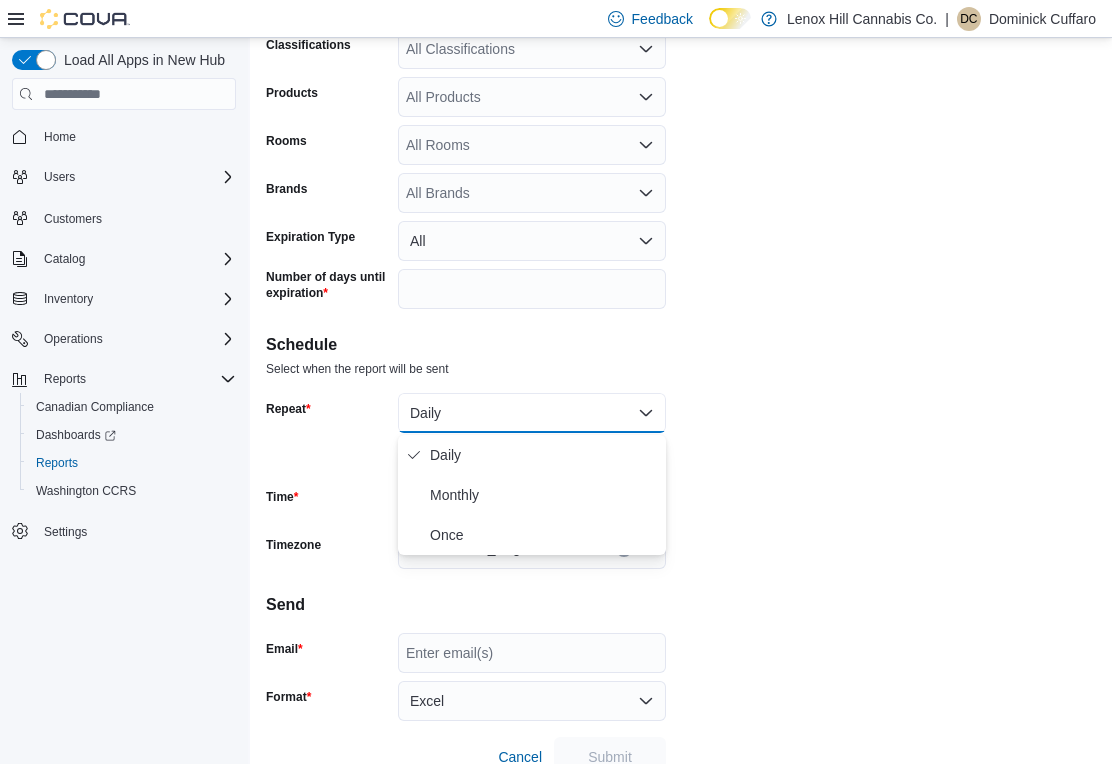 click on "Monthly" at bounding box center (544, 495) 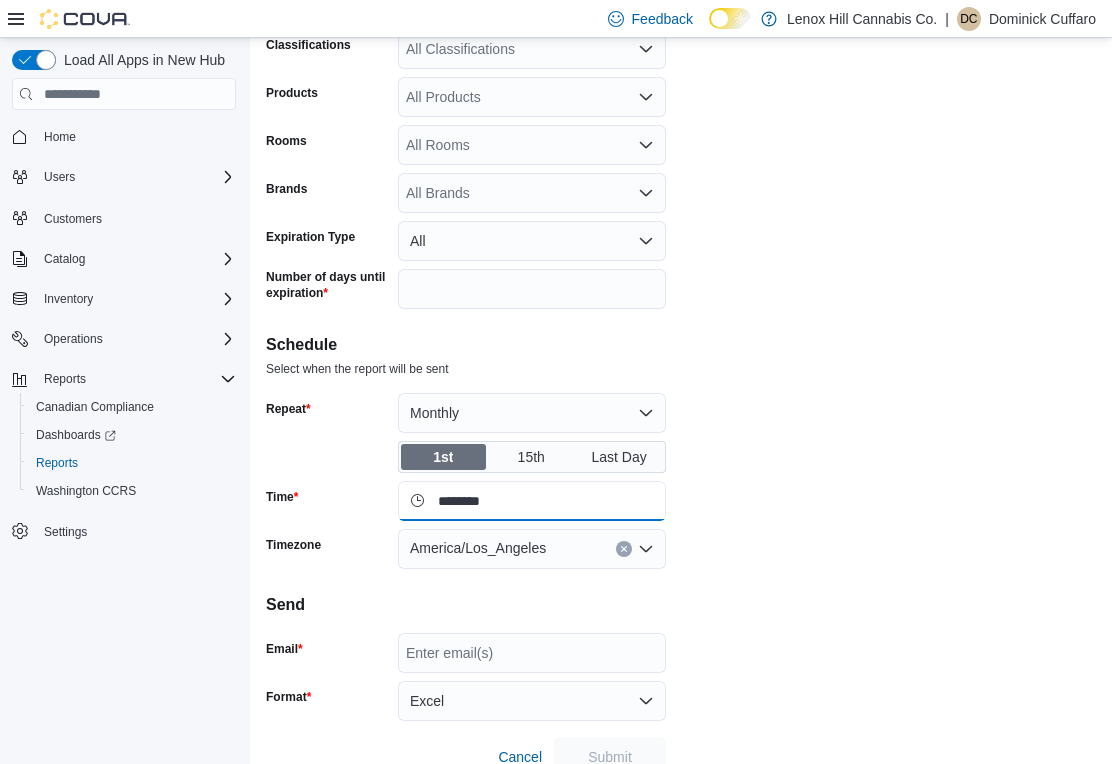 click on "********" at bounding box center (532, 501) 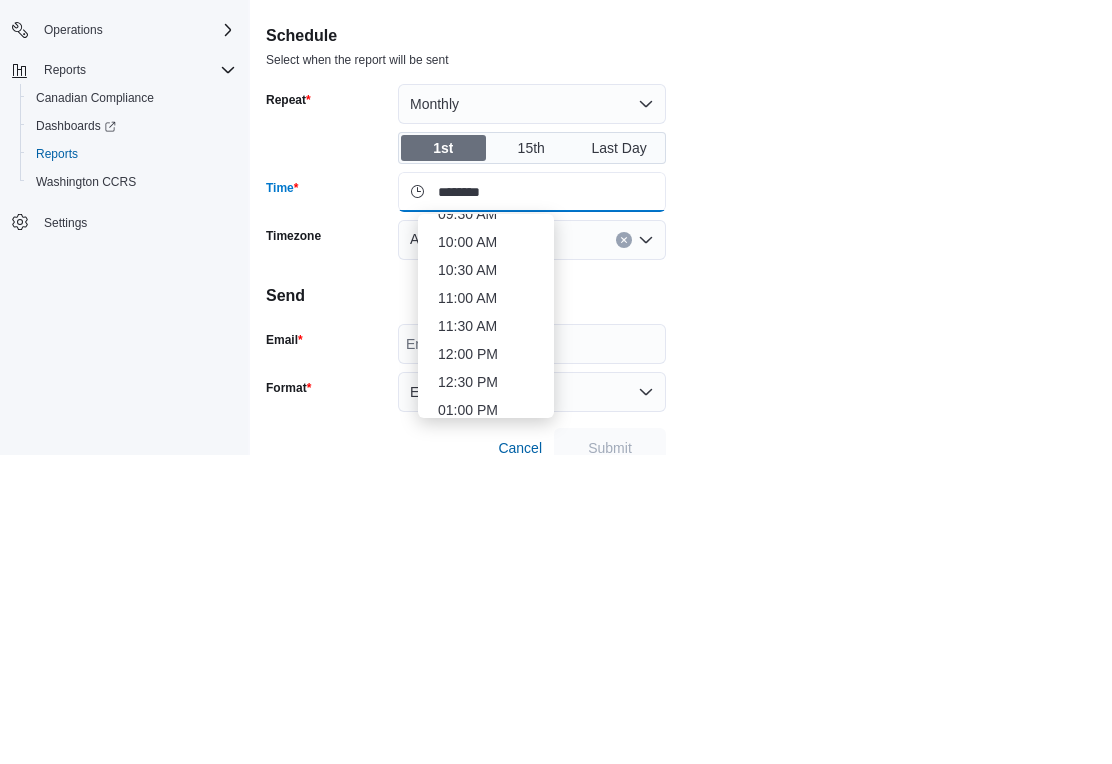 scroll, scrollTop: 545, scrollLeft: 0, axis: vertical 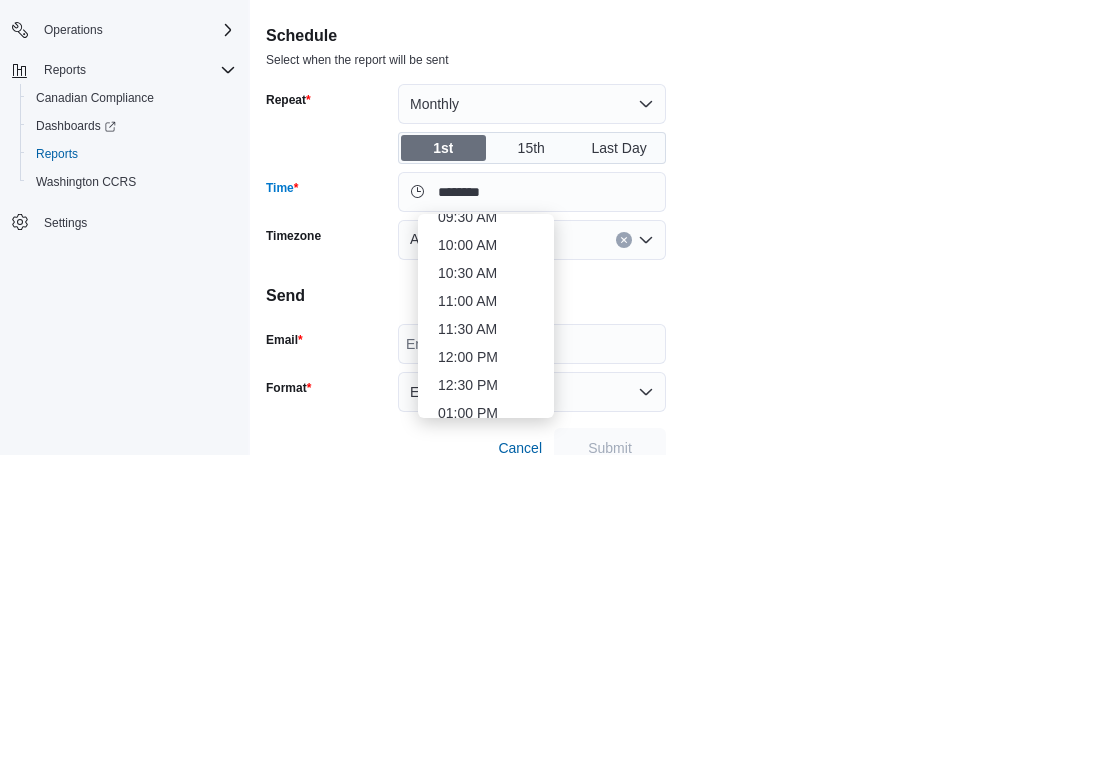 click on "10:00 AM" at bounding box center (486, 554) 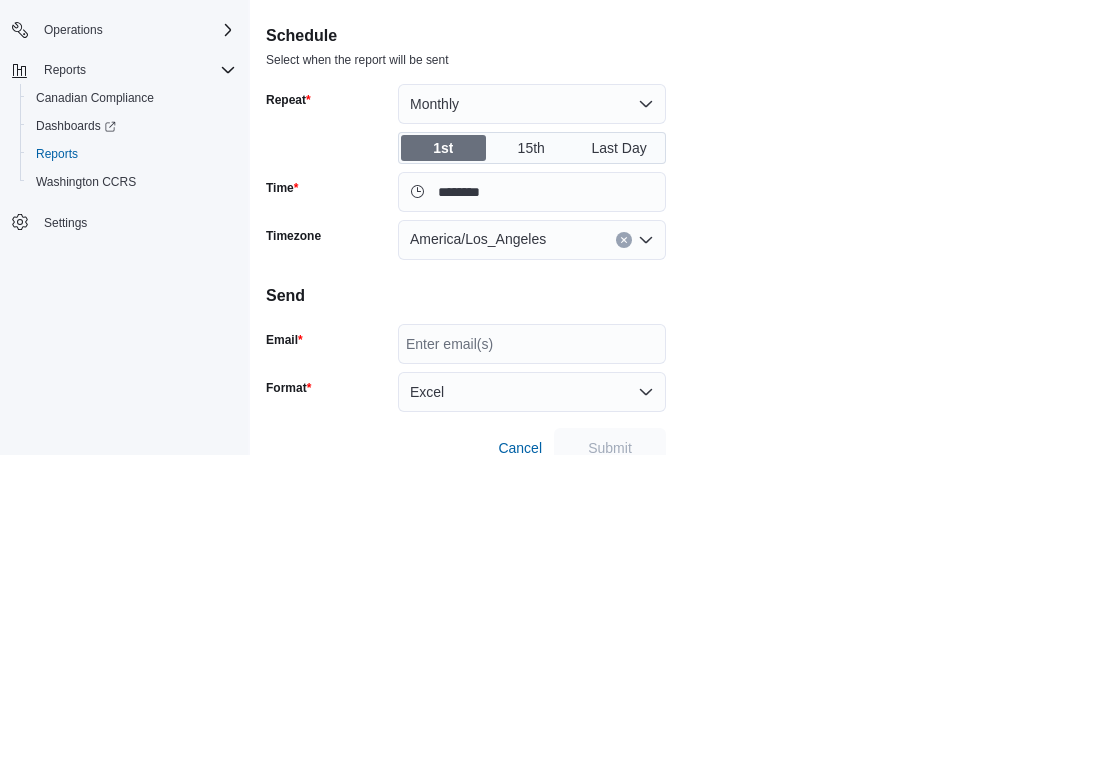 type on "********" 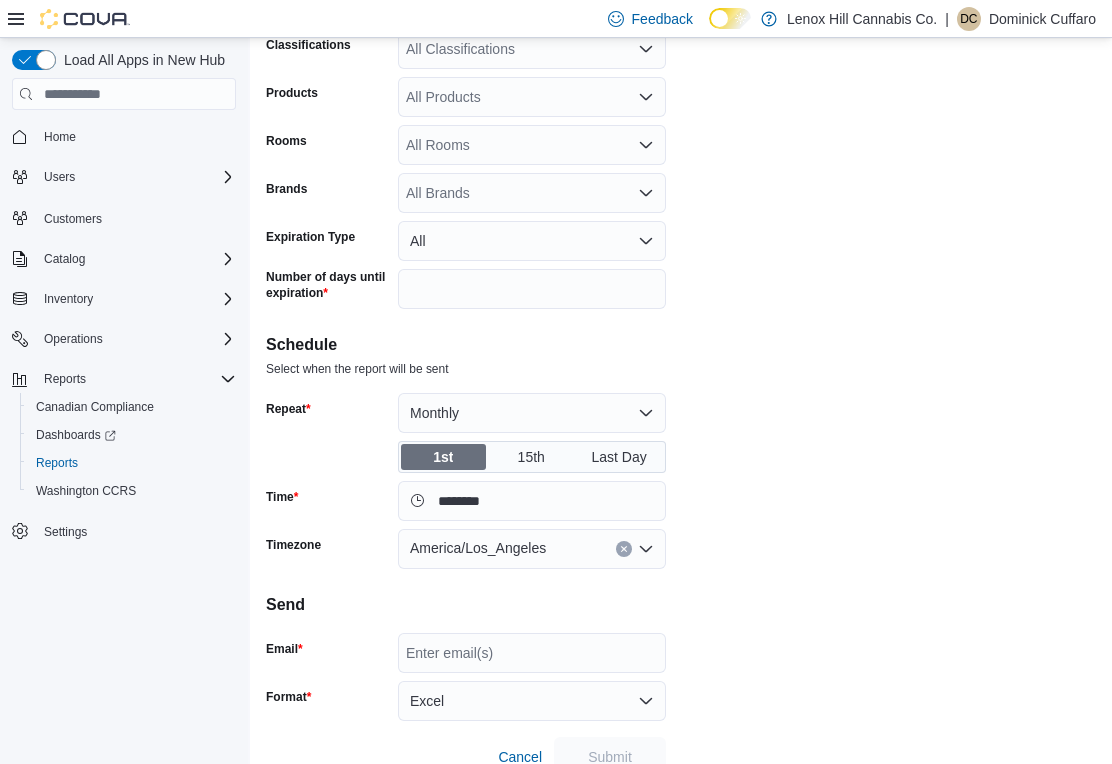 click on "America/Los_Angeles" at bounding box center [478, 548] 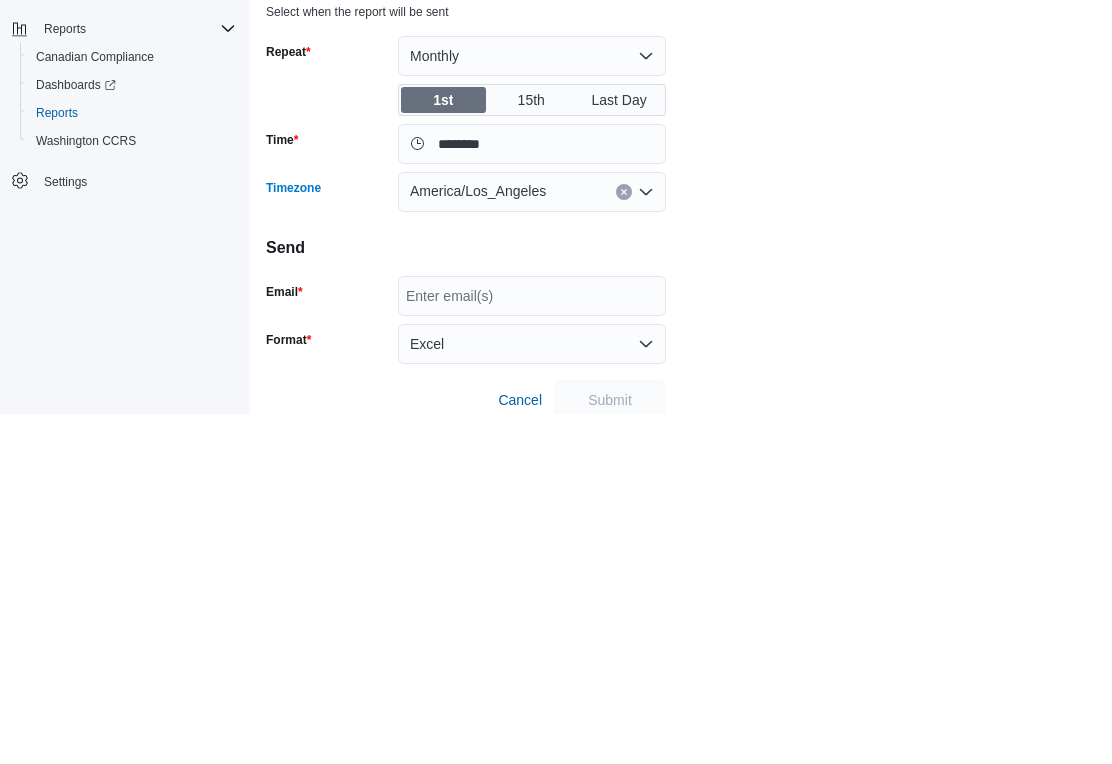 scroll, scrollTop: 220, scrollLeft: 0, axis: vertical 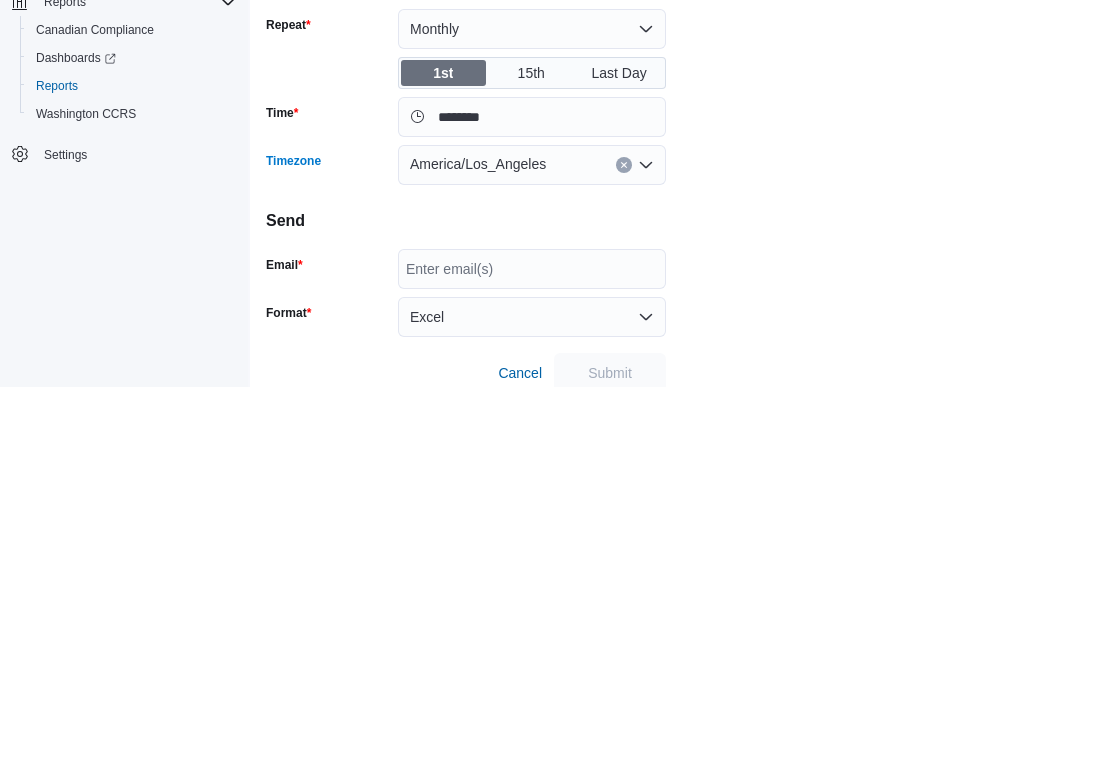 click 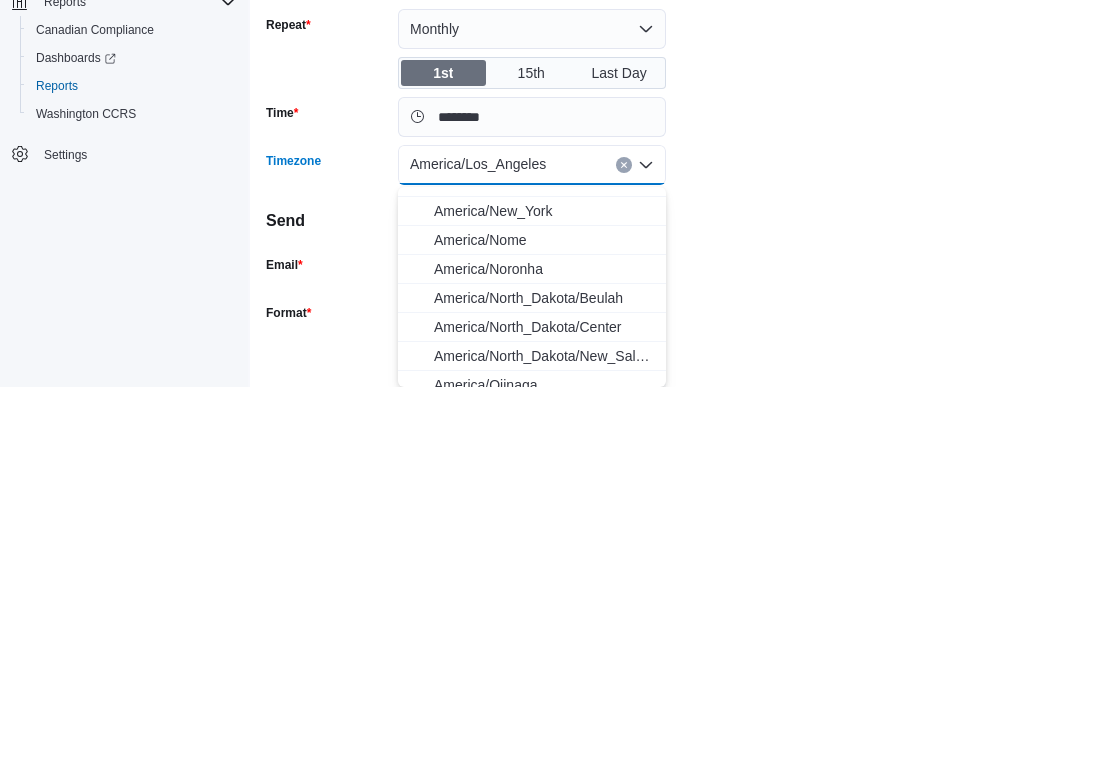 scroll, scrollTop: 4445, scrollLeft: 0, axis: vertical 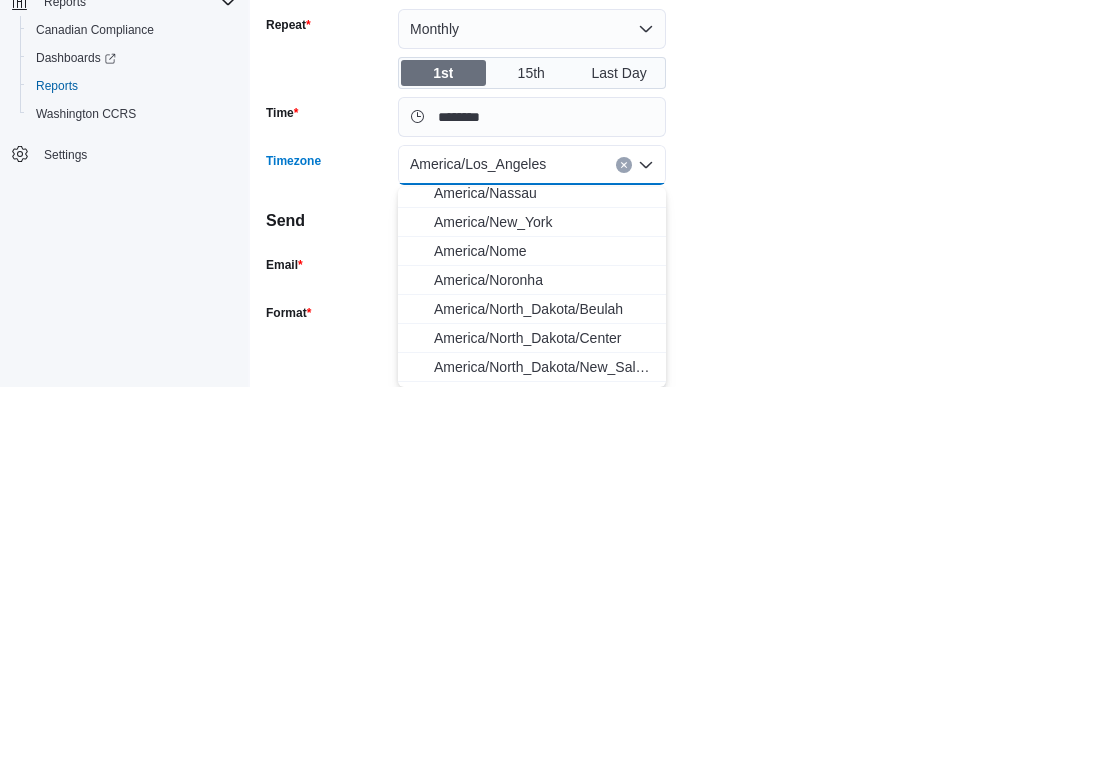 click on "America/New_York" at bounding box center (544, 599) 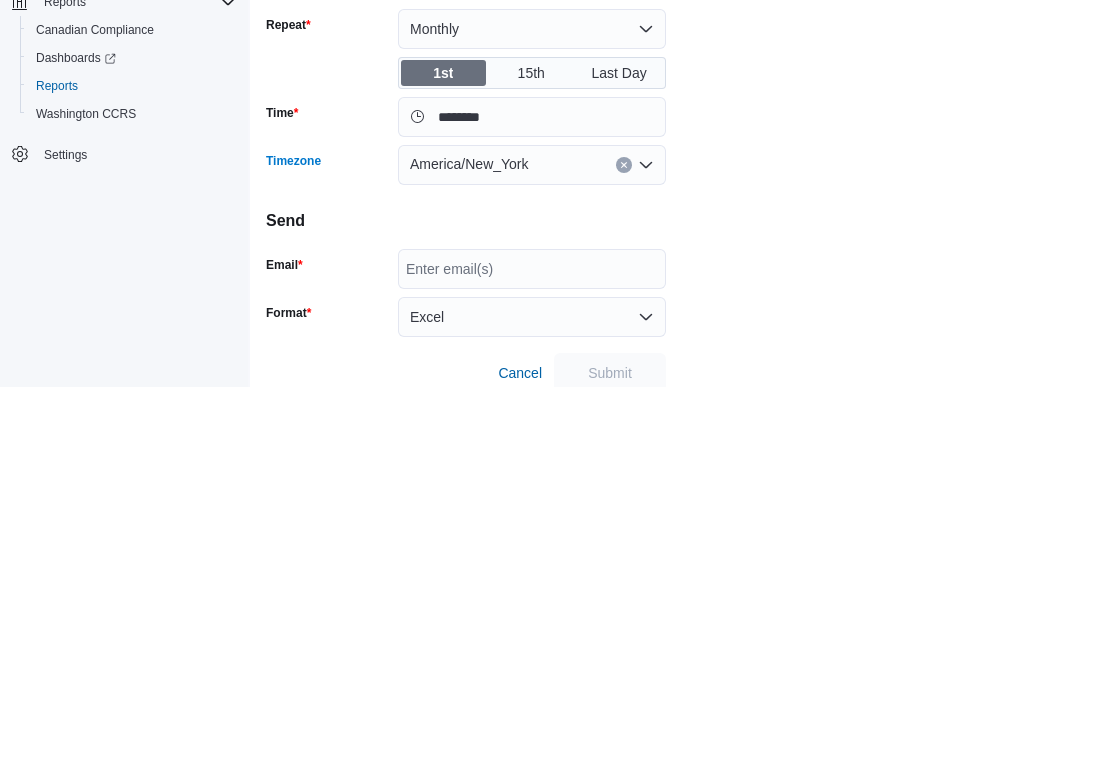 scroll, scrollTop: 244, scrollLeft: 0, axis: vertical 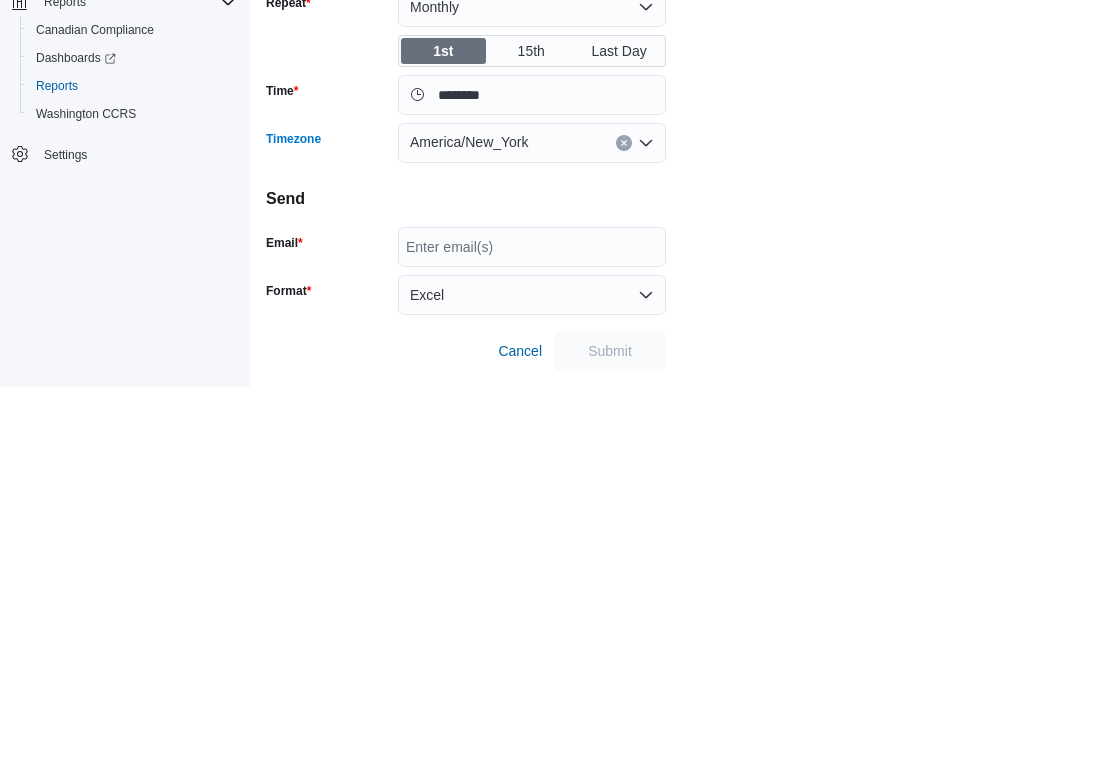 click on "Enter email(s)" at bounding box center [532, 624] 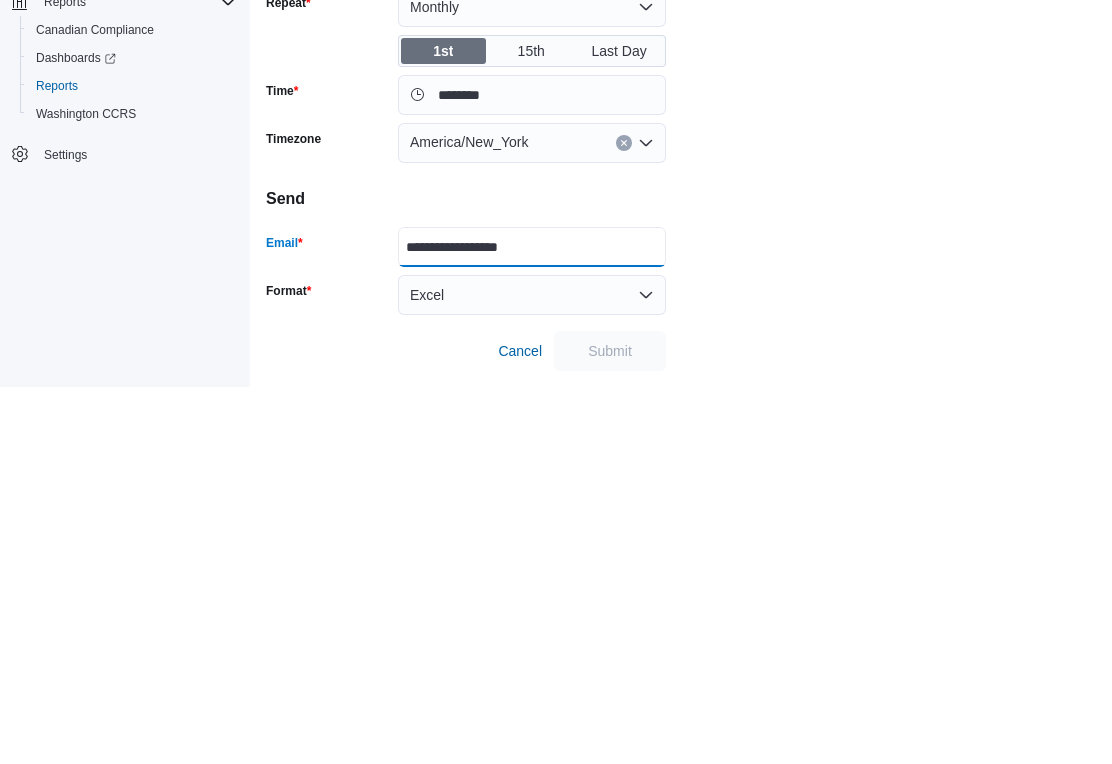 type on "**********" 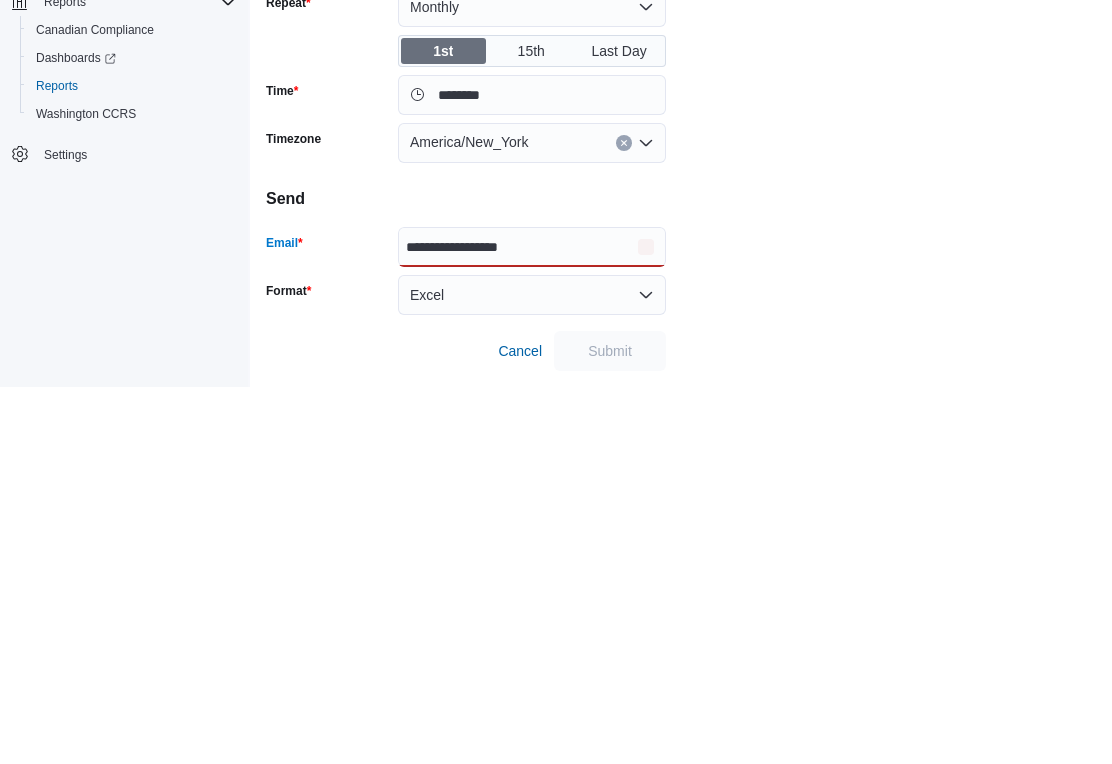 click on "America/New_York" at bounding box center [532, 520] 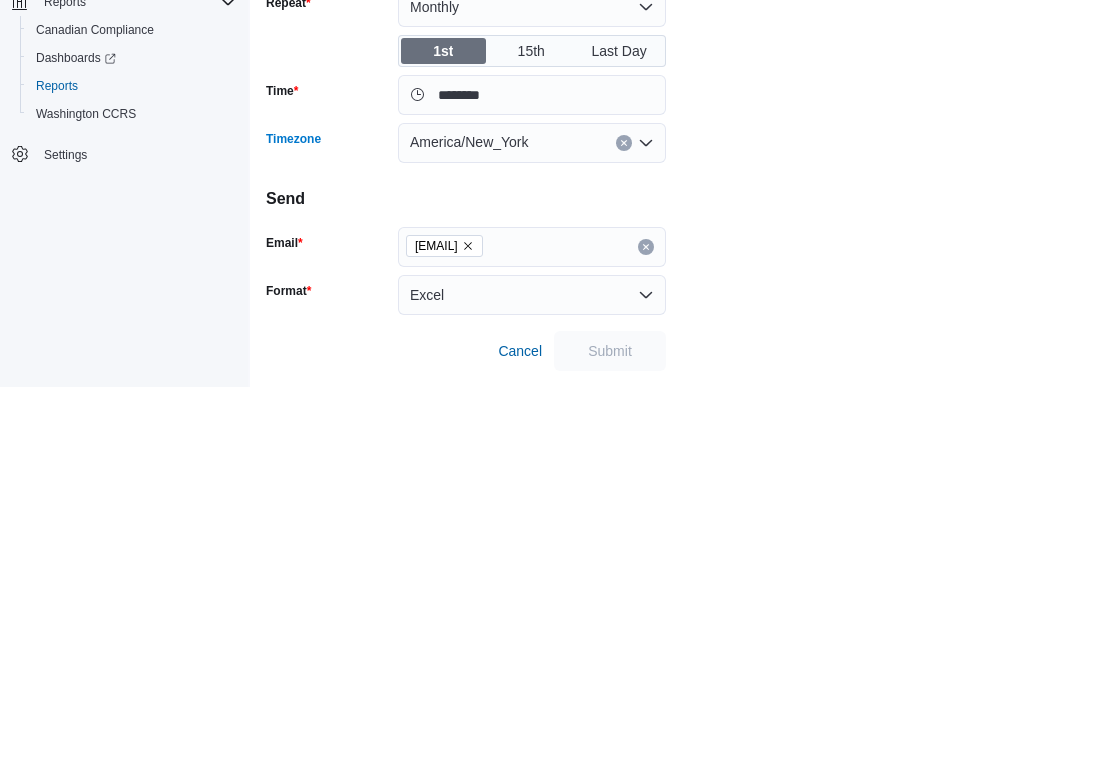 click on "Email" at bounding box center (328, 624) 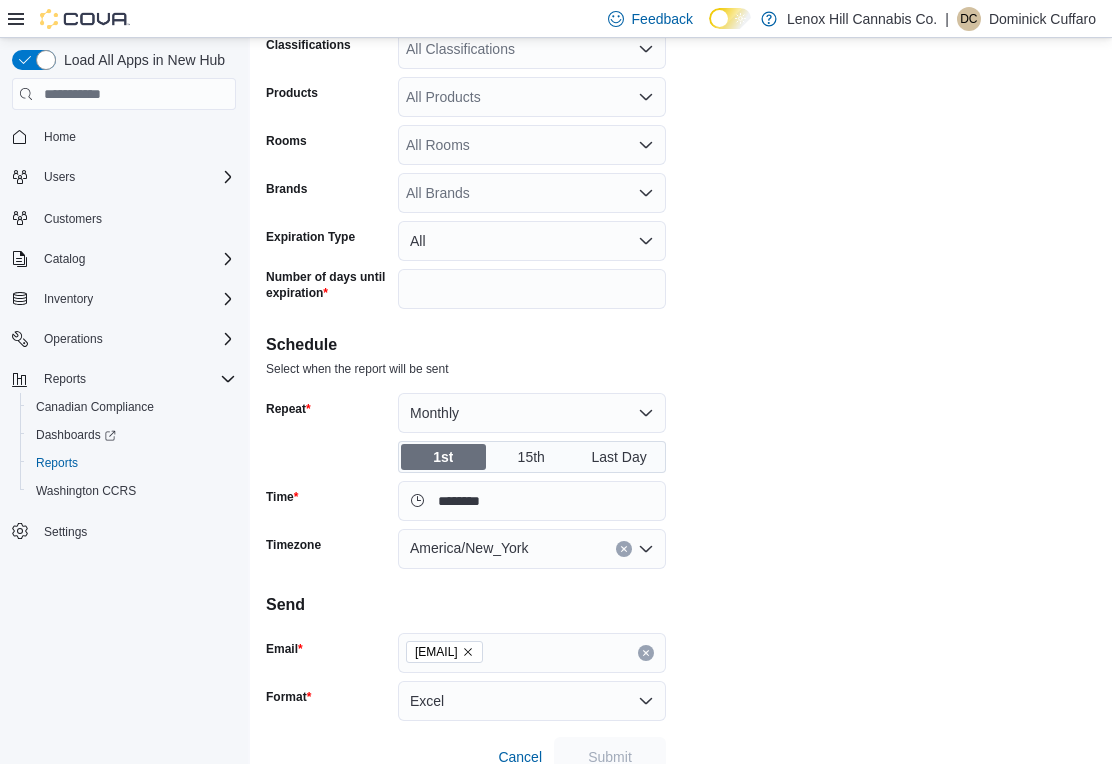 click on "[EMAIL]" at bounding box center (532, 653) 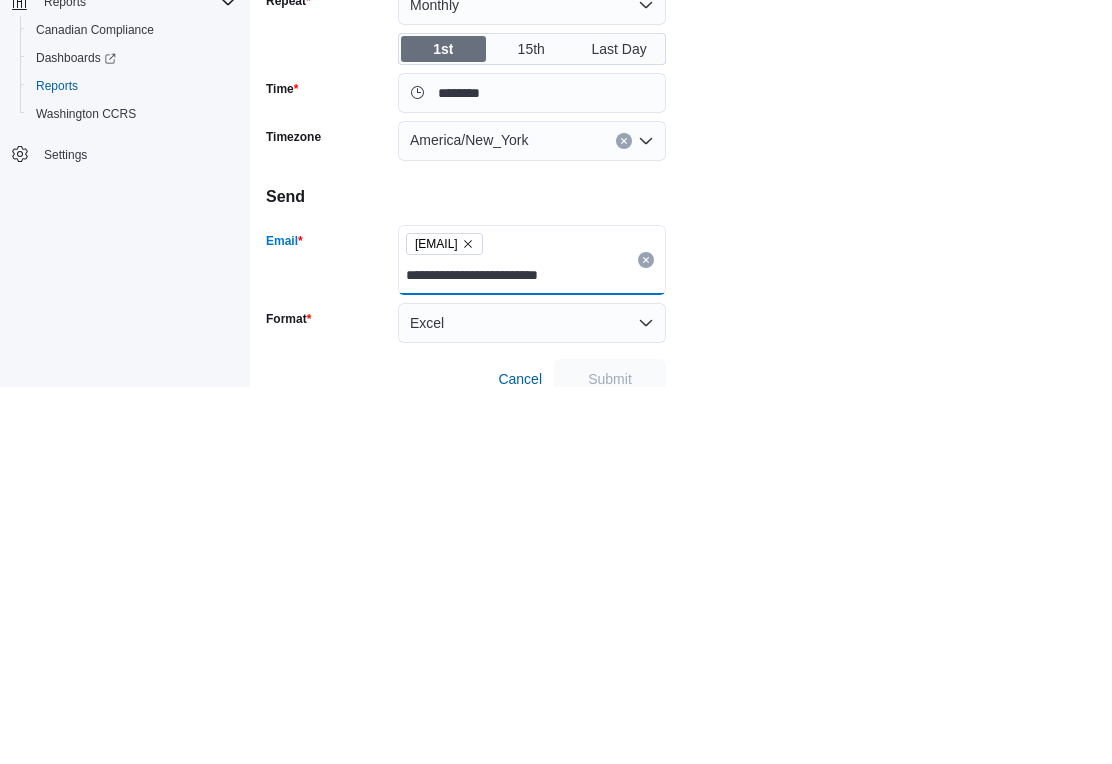 scroll, scrollTop: 274, scrollLeft: 0, axis: vertical 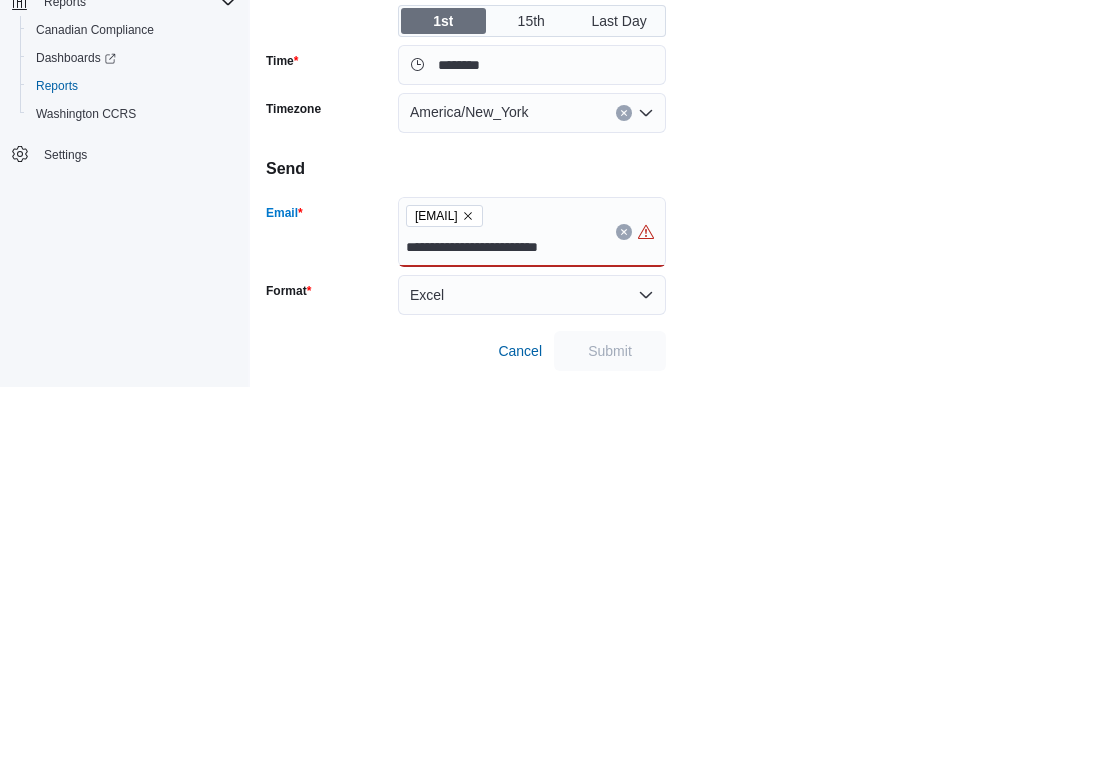 type on "**********" 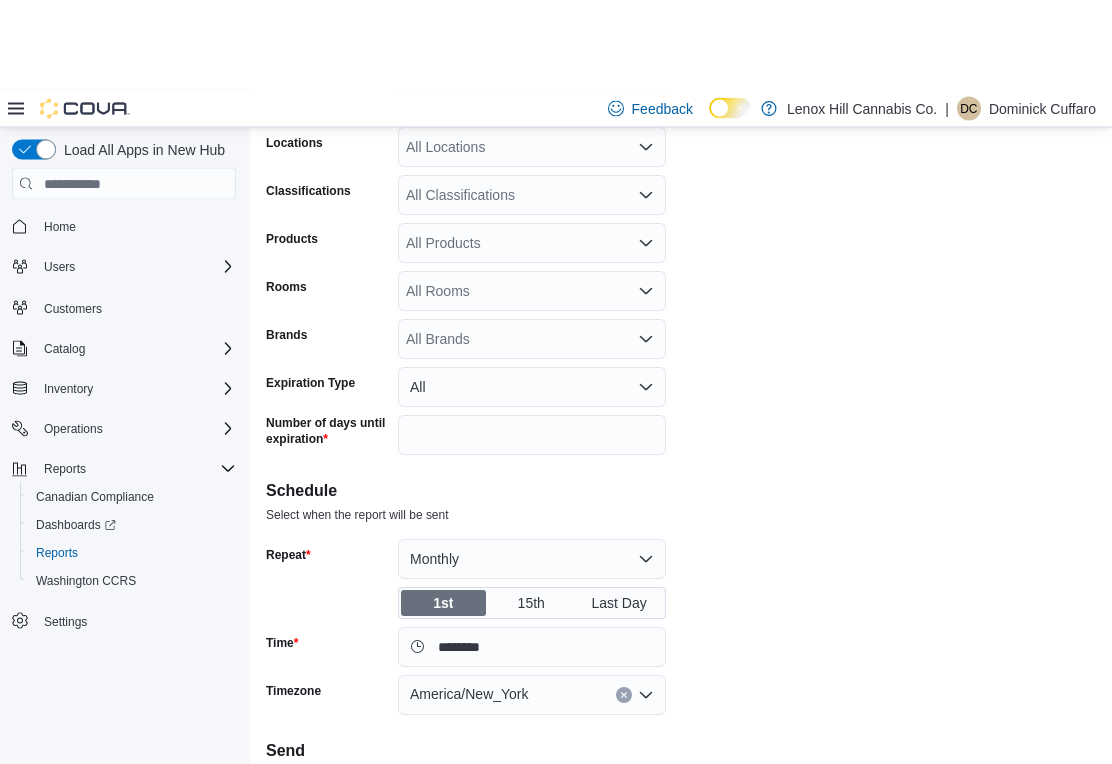 scroll, scrollTop: 0, scrollLeft: 0, axis: both 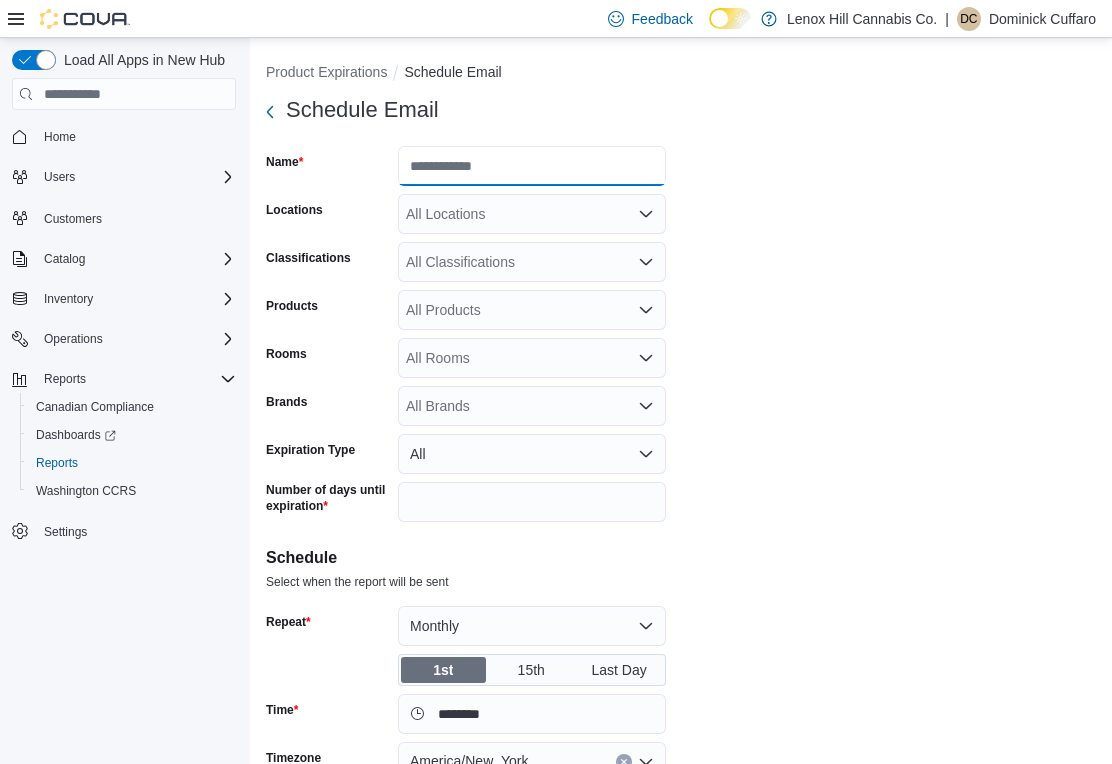 click on "Name" at bounding box center (532, 166) 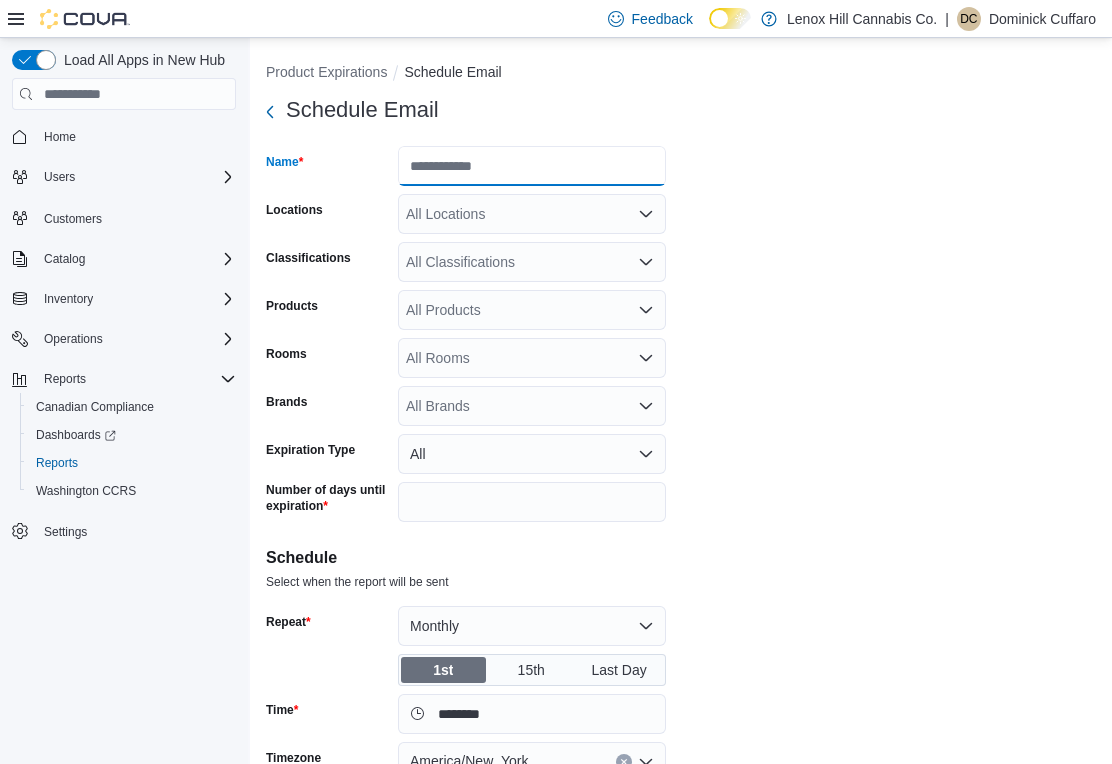 type on "*" 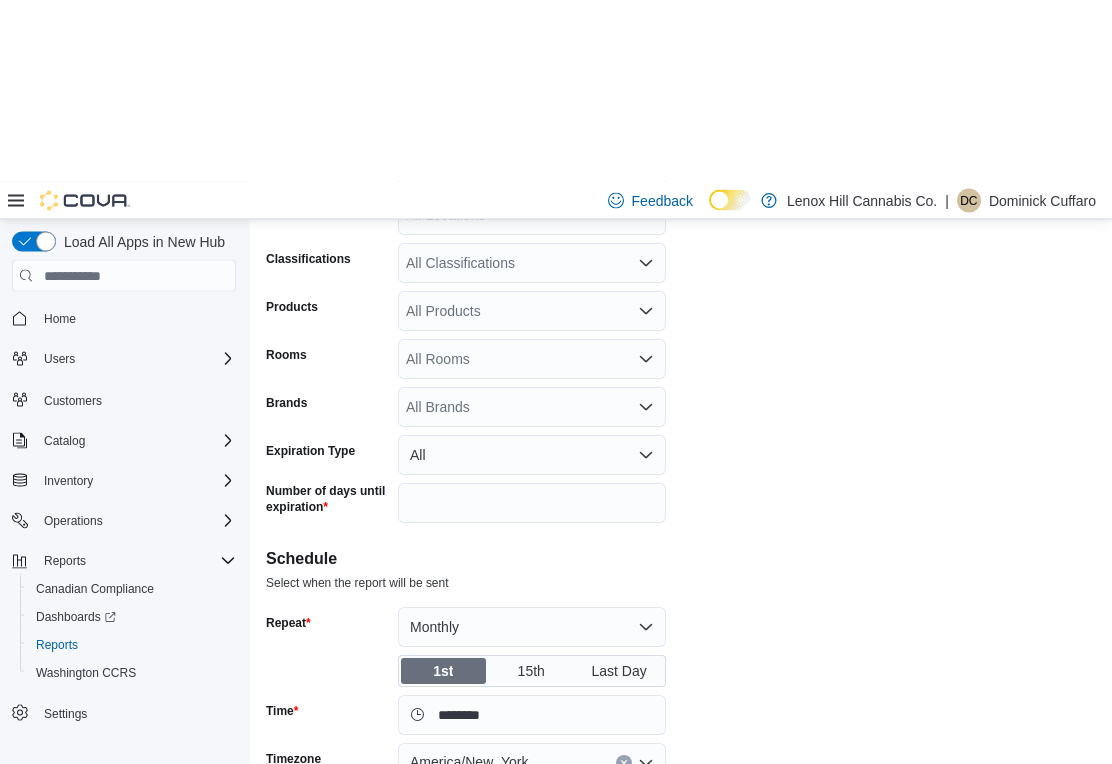 scroll, scrollTop: 274, scrollLeft: 0, axis: vertical 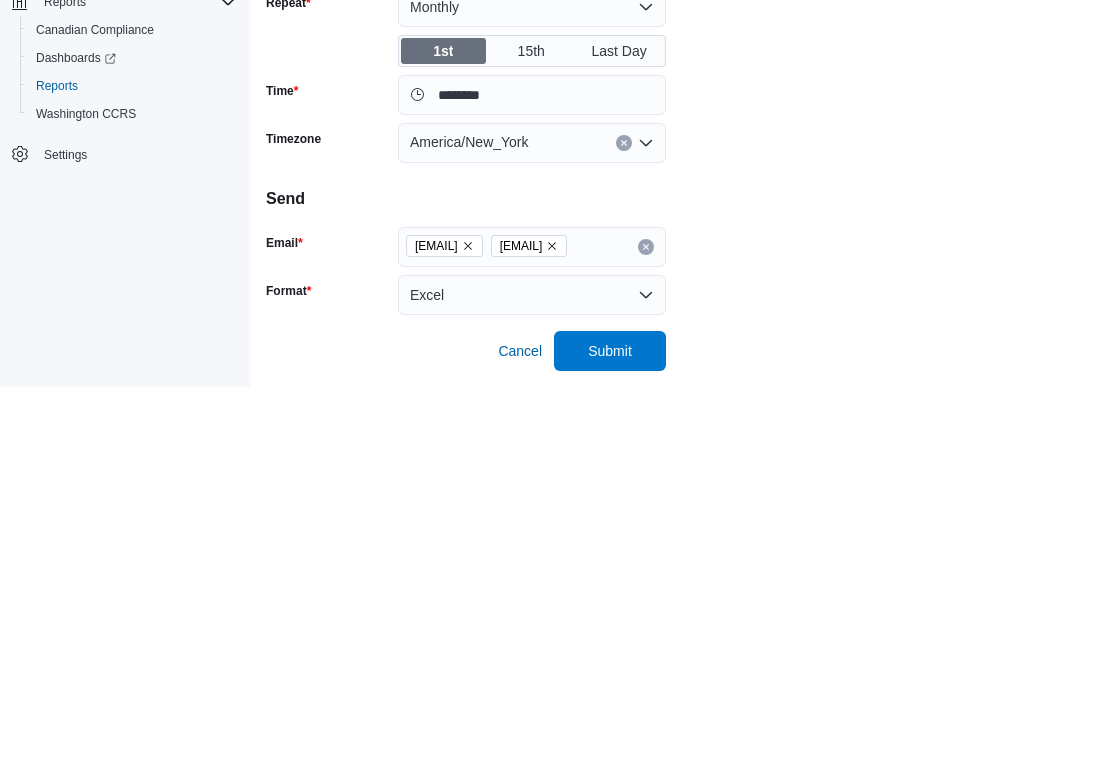 type on "**********" 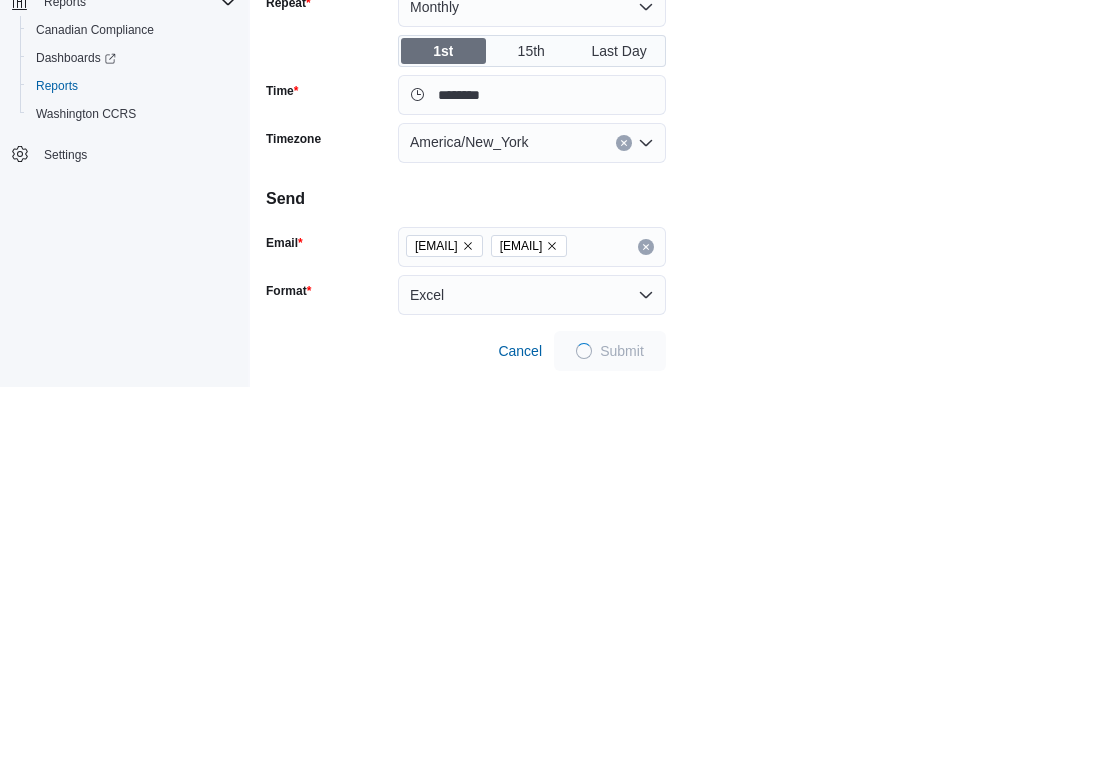 scroll, scrollTop: 243, scrollLeft: 0, axis: vertical 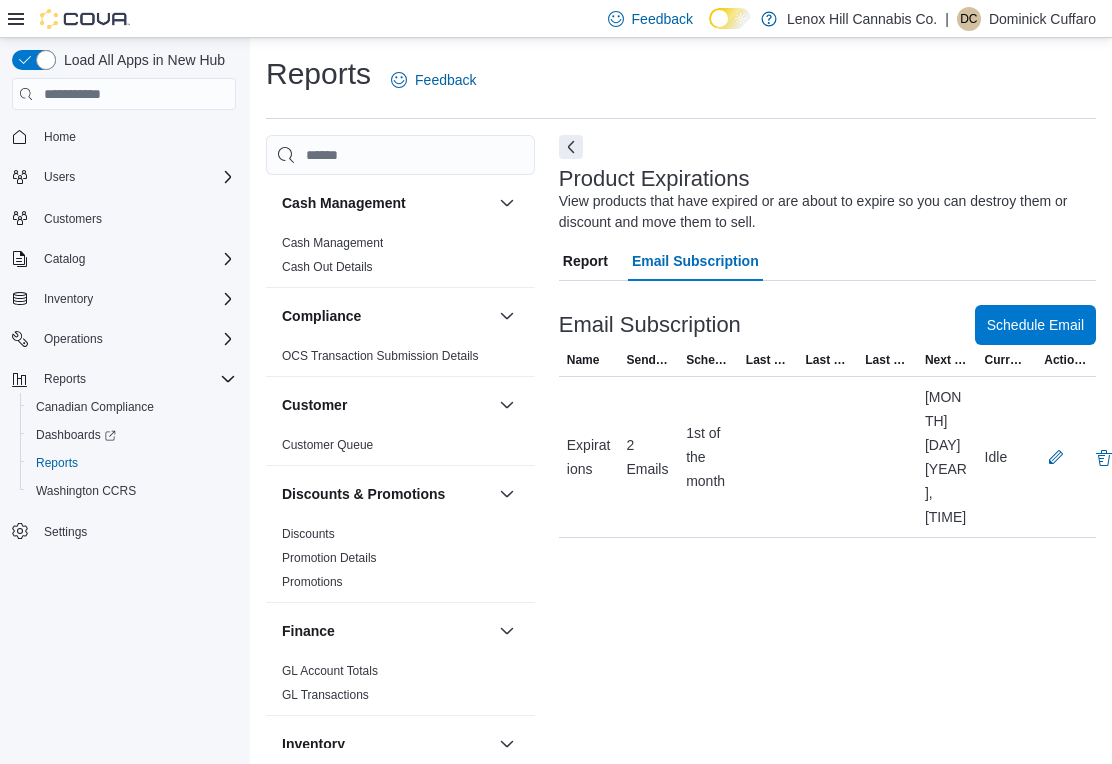 click at bounding box center [1056, 457] 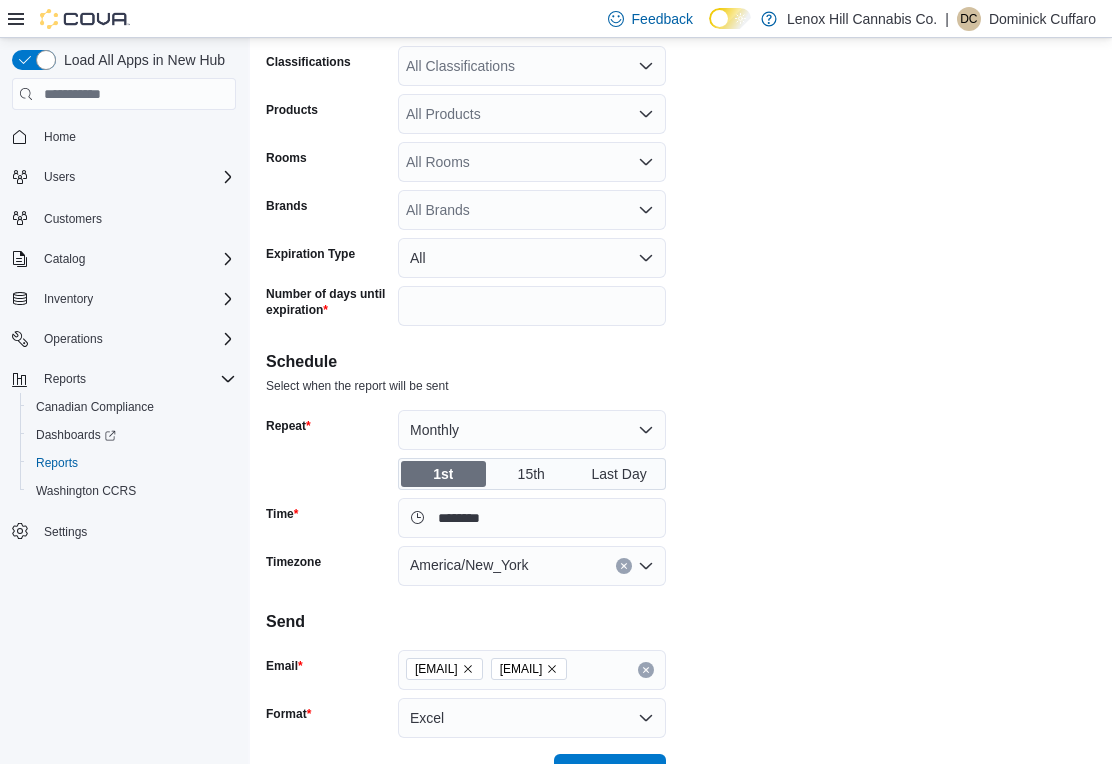 scroll, scrollTop: 243, scrollLeft: 0, axis: vertical 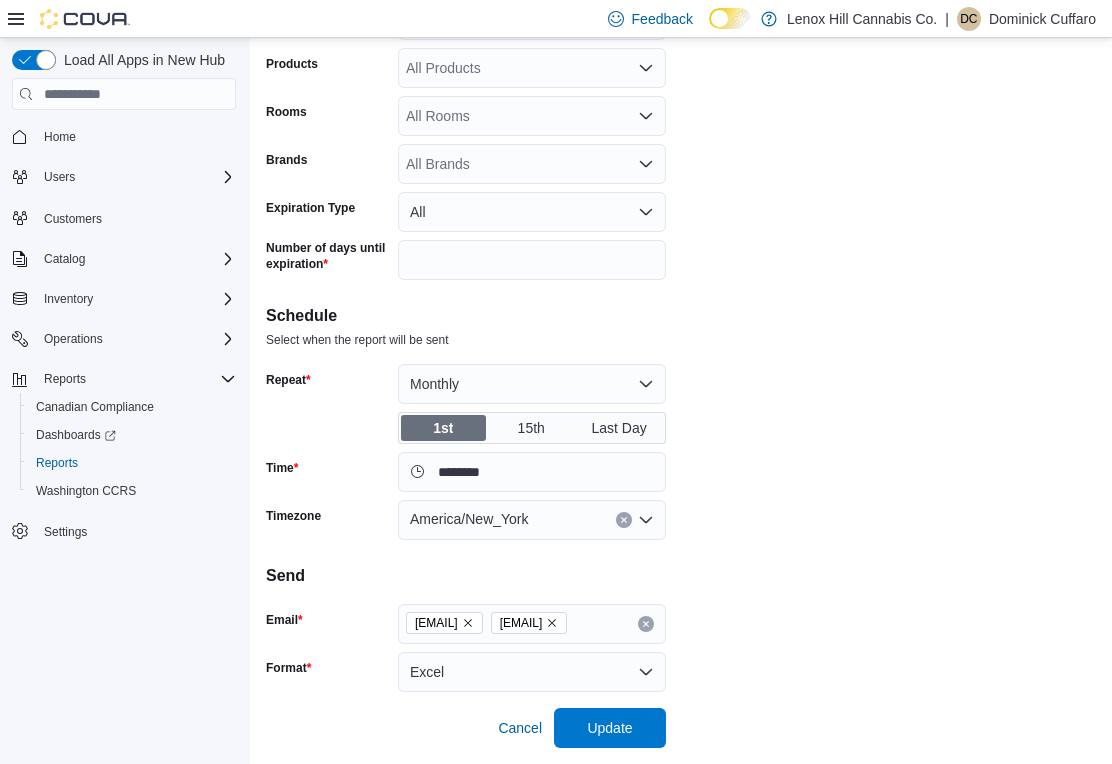 click on "Update" at bounding box center (610, 728) 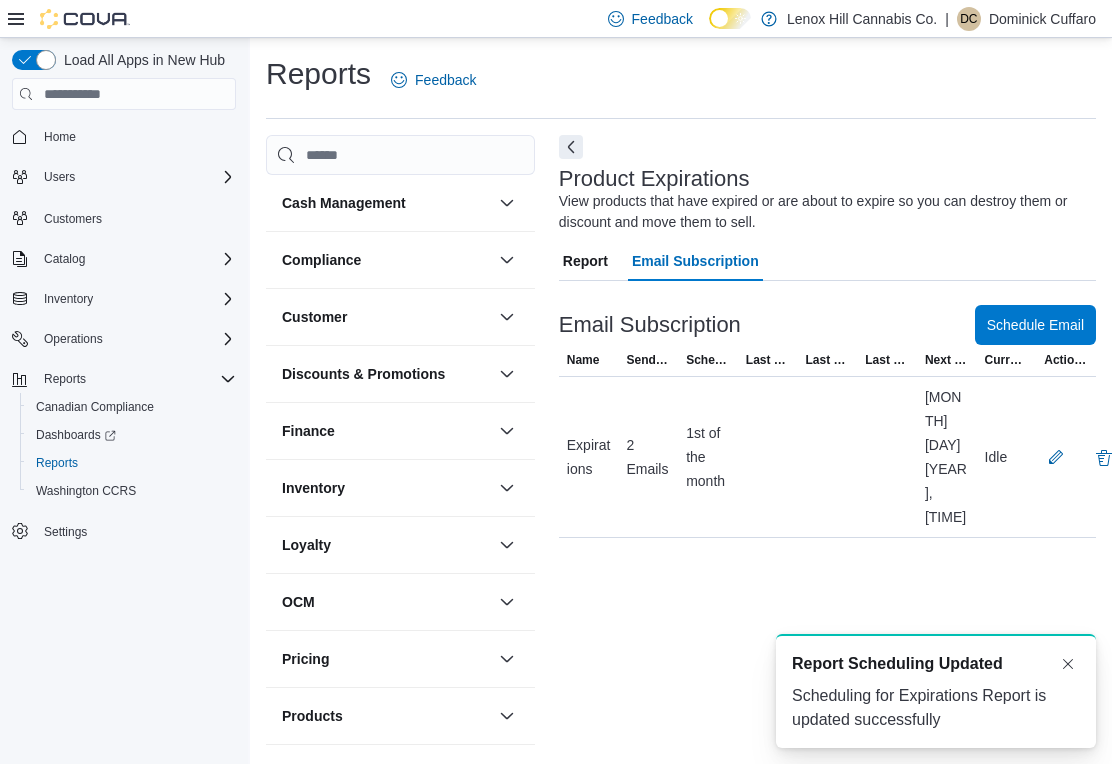 scroll, scrollTop: 0, scrollLeft: 0, axis: both 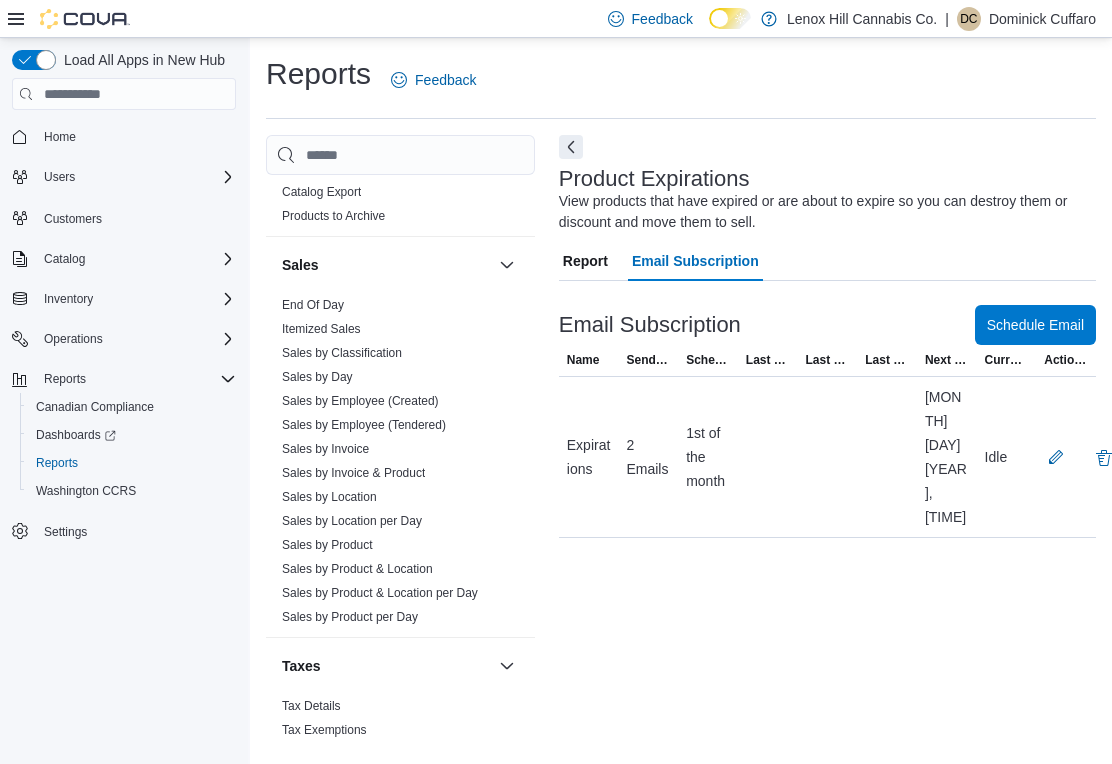 click on "Sales by Product" at bounding box center (327, 545) 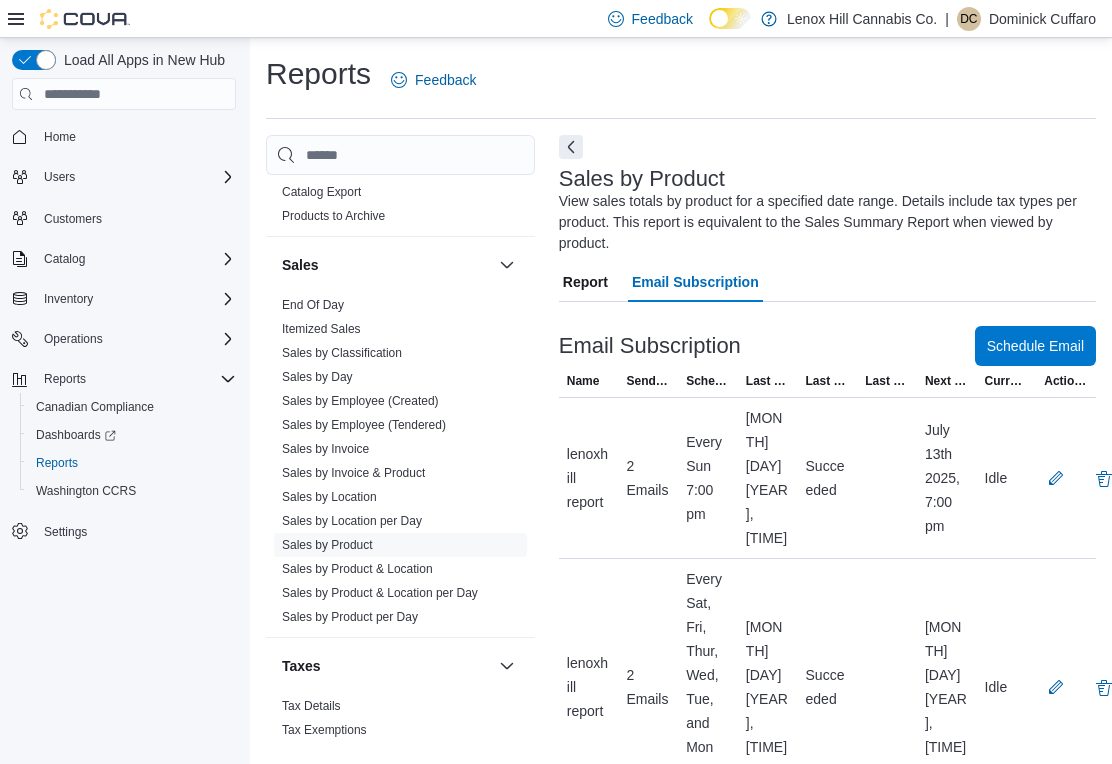 click on "Report" at bounding box center (585, 282) 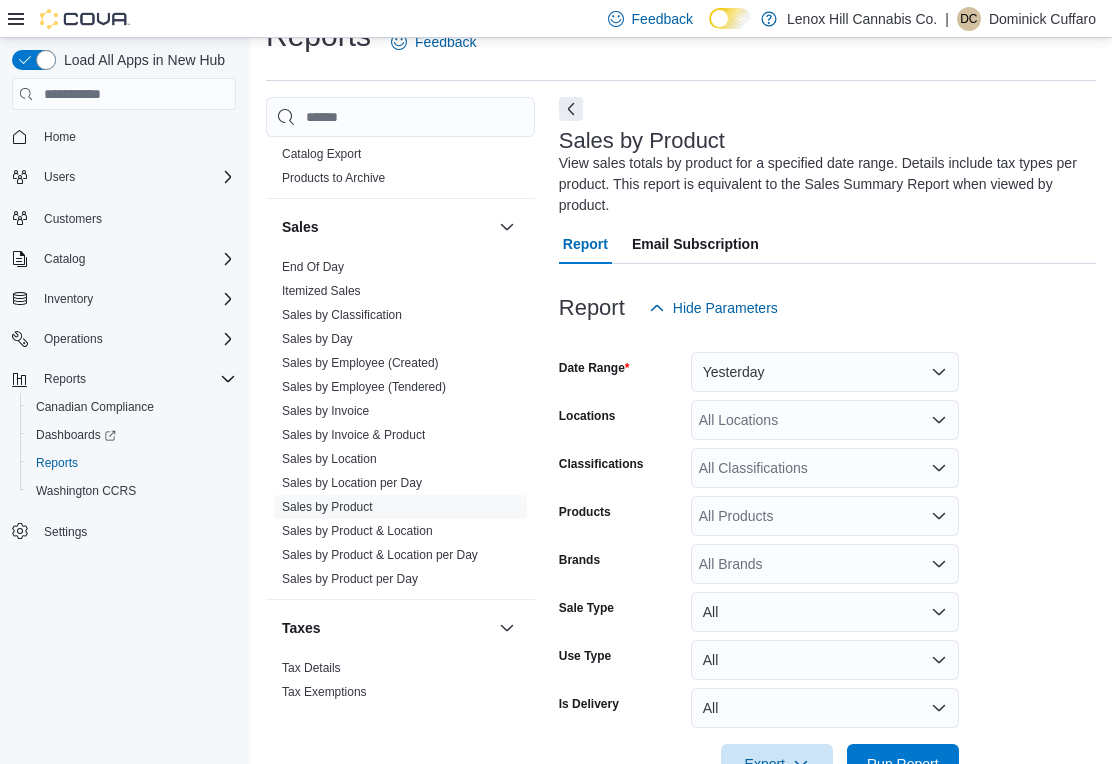 scroll, scrollTop: 86, scrollLeft: 0, axis: vertical 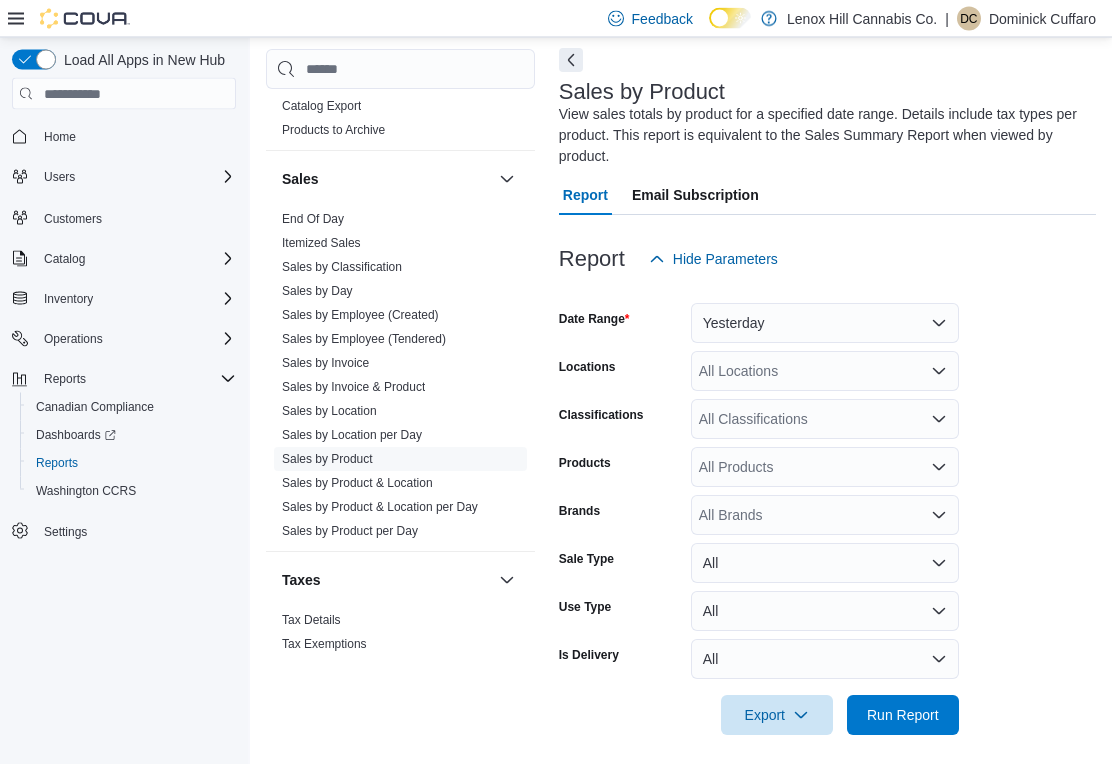 click on "Yesterday" at bounding box center (825, 324) 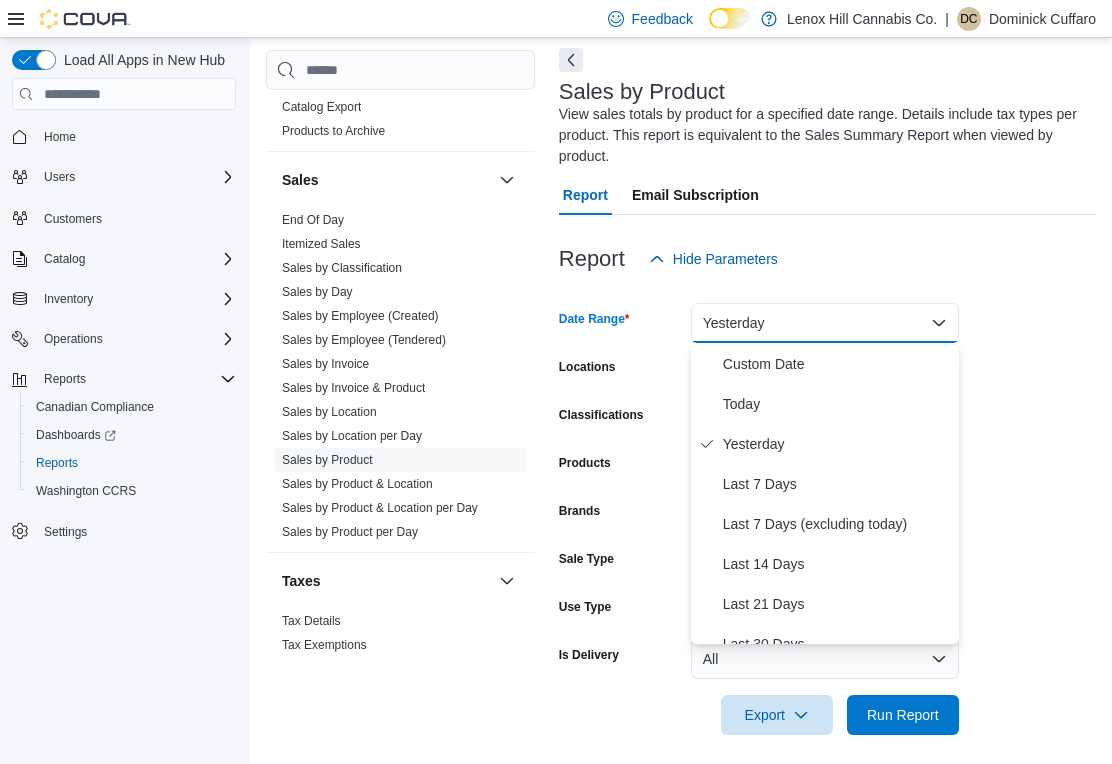 click on "Custom Date" at bounding box center [837, 364] 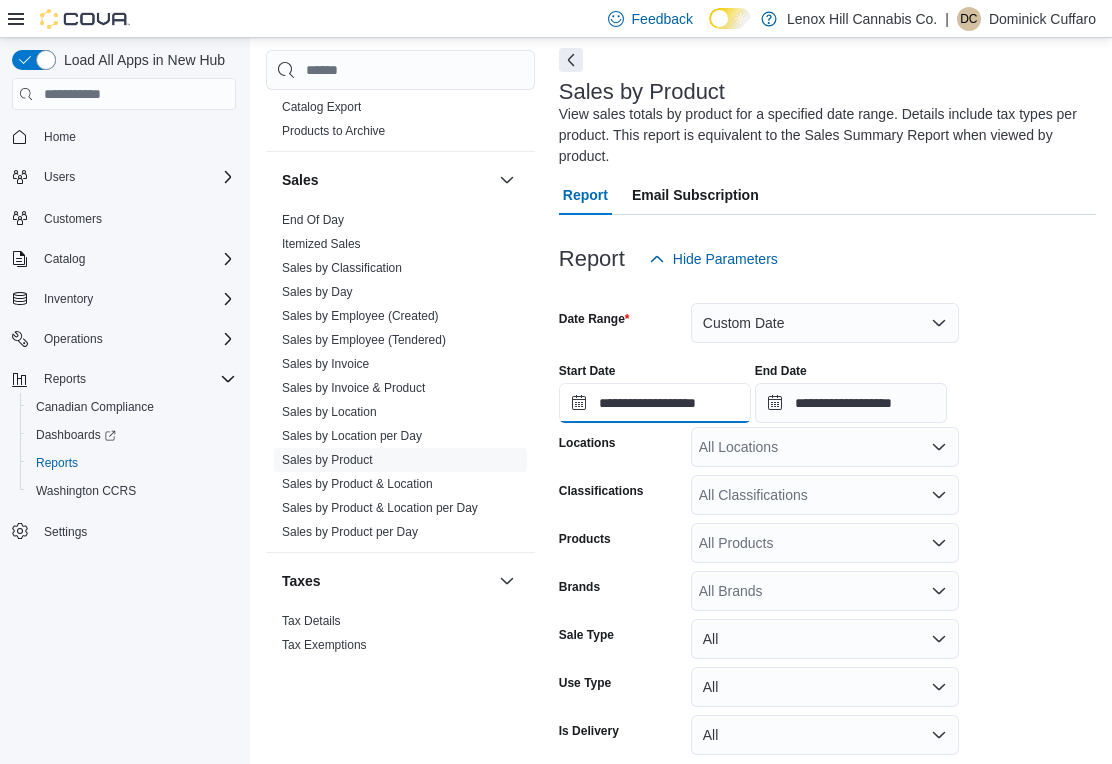 click on "**********" at bounding box center [655, 403] 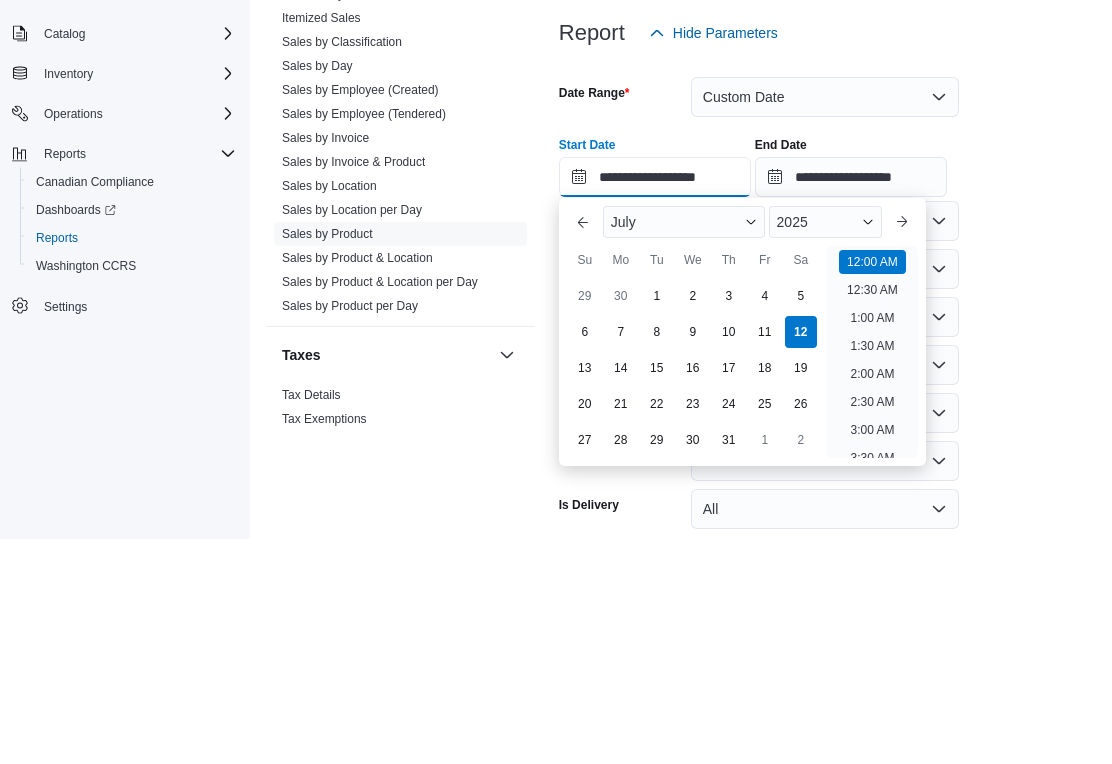 scroll, scrollTop: 62, scrollLeft: 0, axis: vertical 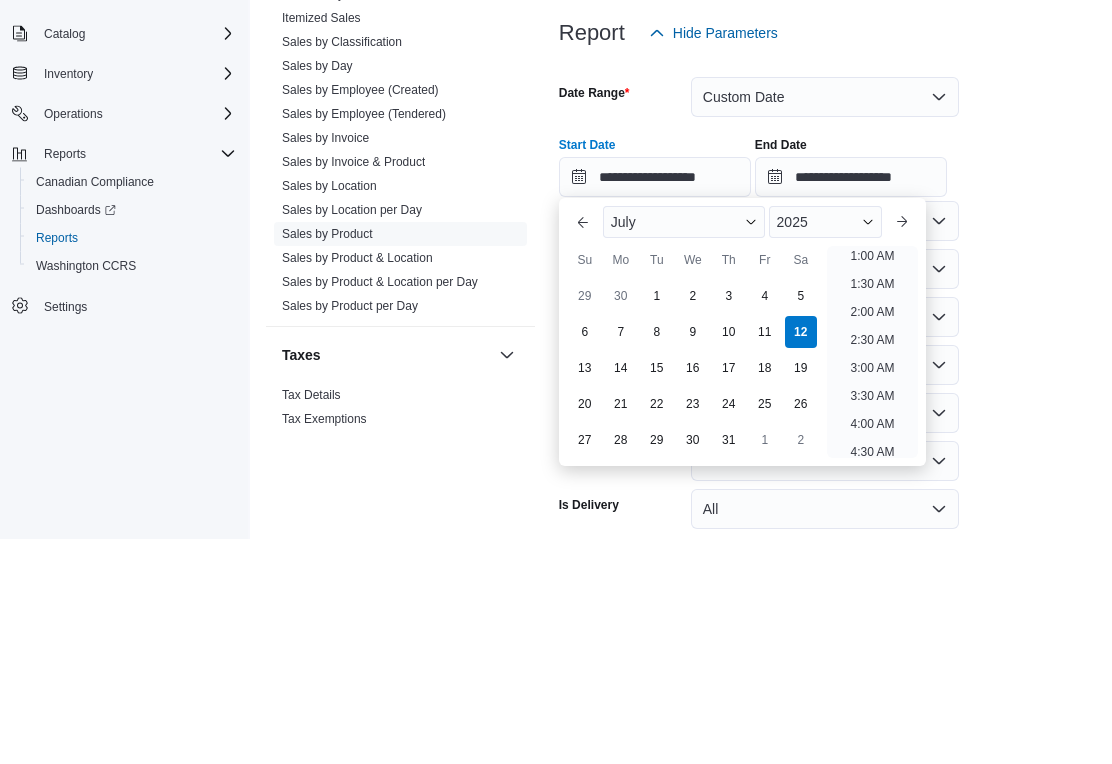 click on "10" at bounding box center [729, 558] 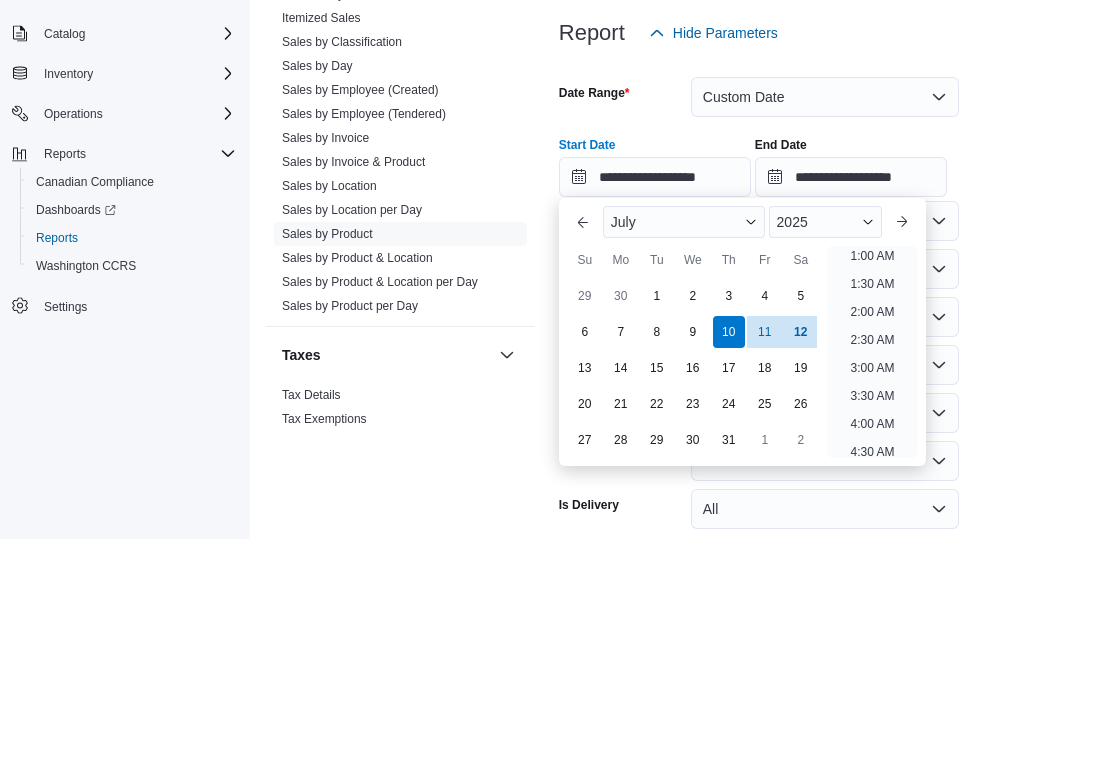 scroll, scrollTop: 175, scrollLeft: 0, axis: vertical 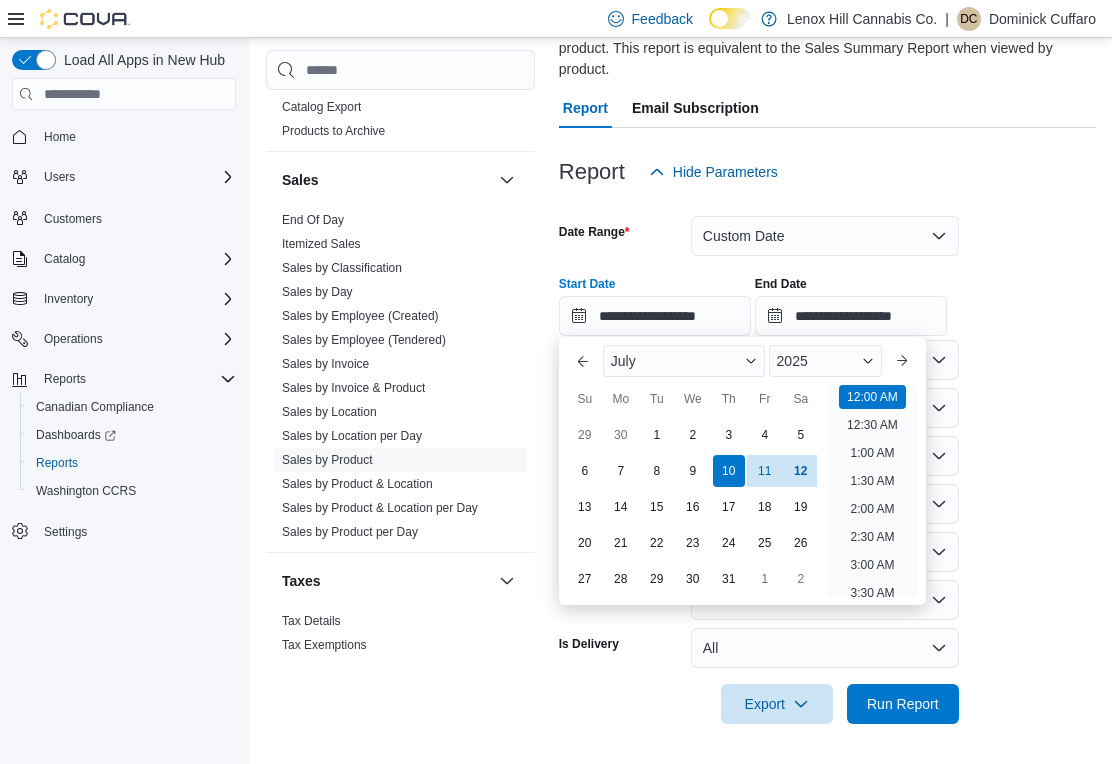 click on "Run Report" at bounding box center (903, 704) 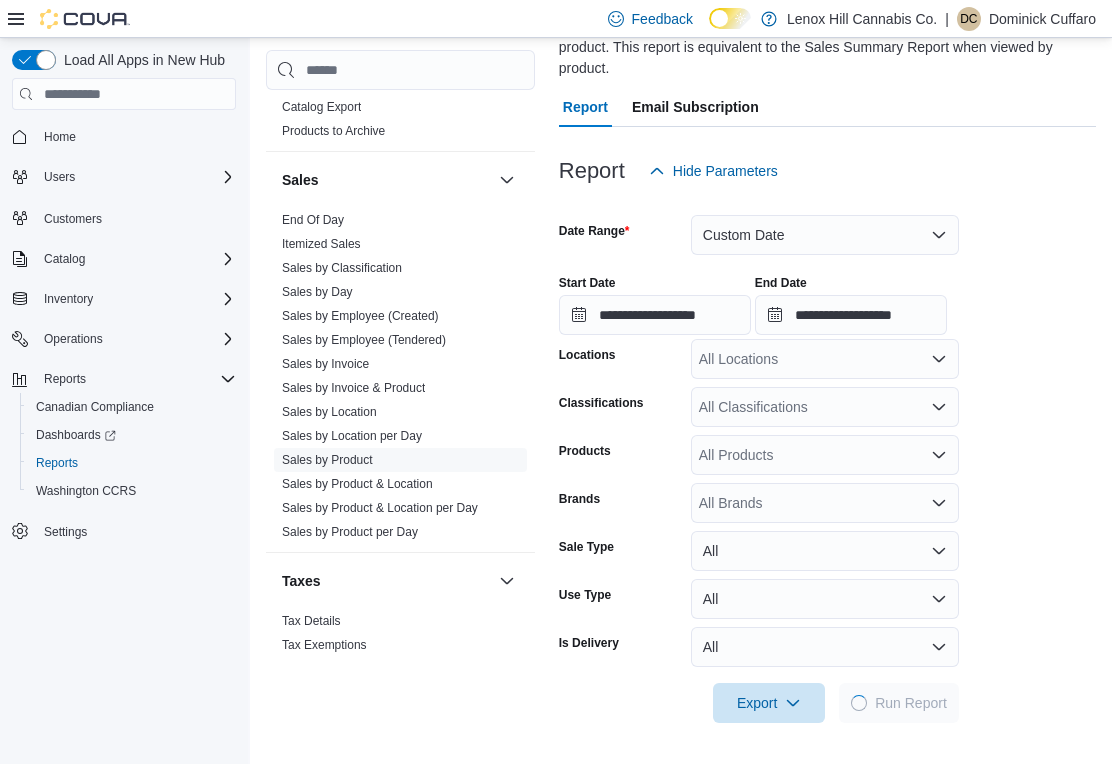 click on "All Classifications" at bounding box center (825, 407) 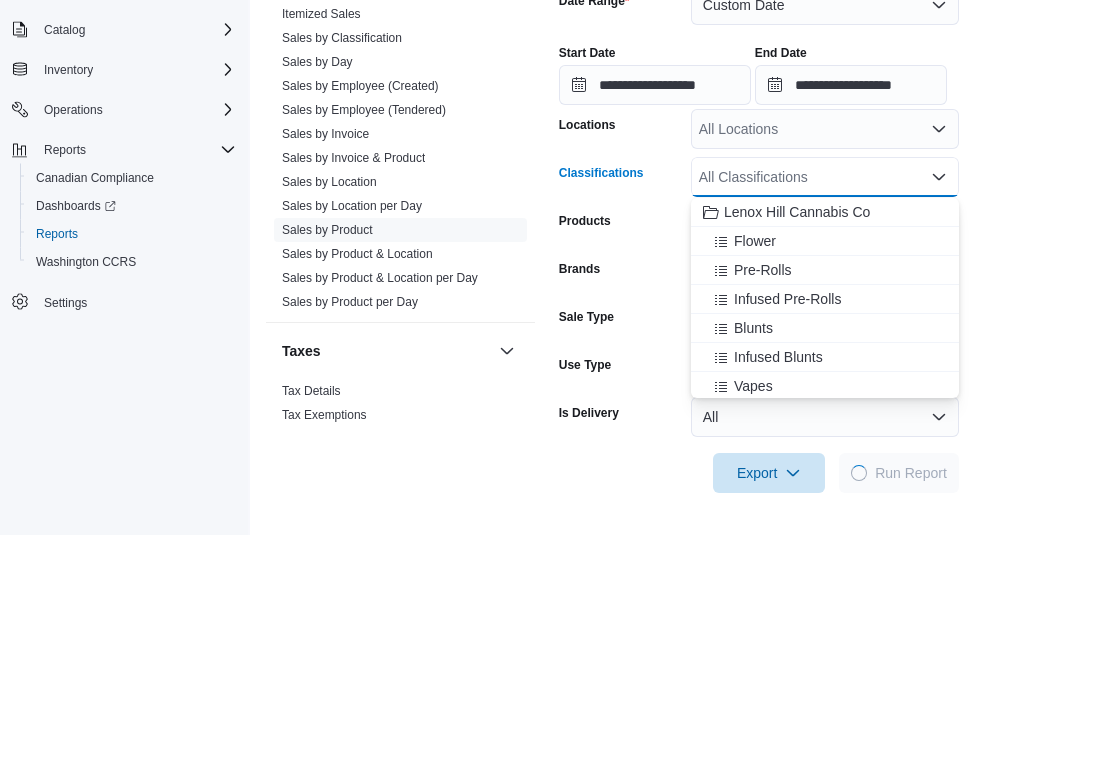 click on "Flower" at bounding box center [825, 471] 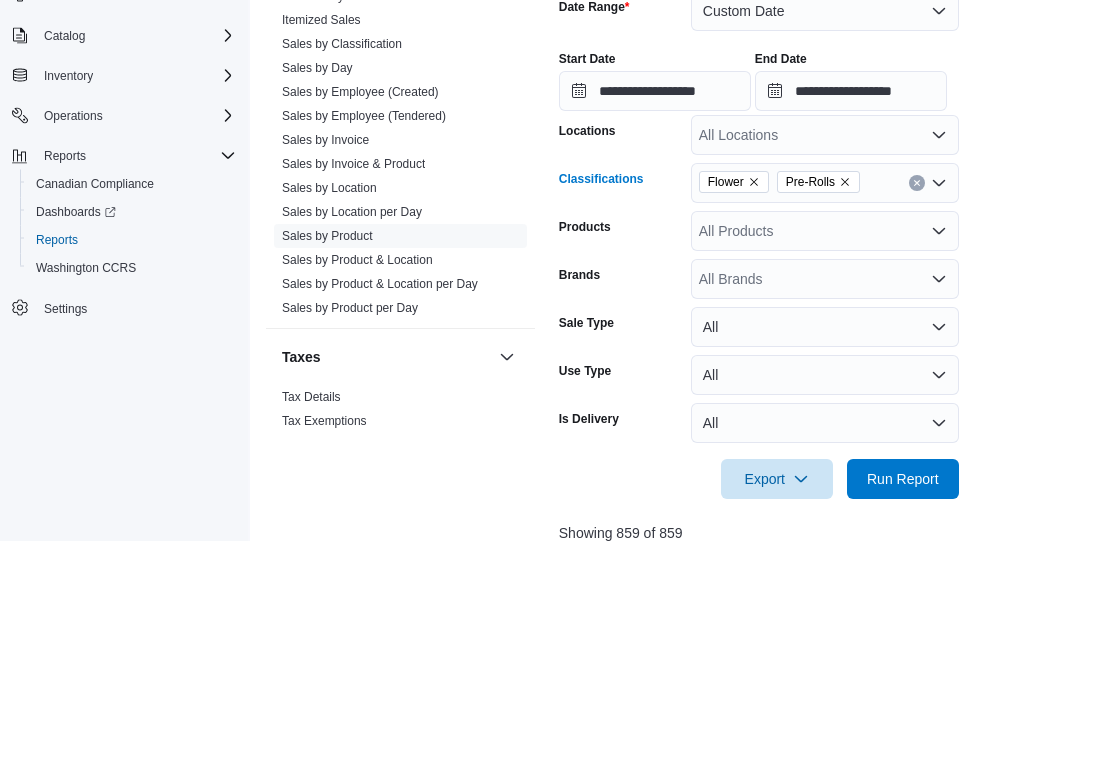 click on "Pre-Rolls" at bounding box center (818, 406) 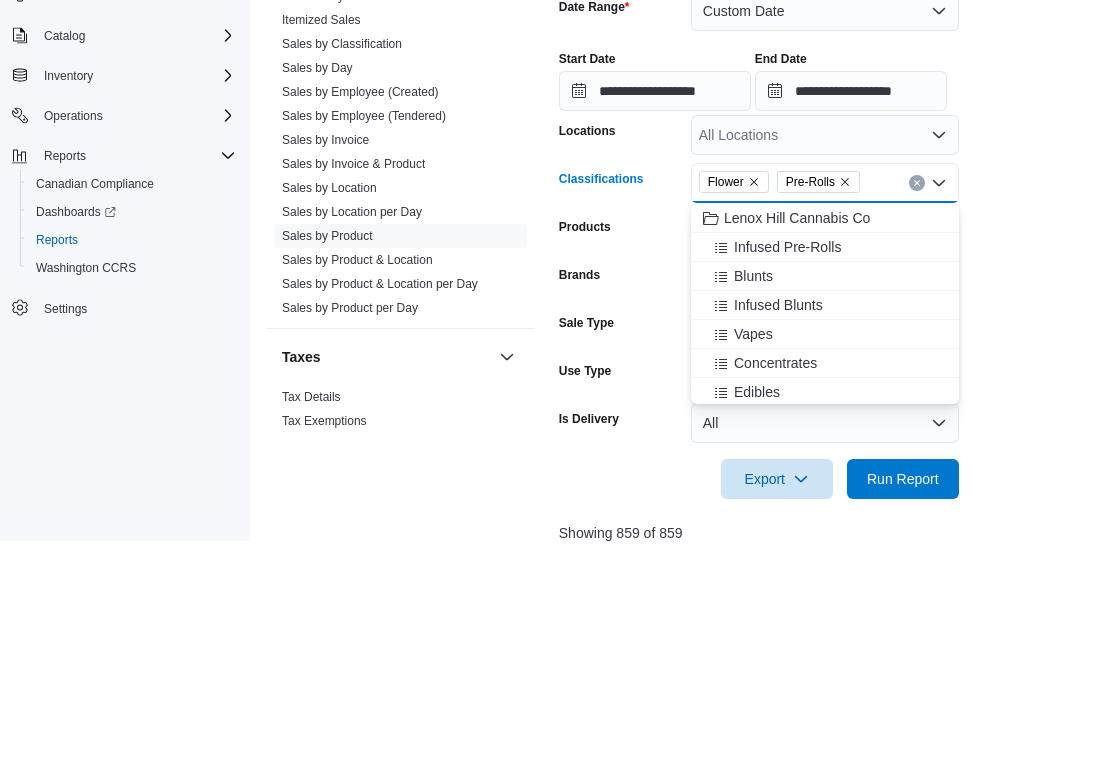 click on "Pre-Rolls" at bounding box center [818, 406] 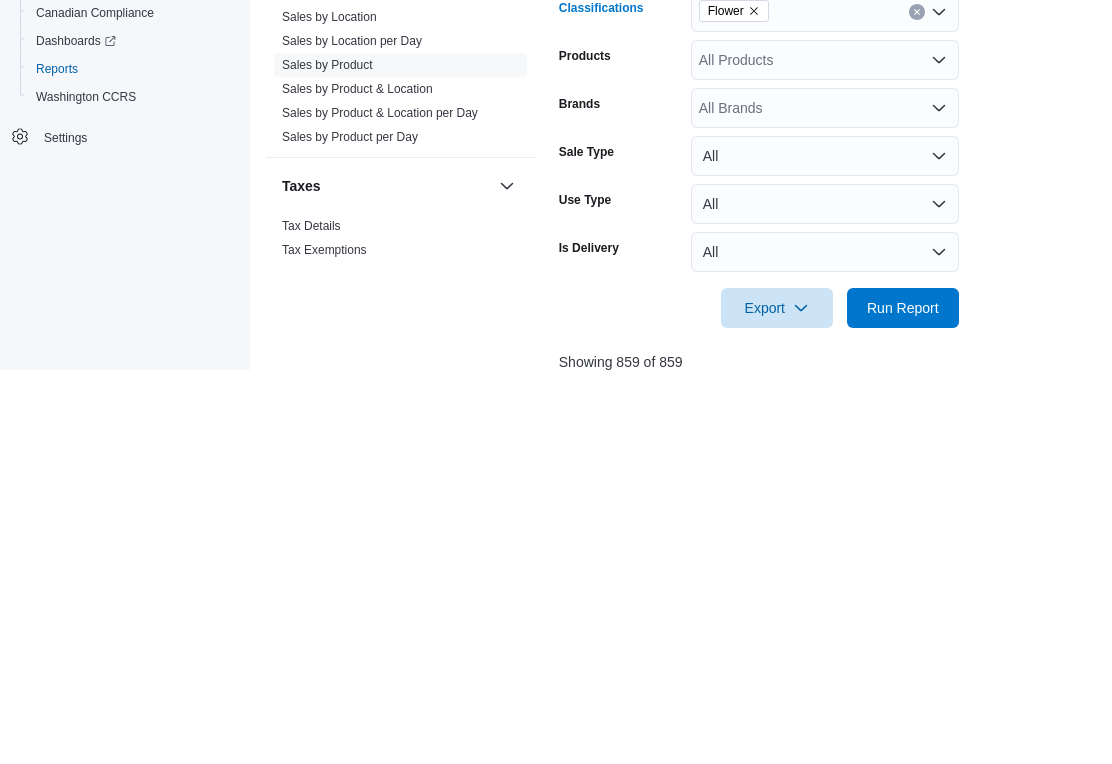 click on "Run Report" at bounding box center (903, 703) 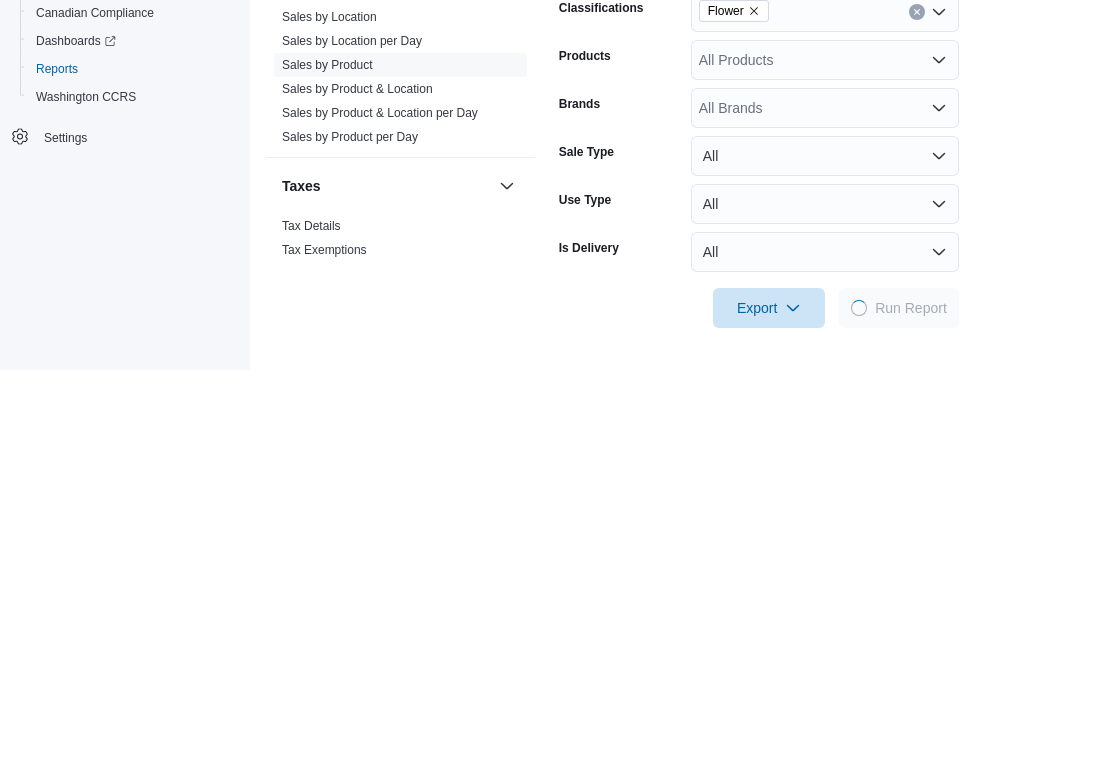 scroll, scrollTop: 570, scrollLeft: 0, axis: vertical 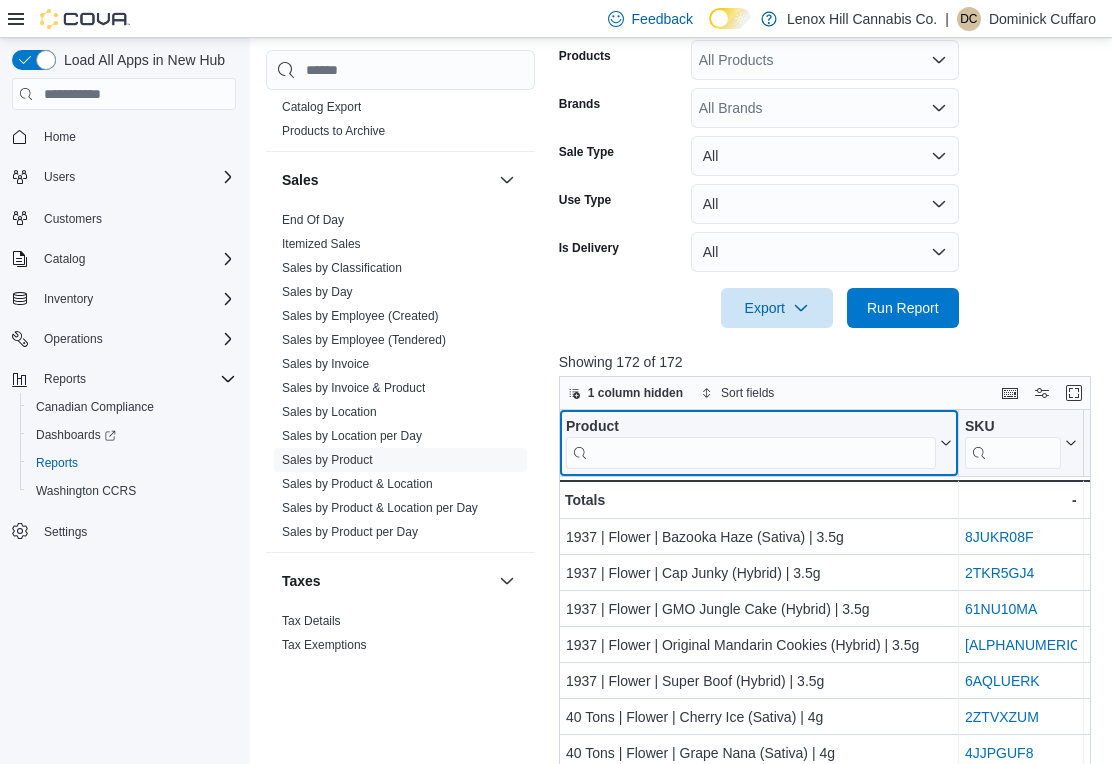 click at bounding box center (751, 453) 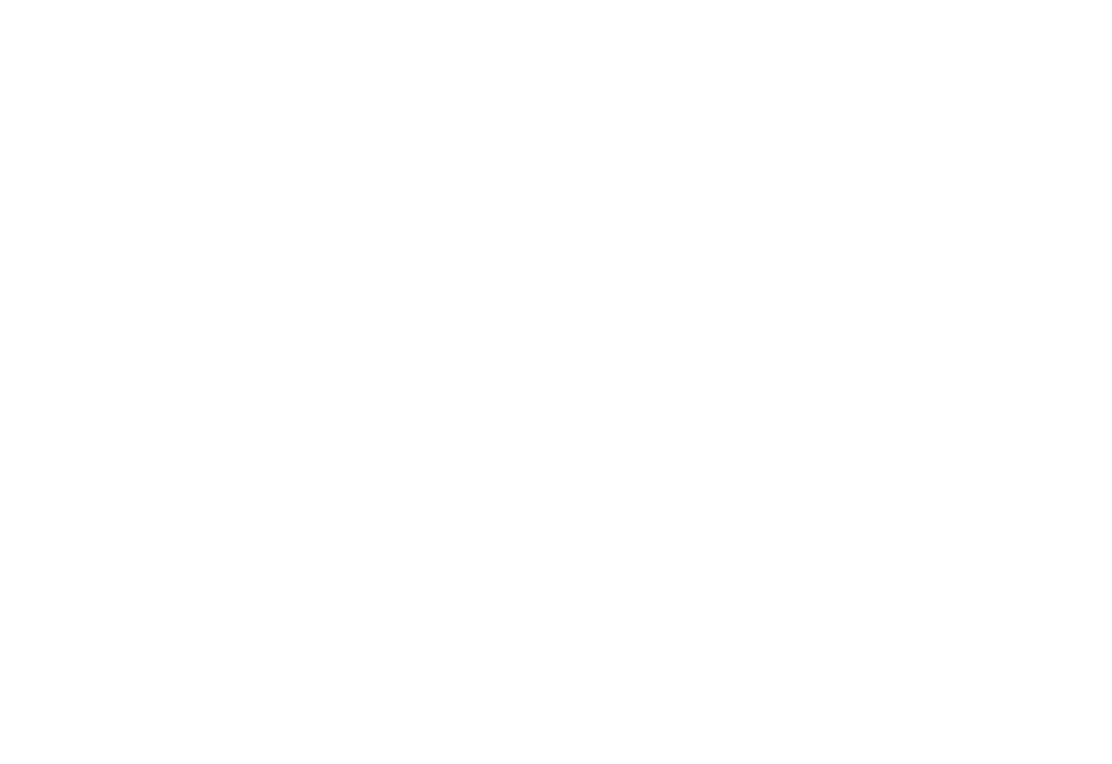 scroll, scrollTop: 349, scrollLeft: 0, axis: vertical 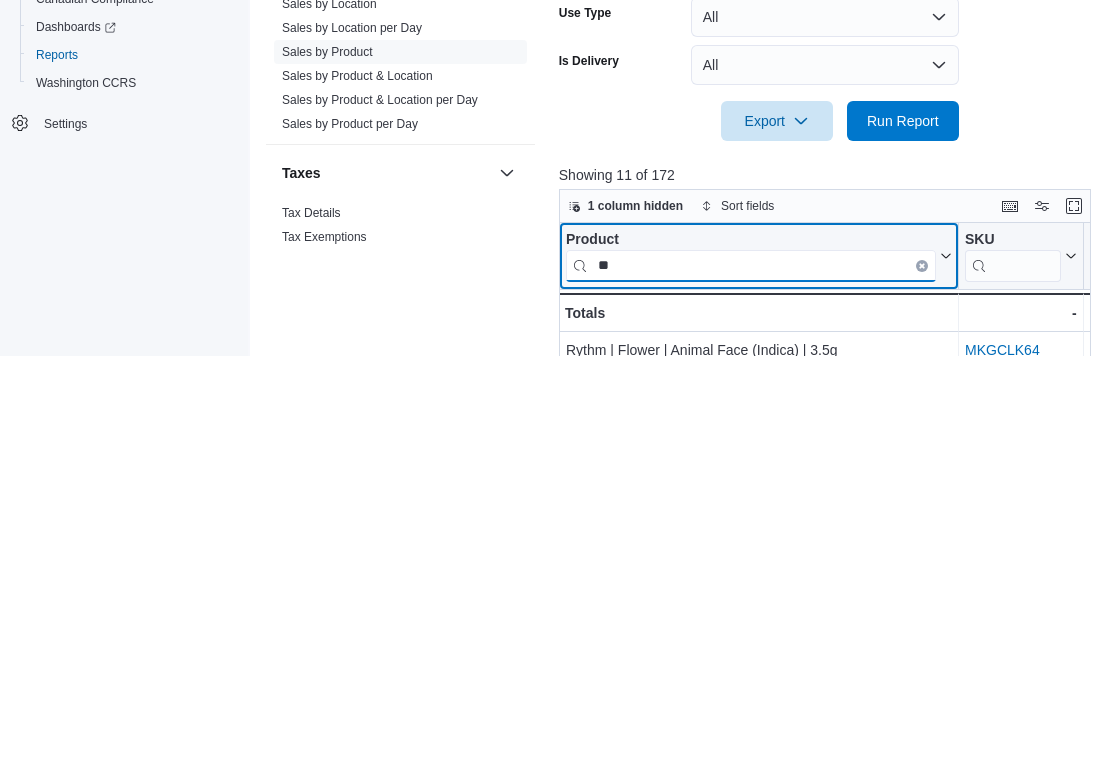 type on "*" 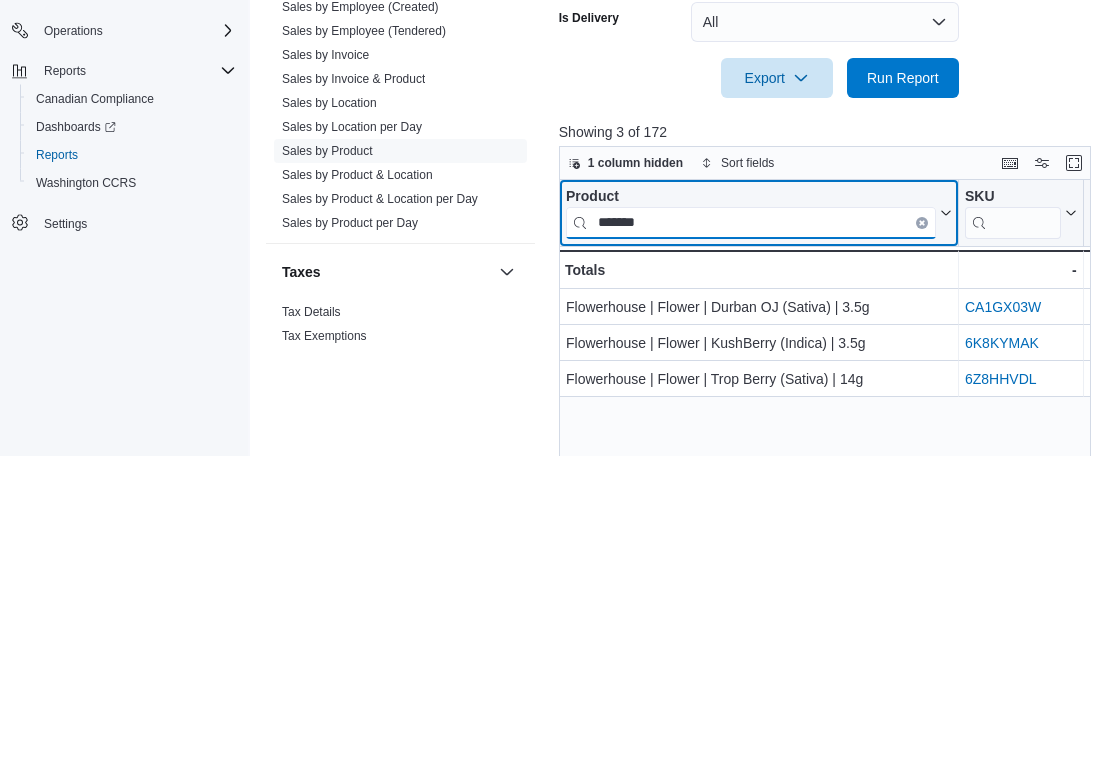 scroll, scrollTop: 492, scrollLeft: 0, axis: vertical 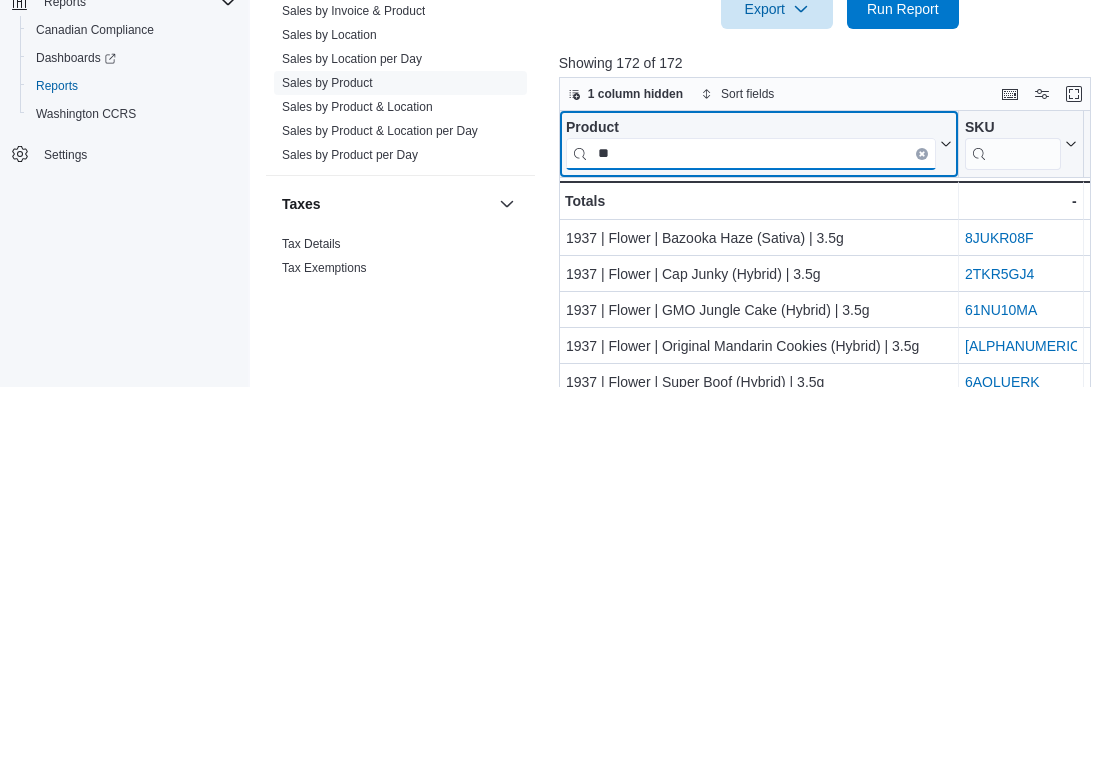 type on "*" 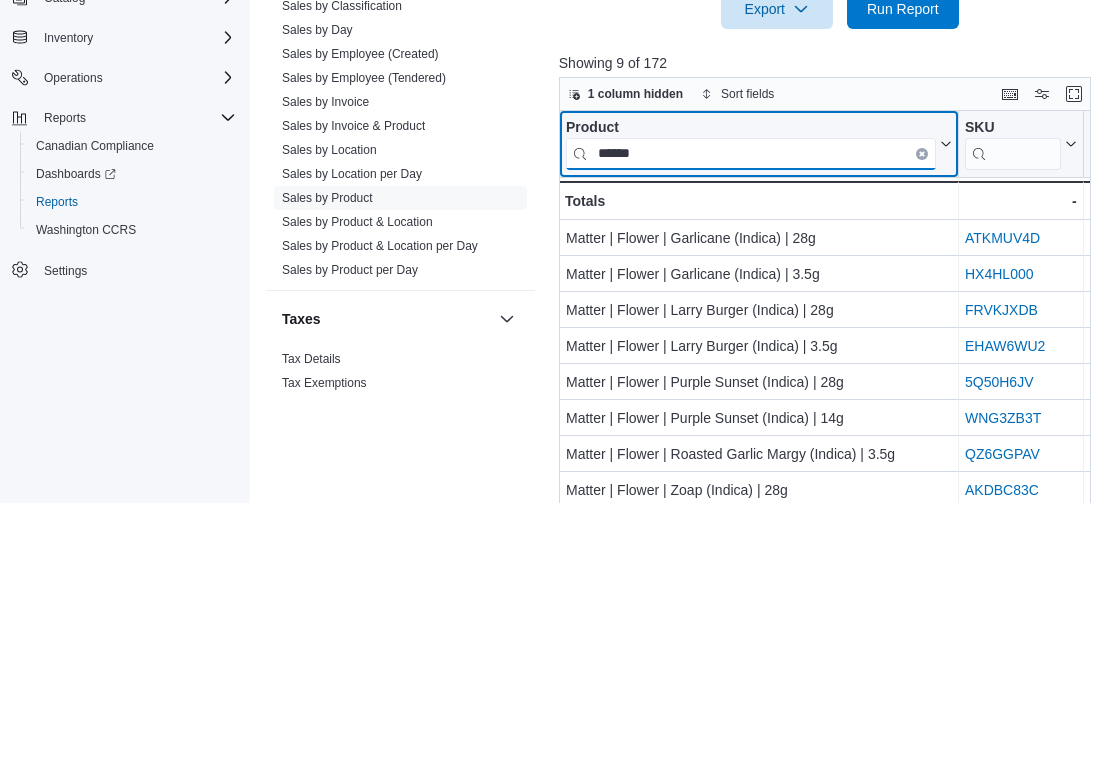 scroll, scrollTop: 608, scrollLeft: 0, axis: vertical 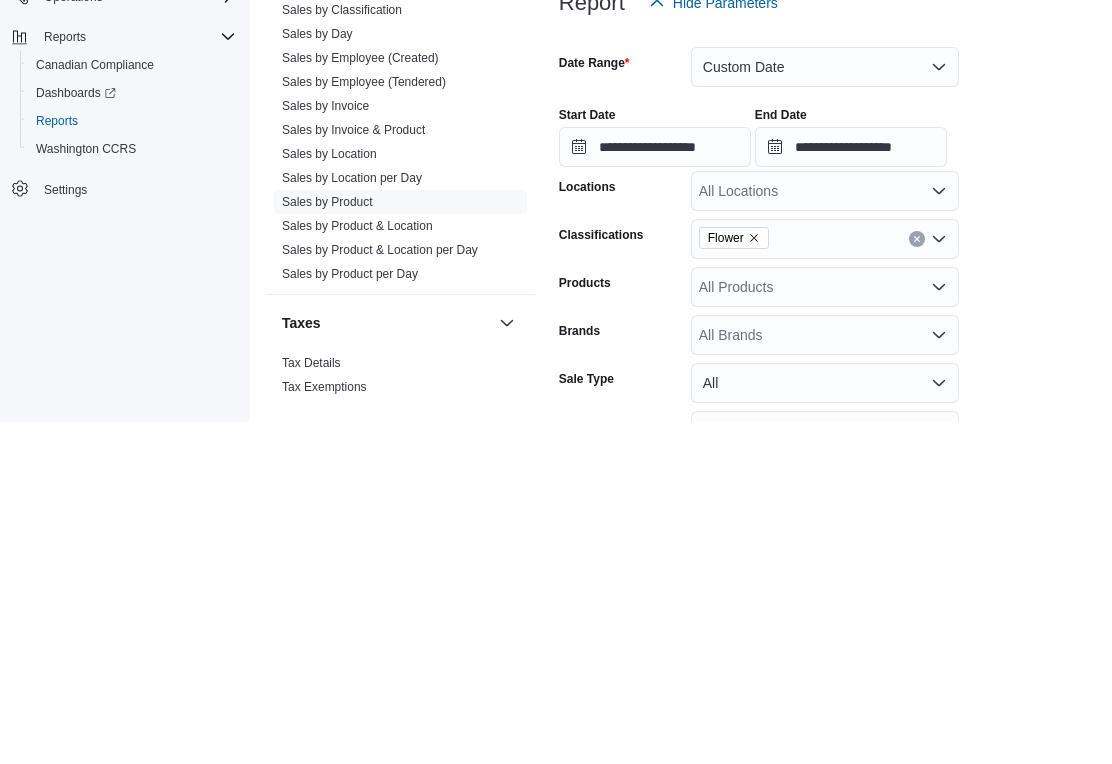 type on "******" 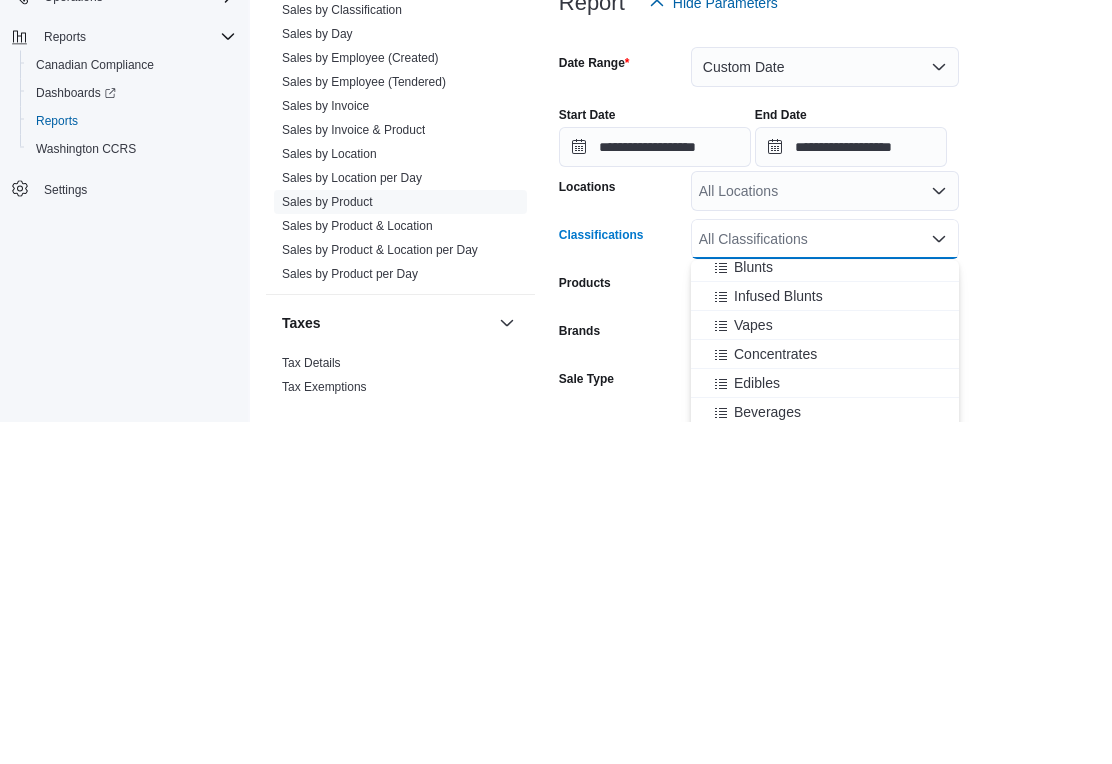 scroll, scrollTop: 119, scrollLeft: 0, axis: vertical 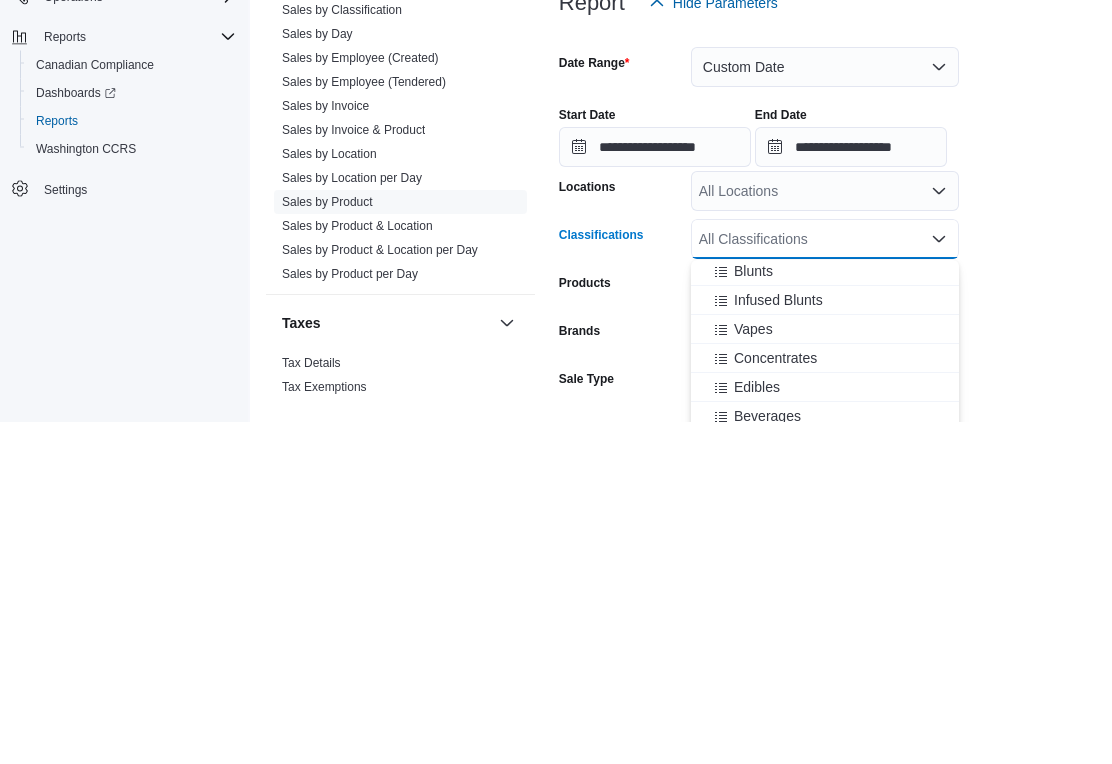 click on "Concentrates" at bounding box center (775, 701) 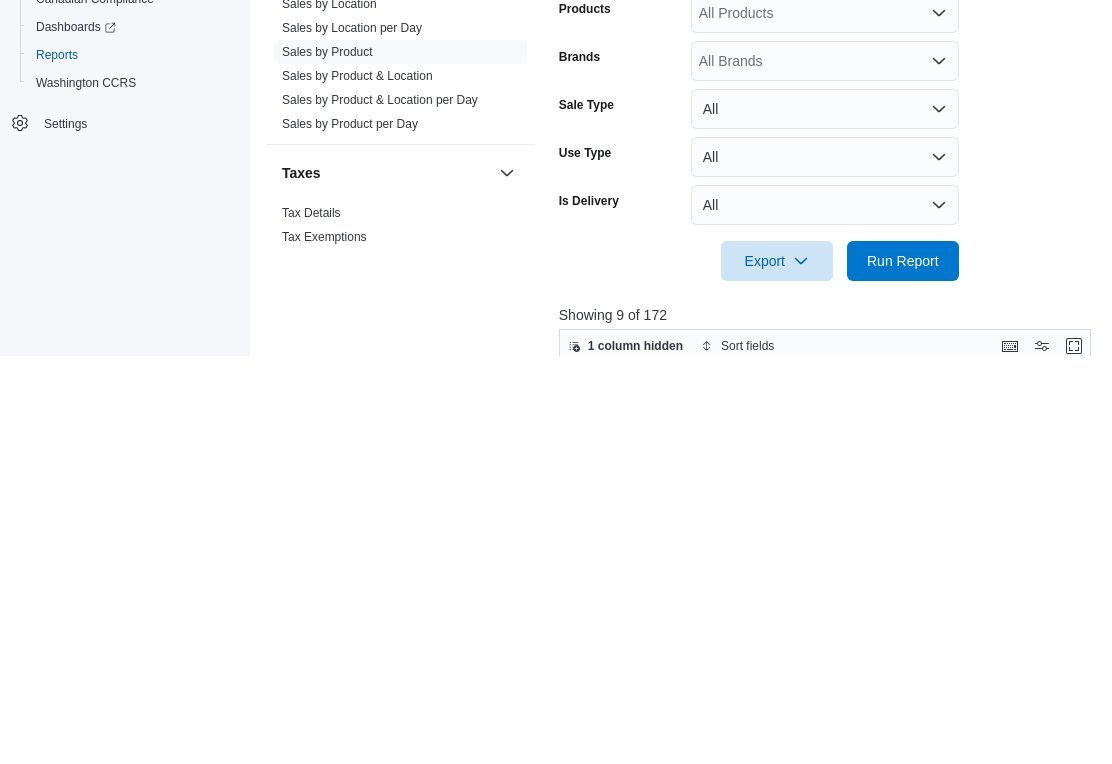 click on "Run Report" at bounding box center [903, 669] 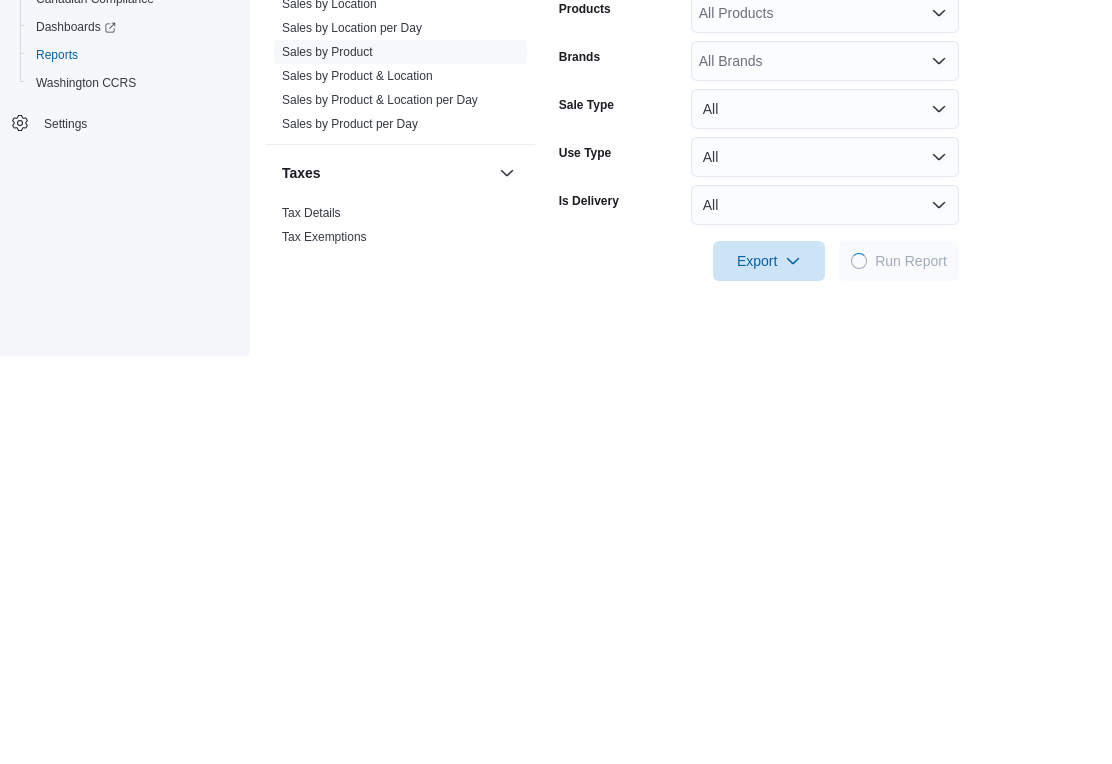 scroll, scrollTop: 618, scrollLeft: 0, axis: vertical 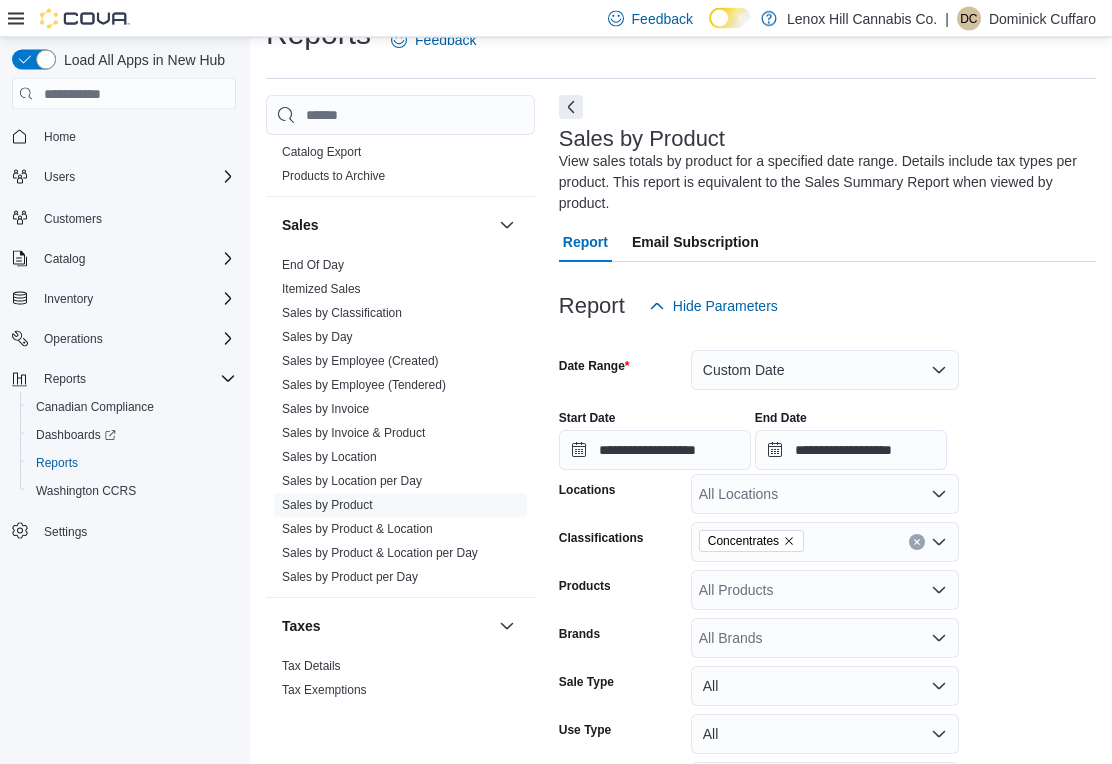 click 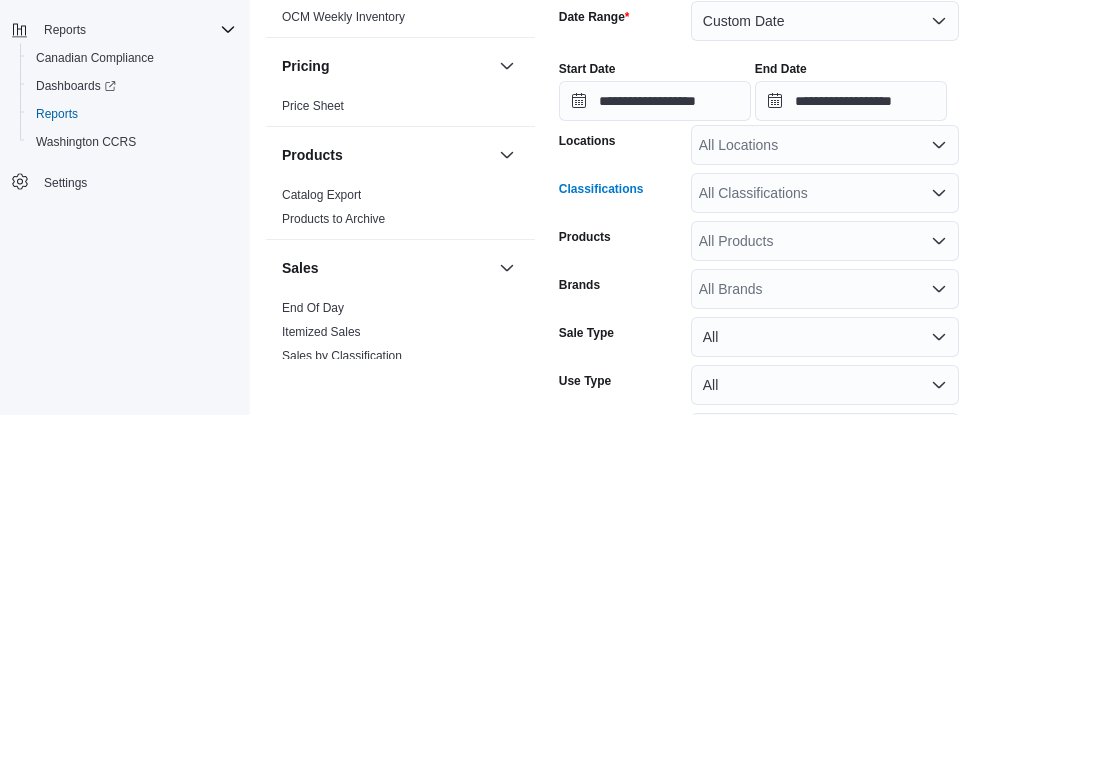 scroll, scrollTop: 804, scrollLeft: 0, axis: vertical 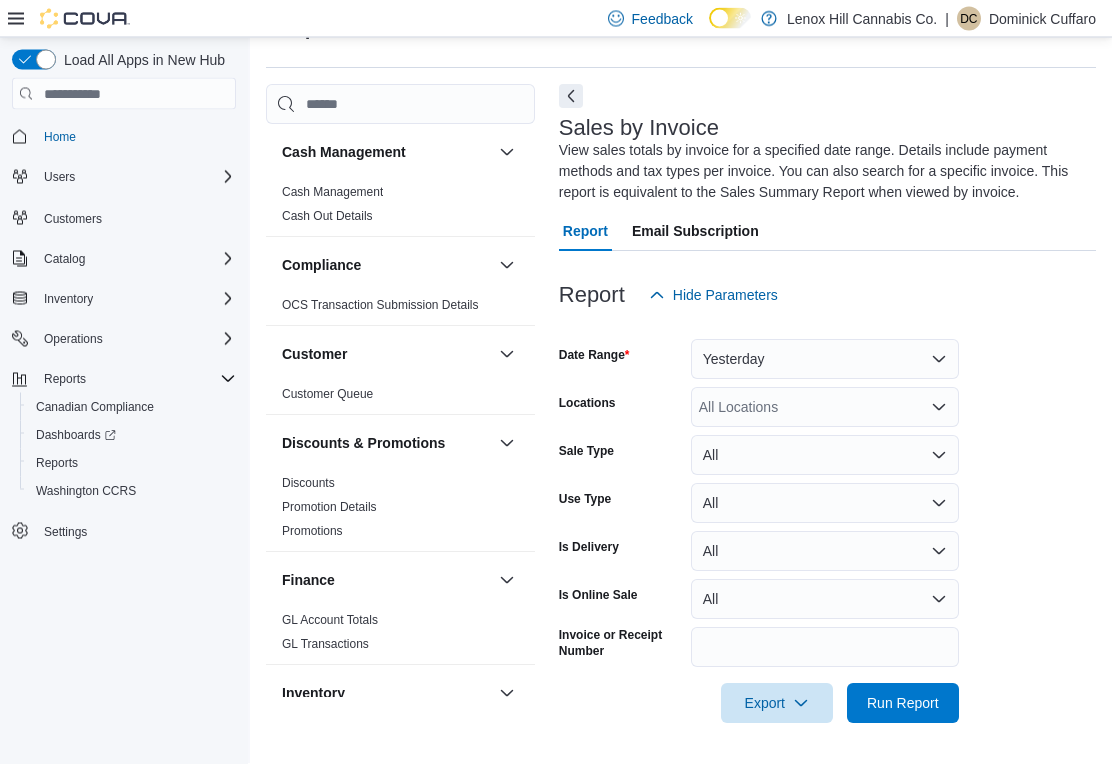 click on "Yesterday" at bounding box center (825, 360) 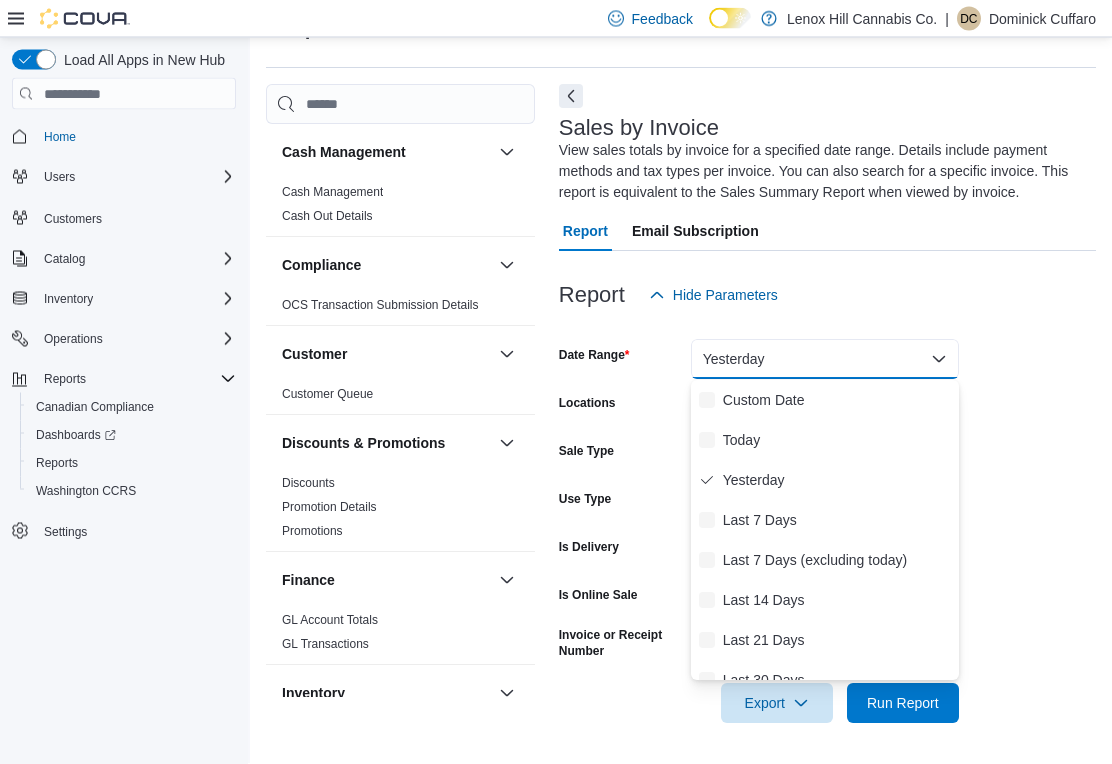 scroll, scrollTop: 51, scrollLeft: 0, axis: vertical 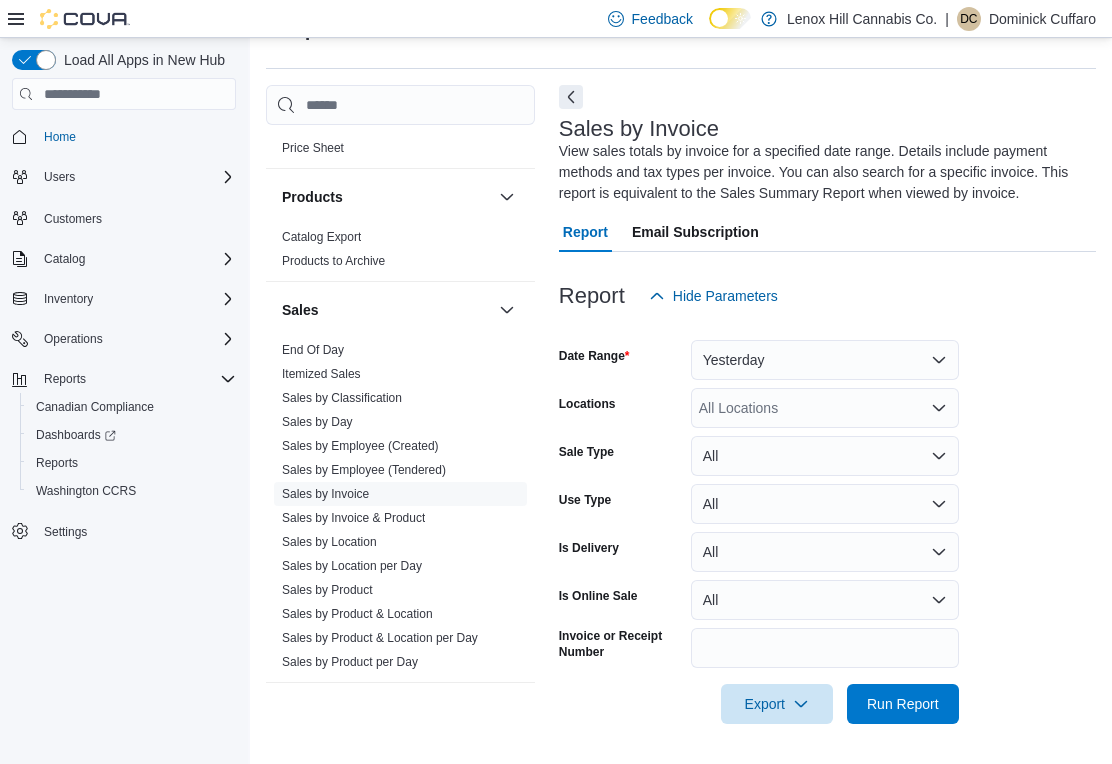 click on "Sales by Product" at bounding box center [327, 590] 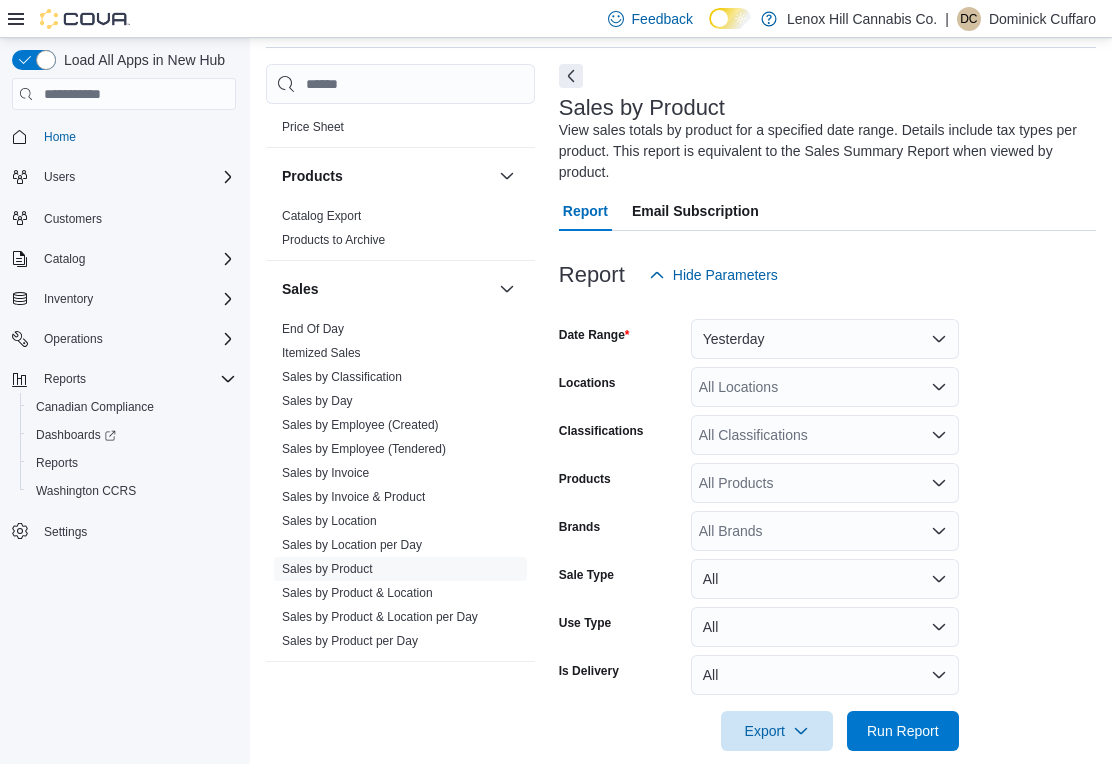 scroll, scrollTop: 86, scrollLeft: 0, axis: vertical 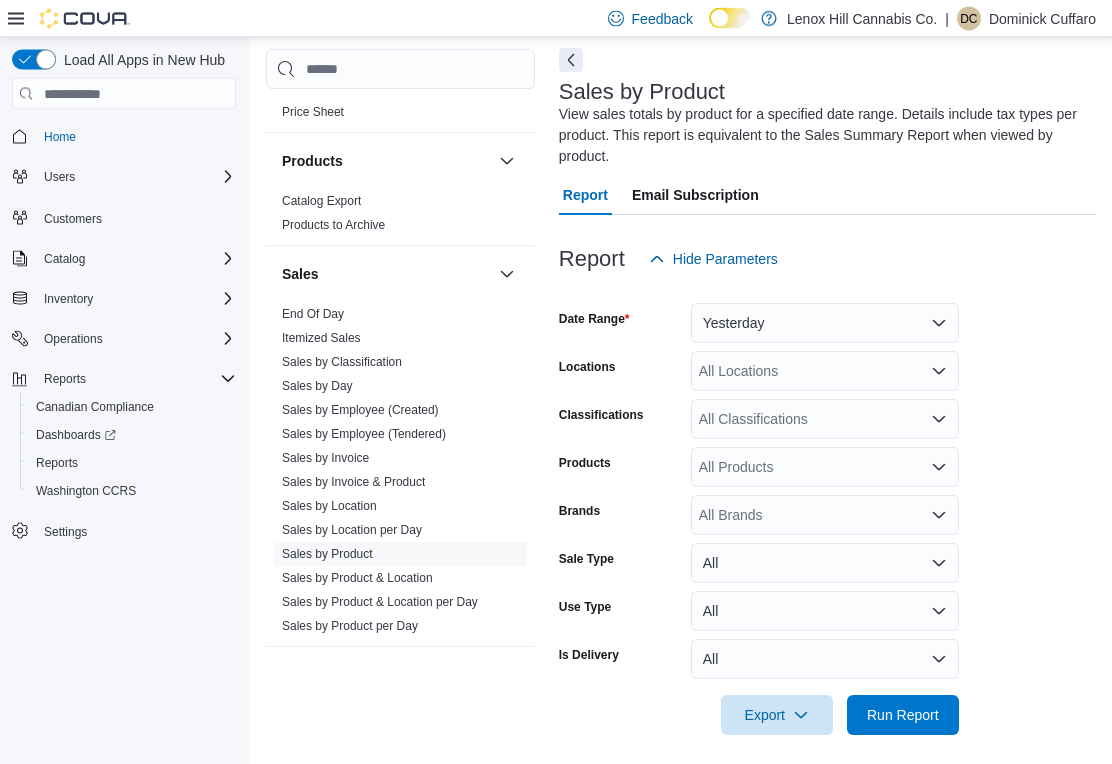 click on "Yesterday" at bounding box center [825, 324] 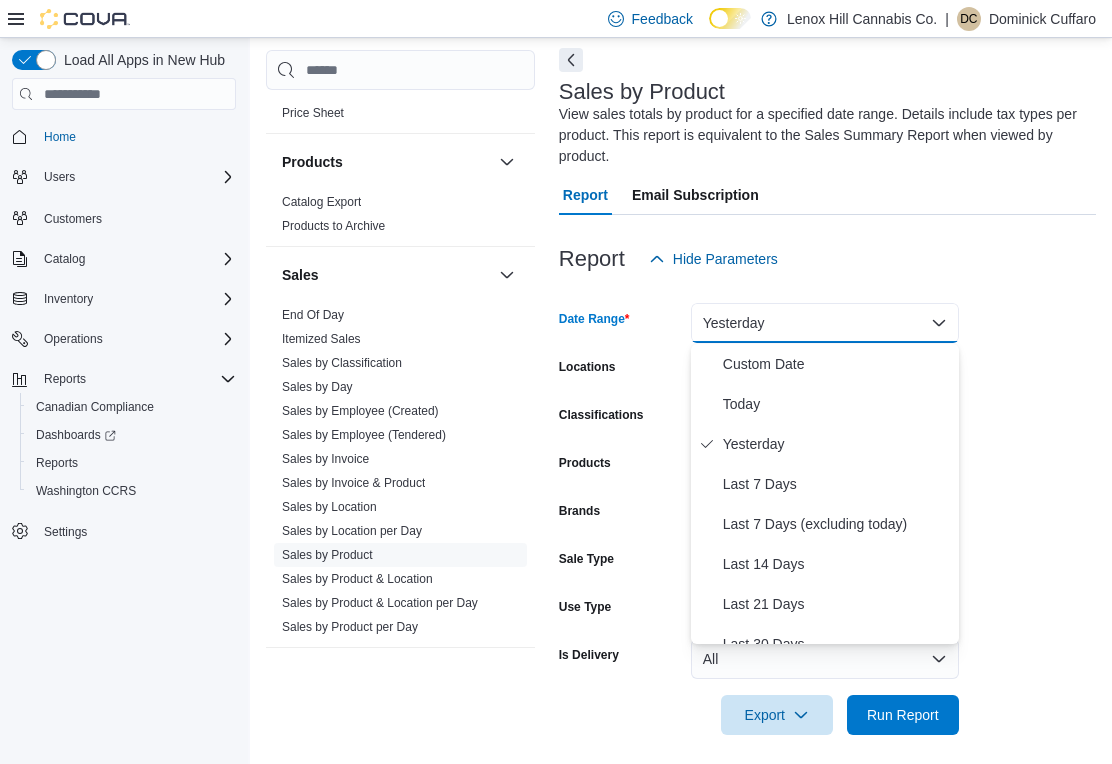click on "Today" at bounding box center (825, 404) 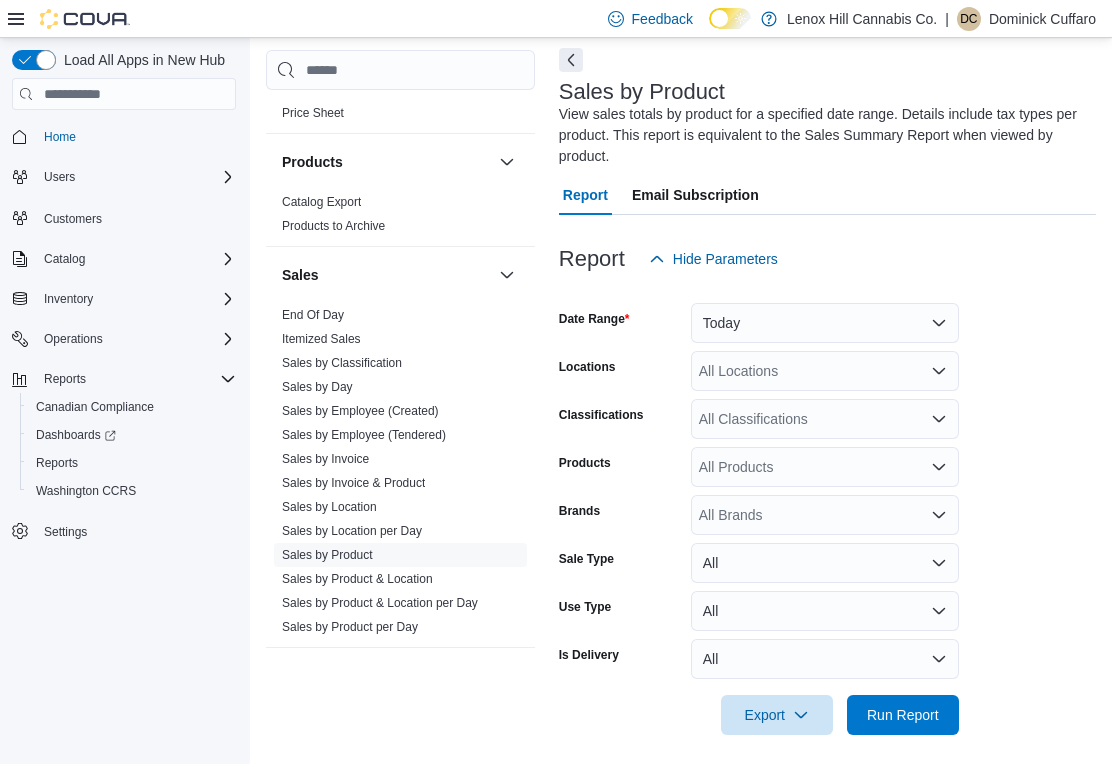 click on "All Classifications" at bounding box center (825, 419) 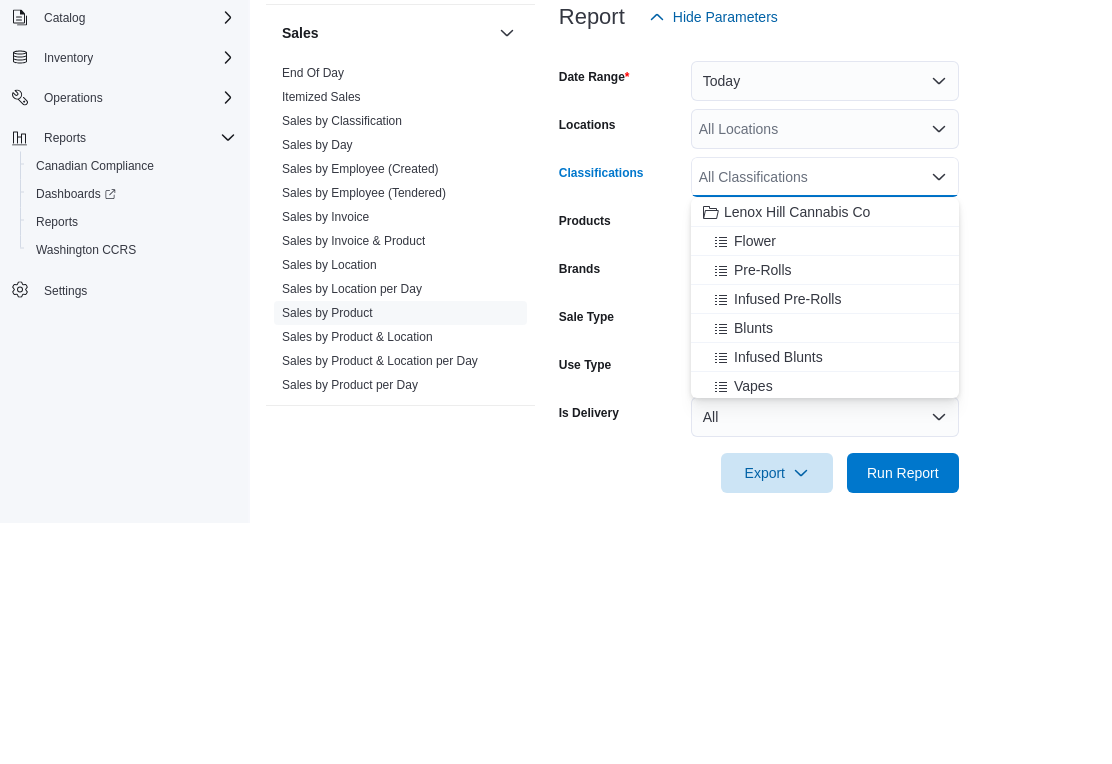 click at bounding box center [723, 483] 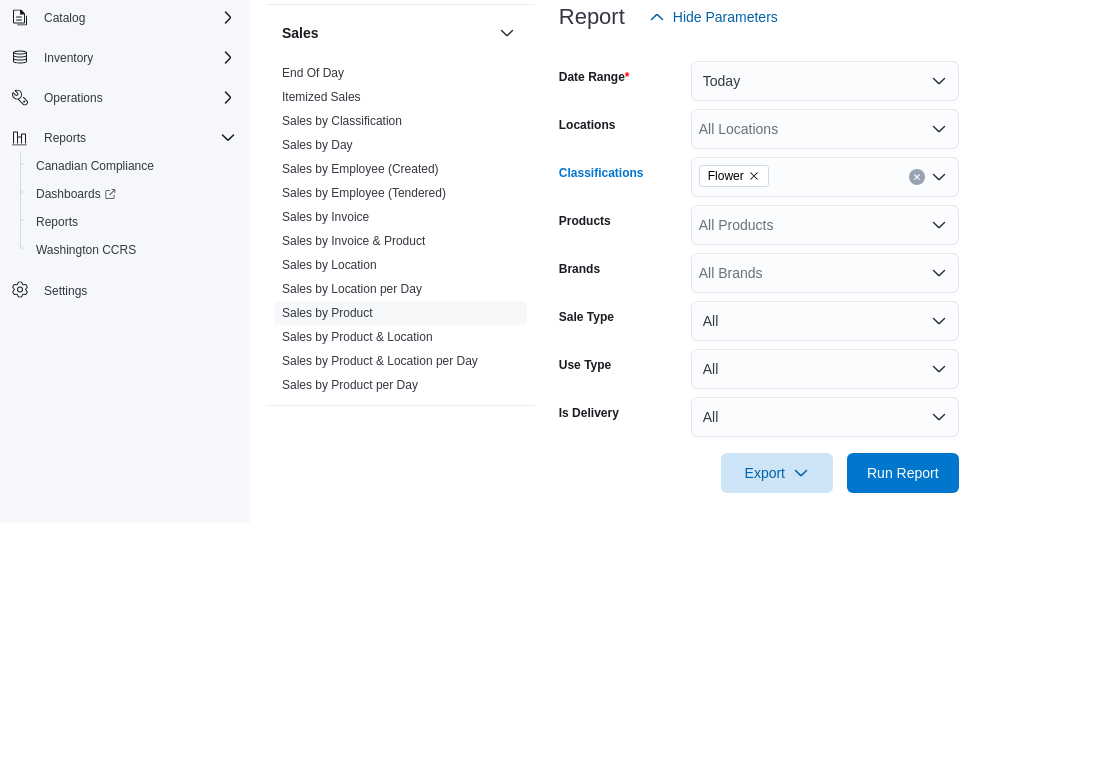 click on "Sales by Employee (Tendered)" at bounding box center (400, 435) 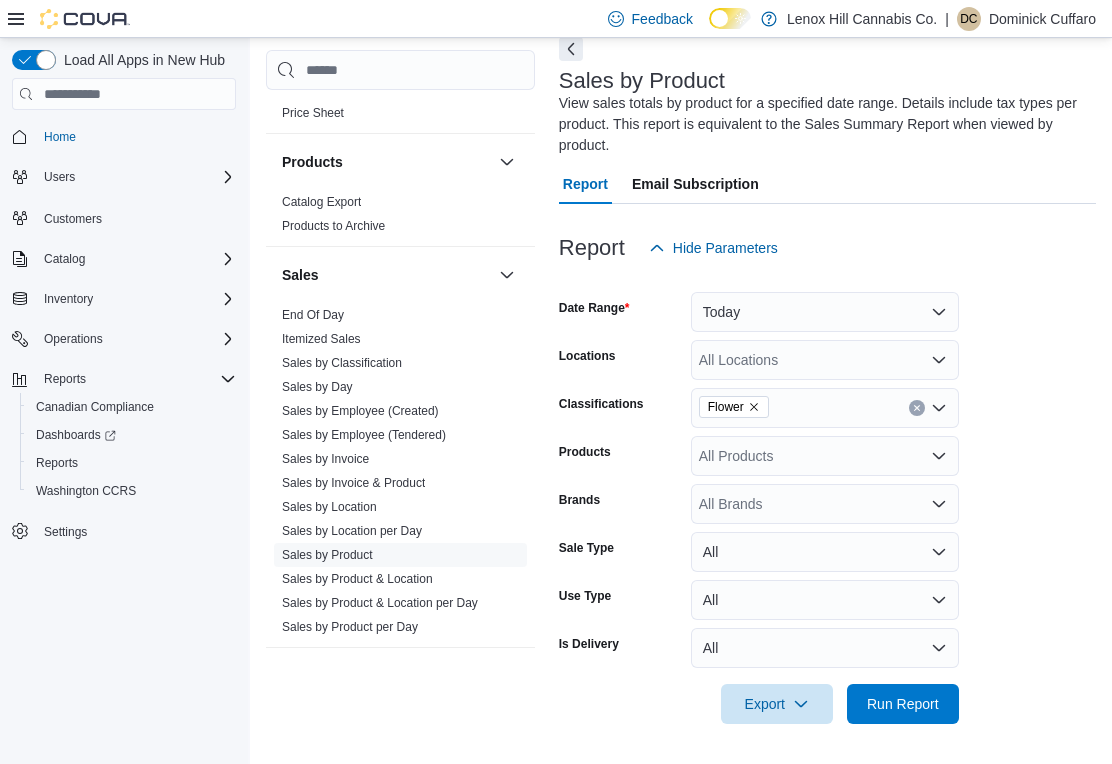 click on "Run Report" at bounding box center [903, 704] 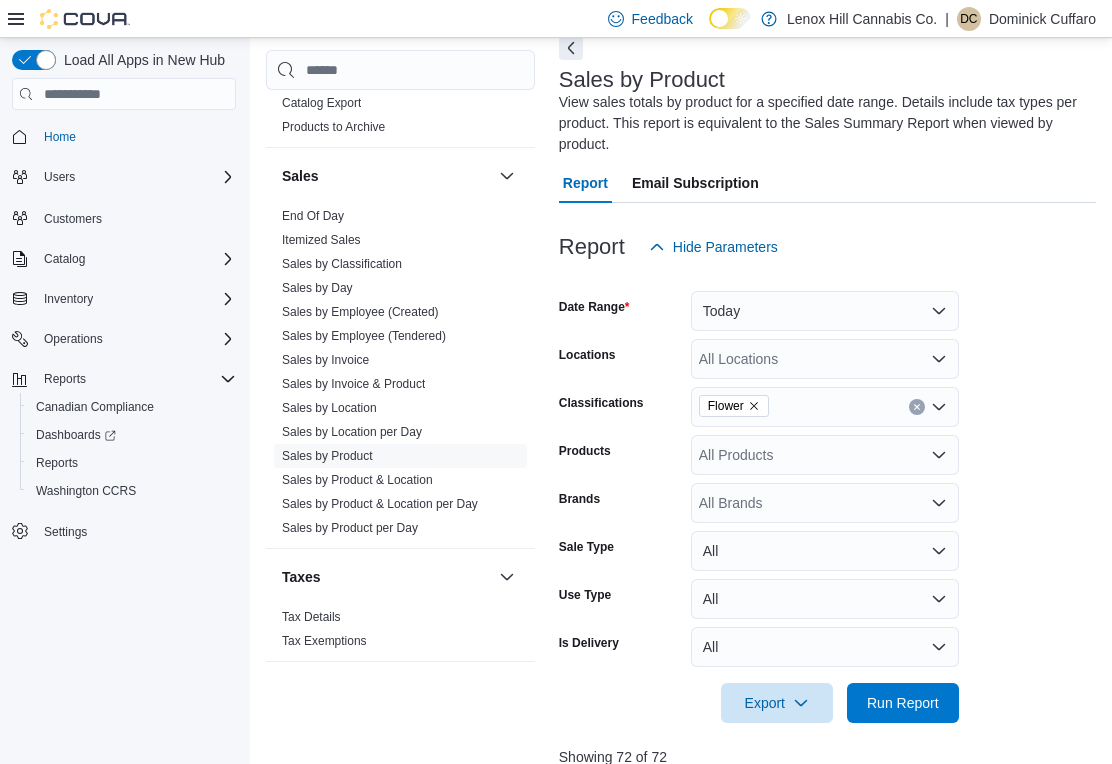 scroll, scrollTop: 1213, scrollLeft: 0, axis: vertical 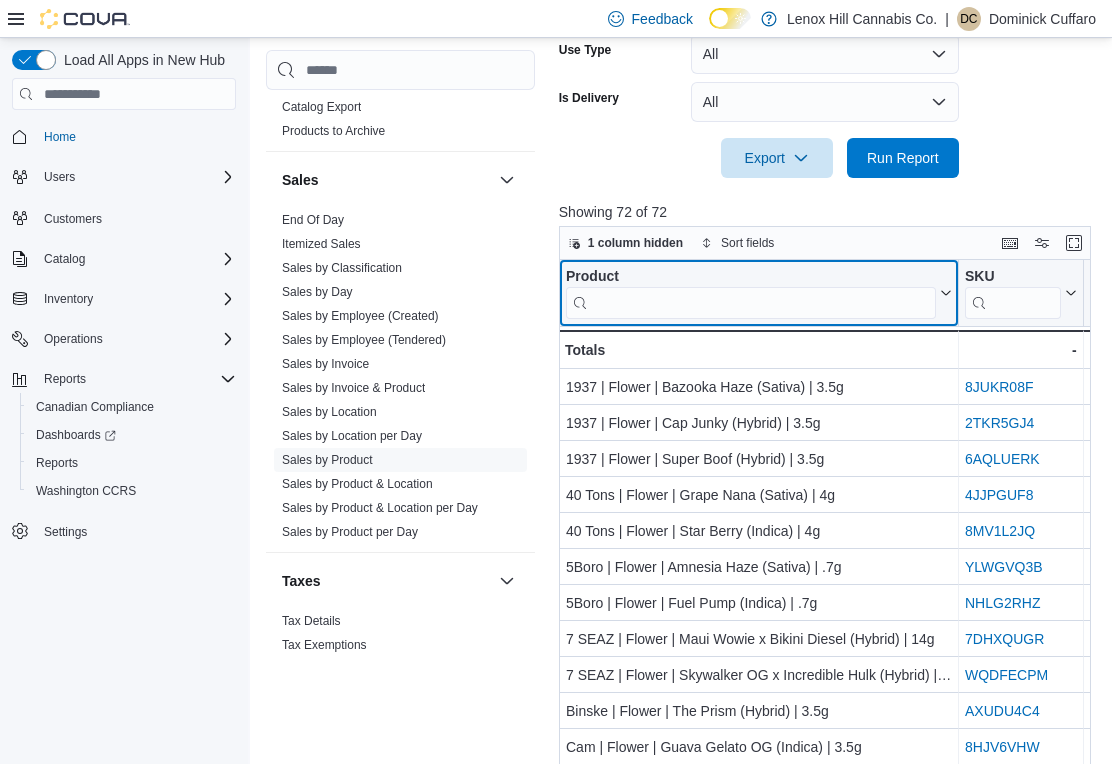 click at bounding box center [751, 303] 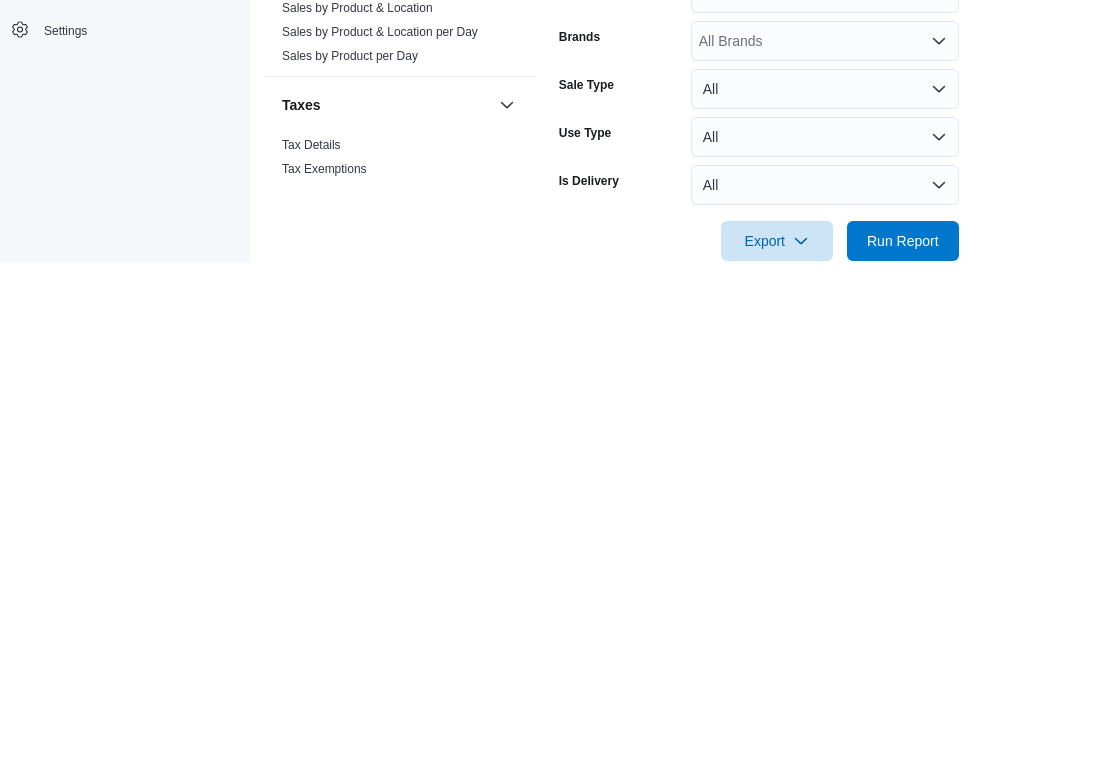 scroll, scrollTop: 0, scrollLeft: 0, axis: both 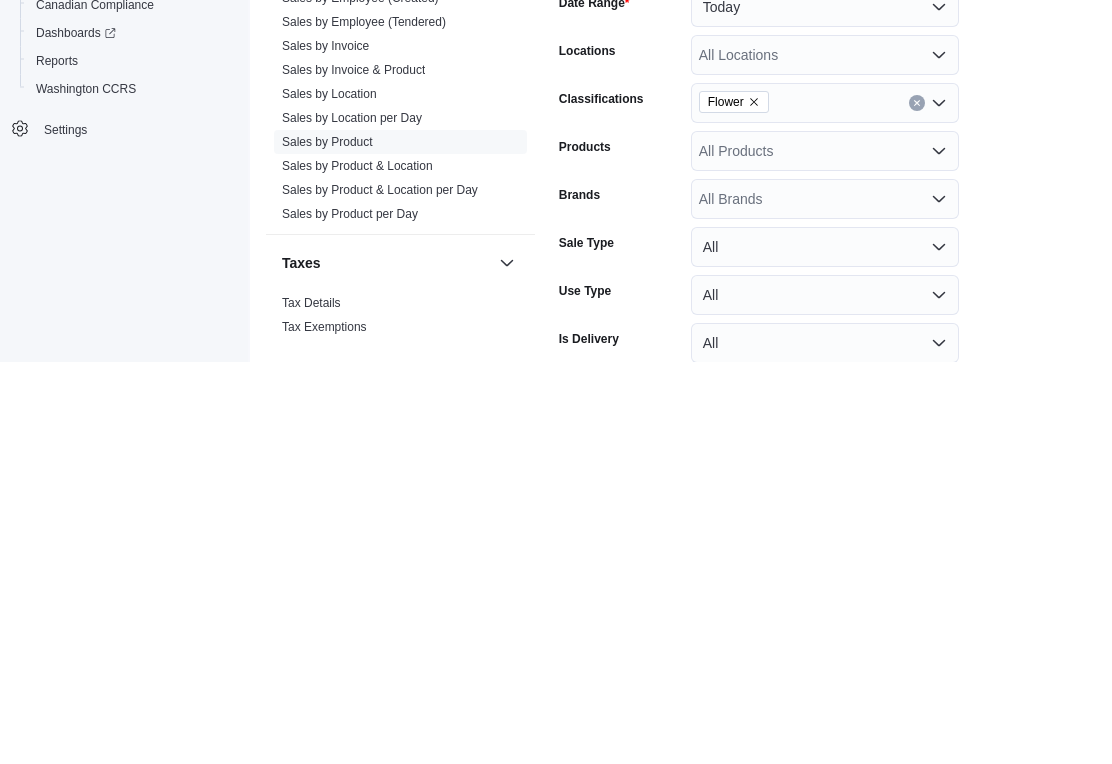 type on "**********" 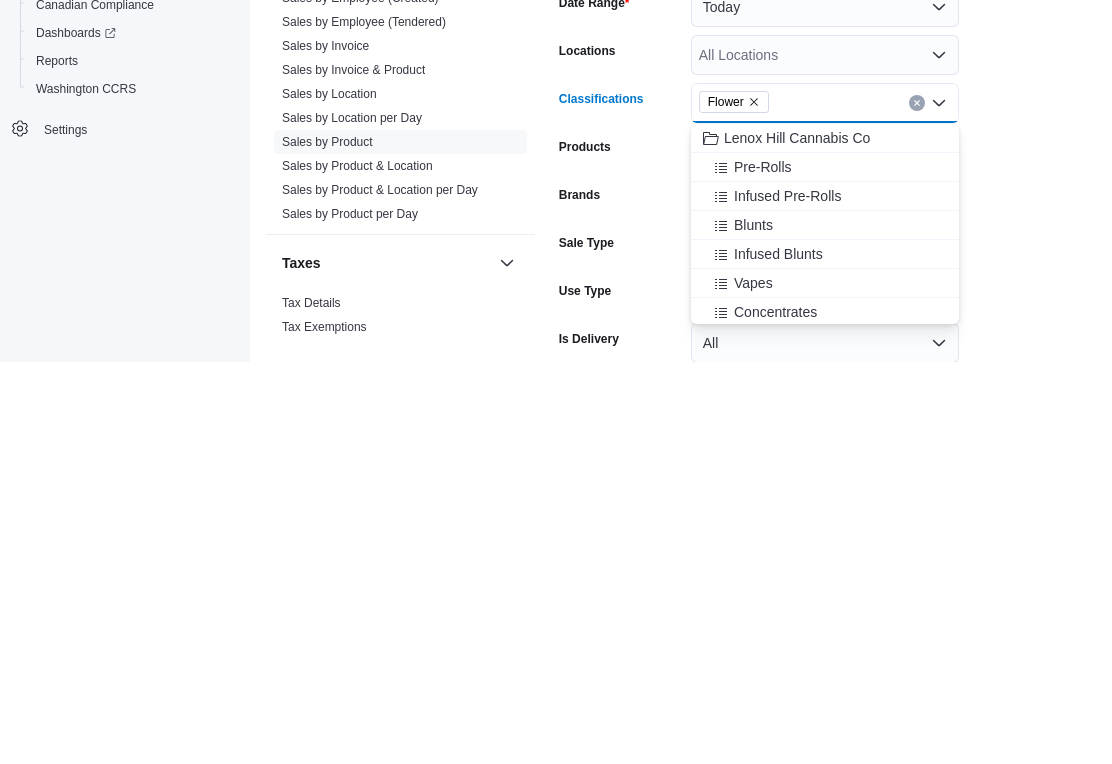 click 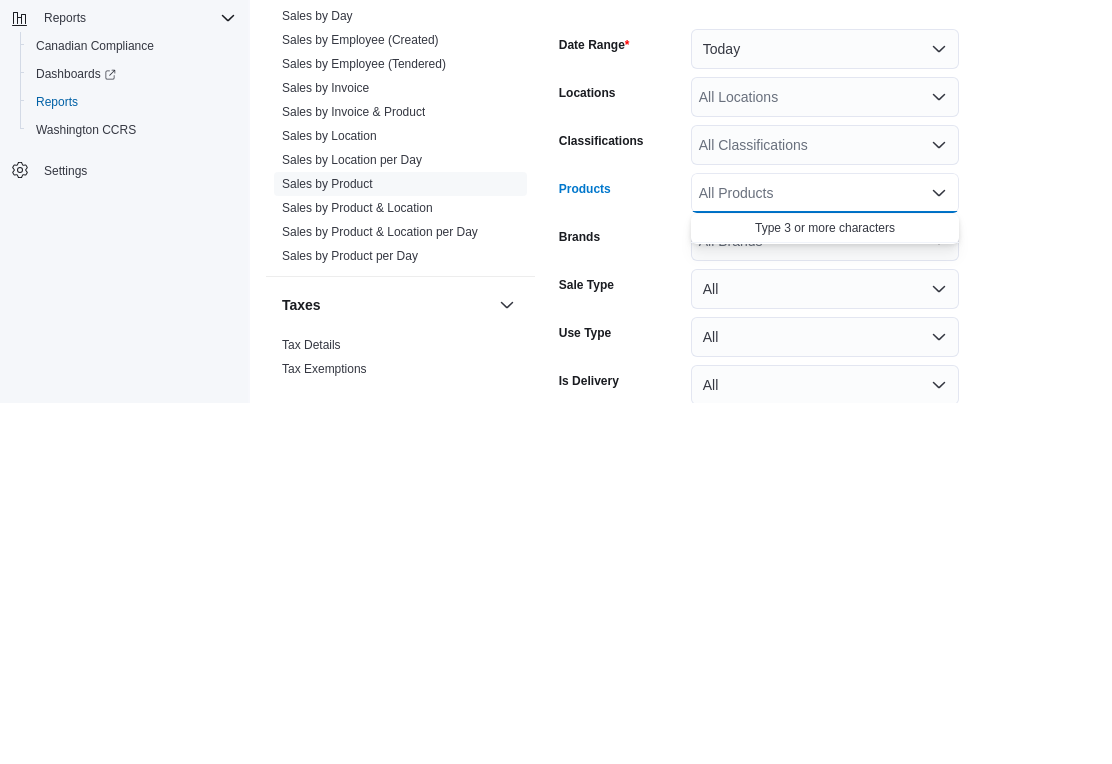 click on "Date Range Today Locations All Locations Classifications All Classifications Products All Products Combo box. Selected. Combo box input. All Products. Type some text or, to display a list of choices, press Down Arrow. To exit the list of choices, press Escape. Brands All Brands Sale Type All Use Type All Is Delivery All Export  Run Report" at bounding box center [827, 594] 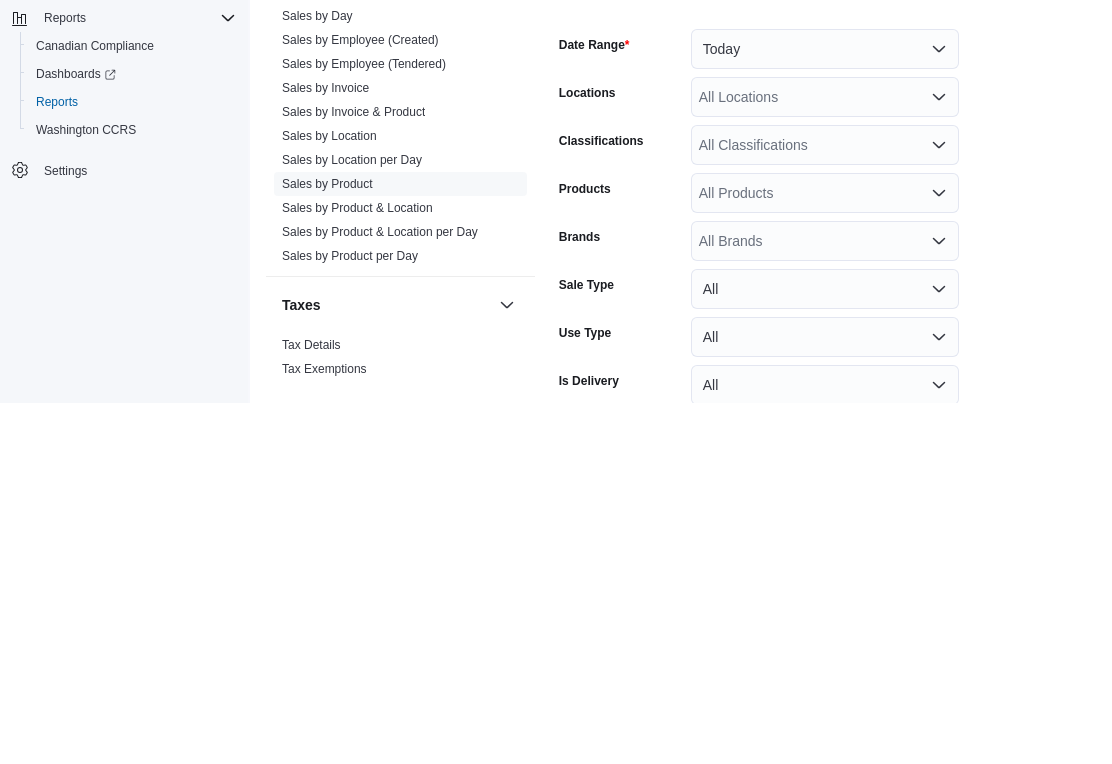 scroll, scrollTop: 361, scrollLeft: 0, axis: vertical 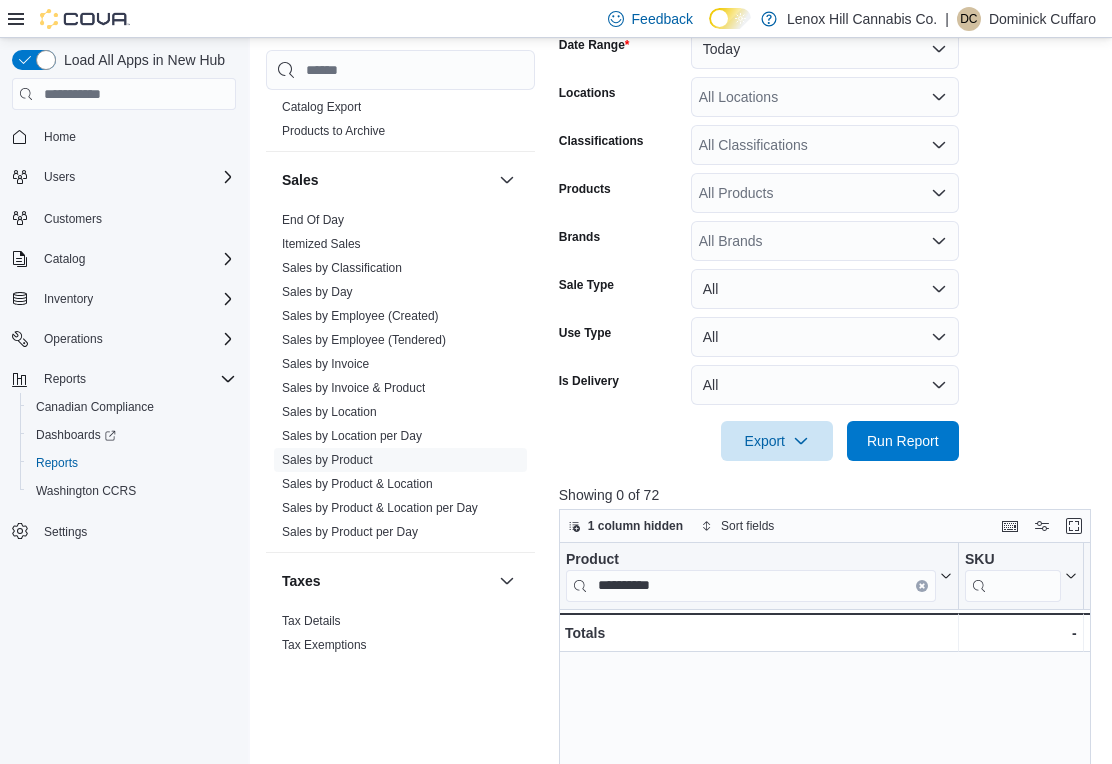 click on "Date Range Today Locations All Locations Classifications All Classifications Products All Products Brands All Brands Sale Type All Use Type All Is Delivery All Export  Run Report" at bounding box center (827, 233) 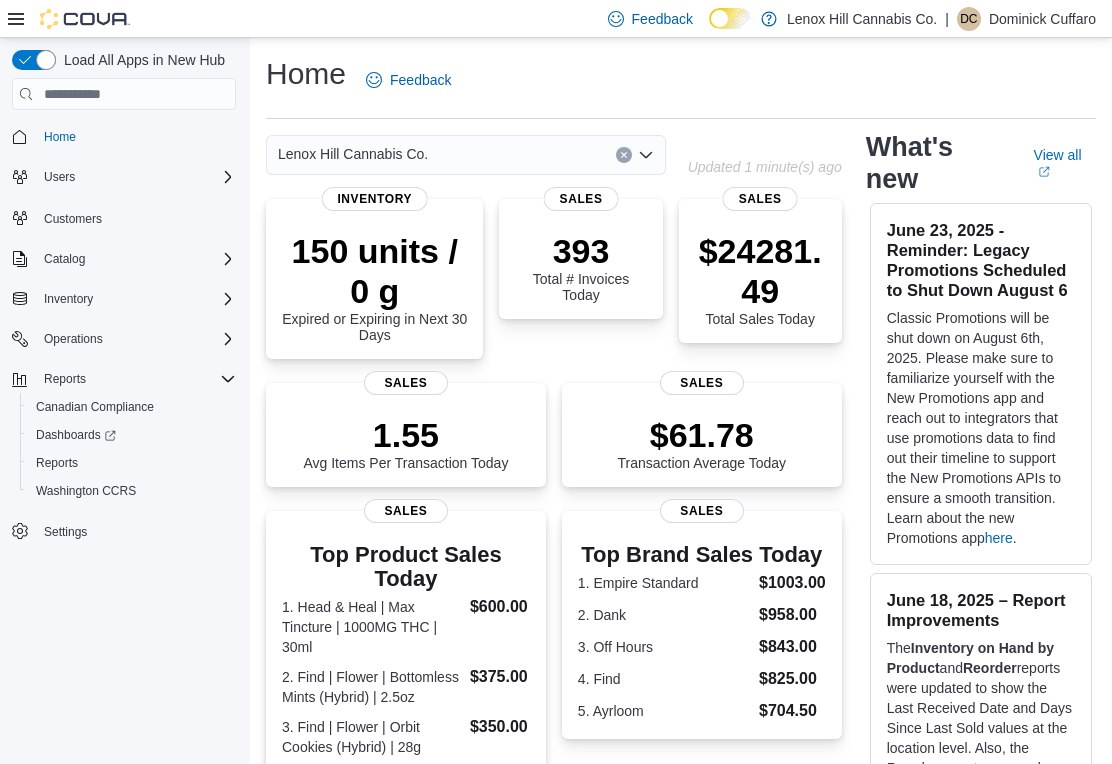 click 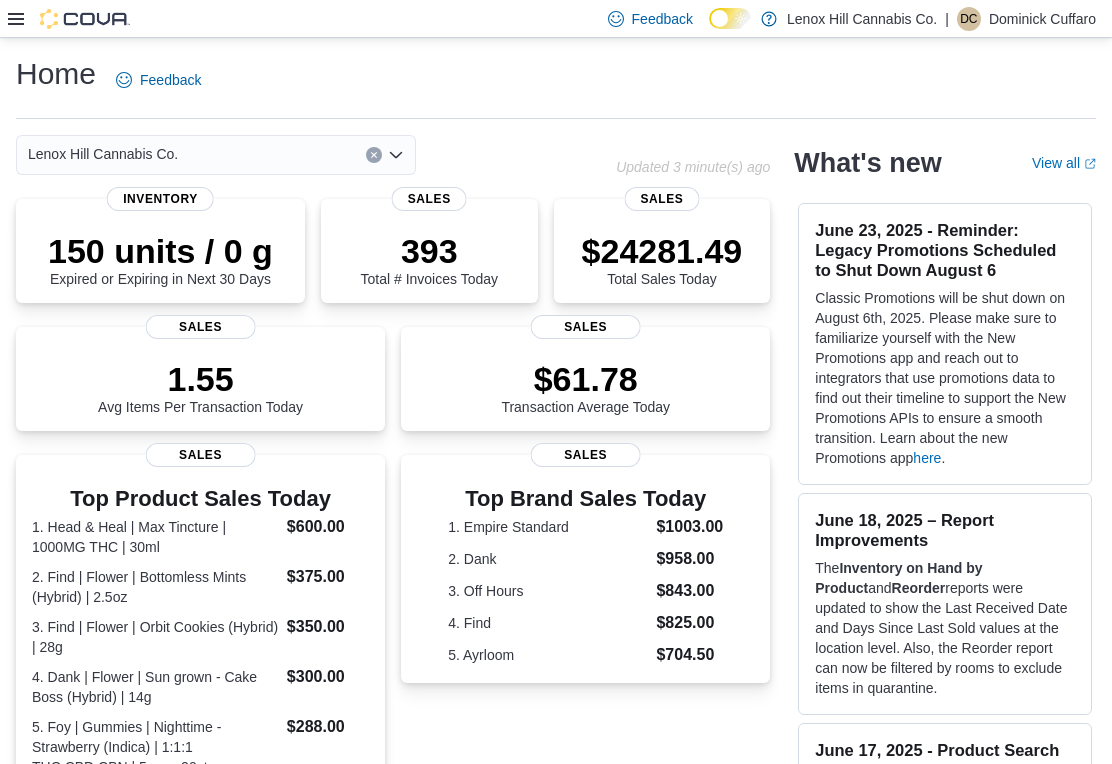 click on "Feedback Dark Mode Lenox Hill Cannabis Co. | DC Dominick Cuffaro" at bounding box center [556, 19] 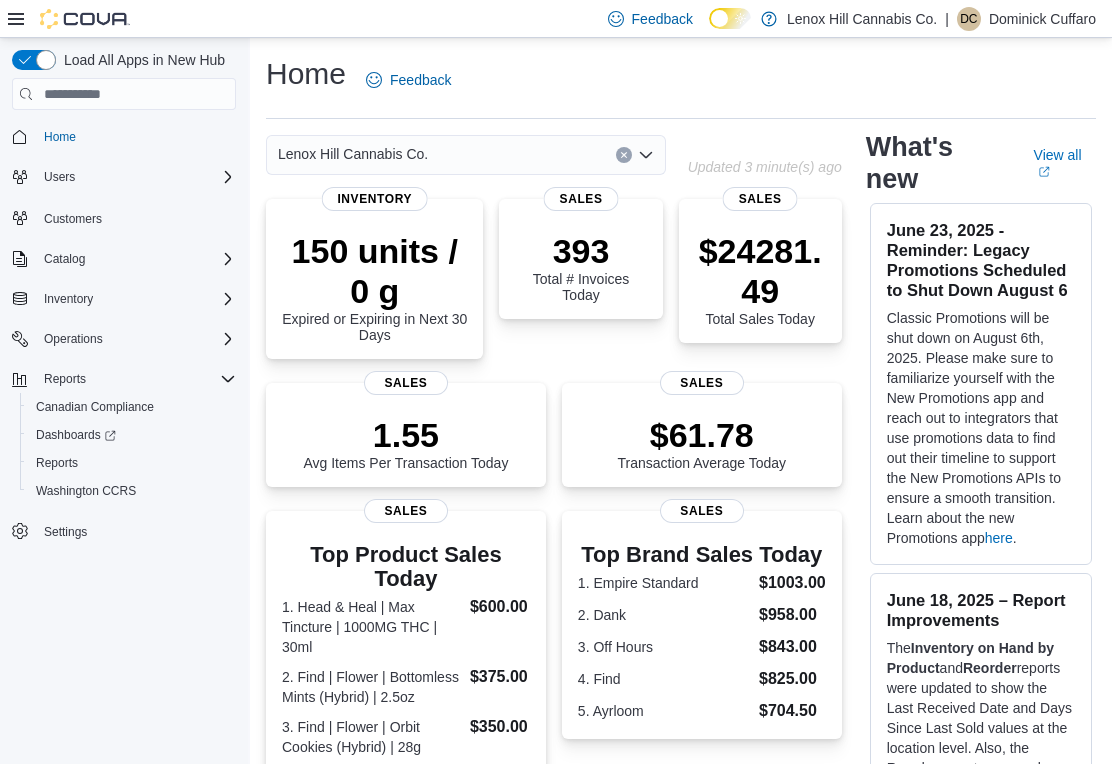 click on "Inventory" at bounding box center (136, 299) 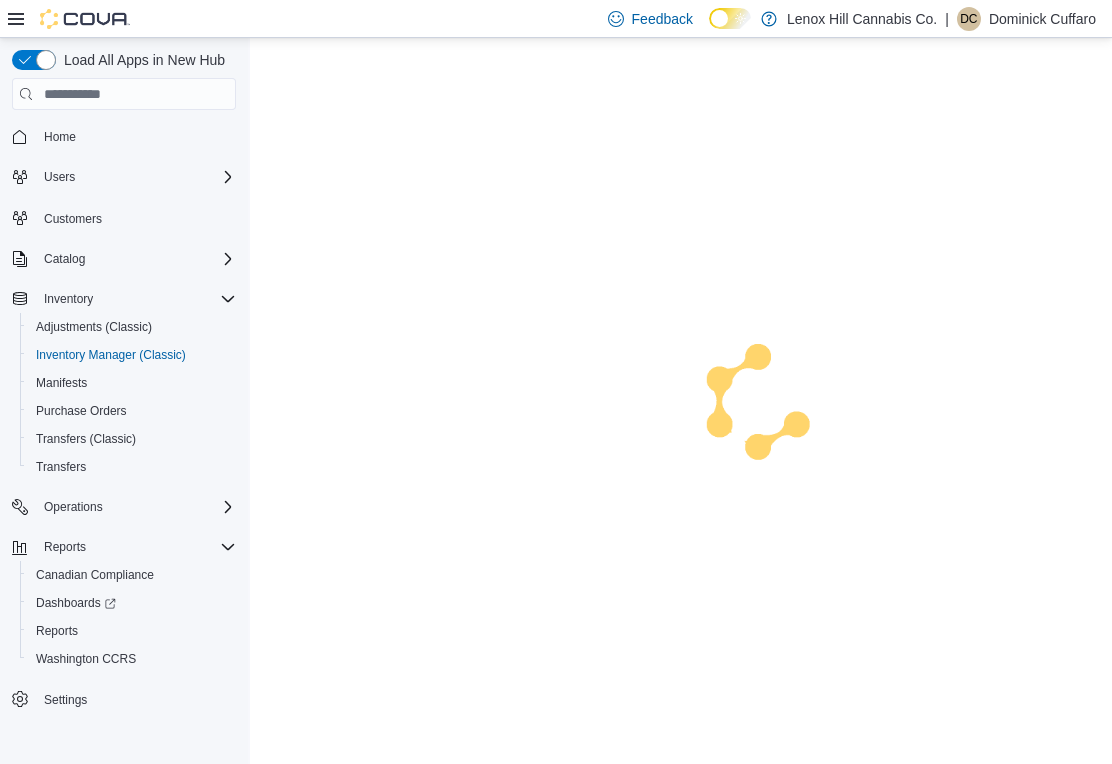 click on "Inventory Manager (Classic)" at bounding box center (111, 355) 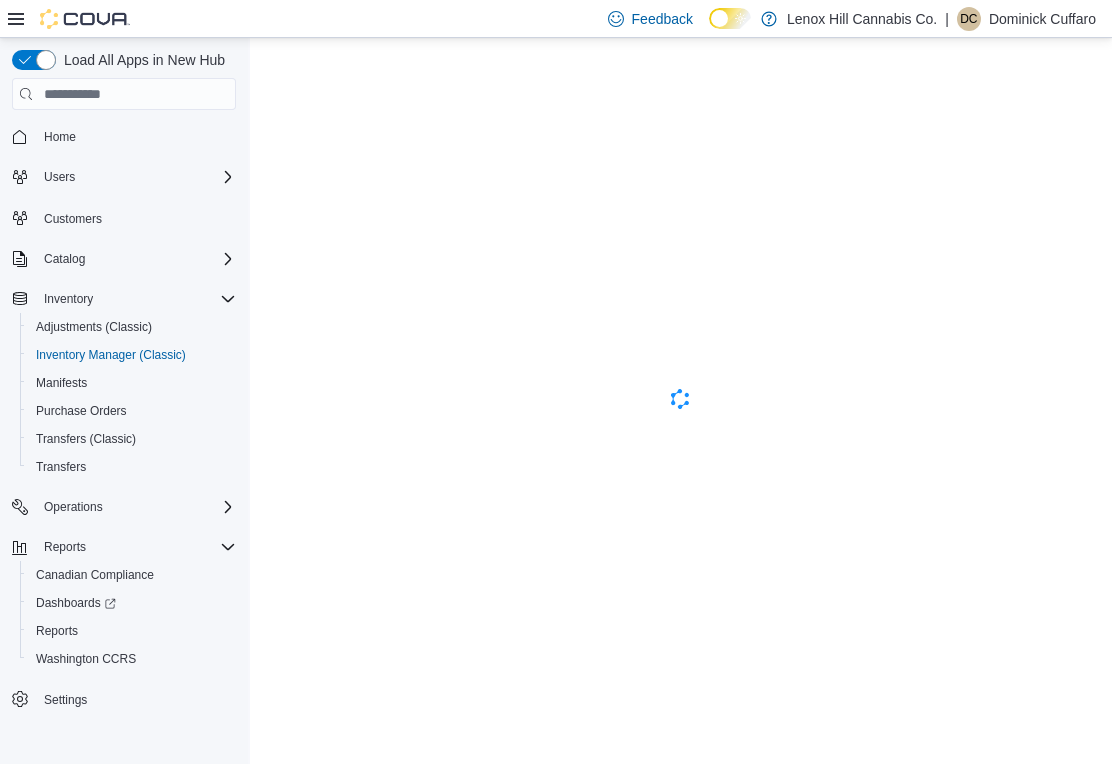 scroll, scrollTop: 0, scrollLeft: 0, axis: both 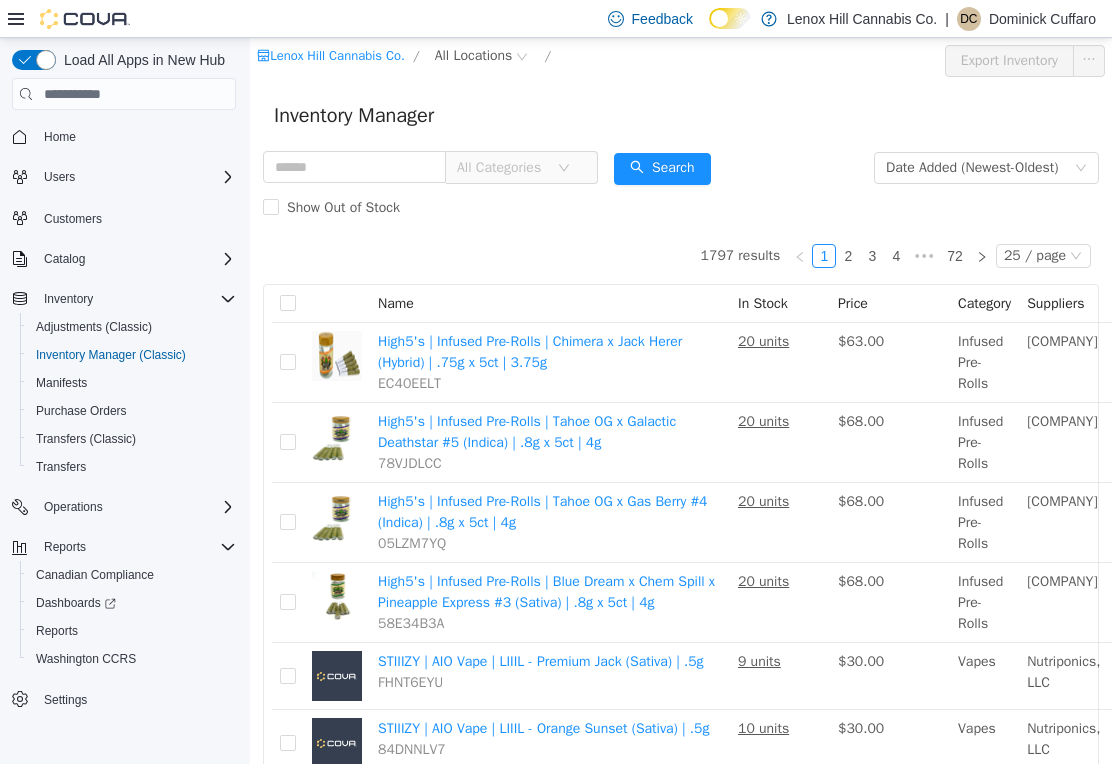 click at bounding box center [354, 167] 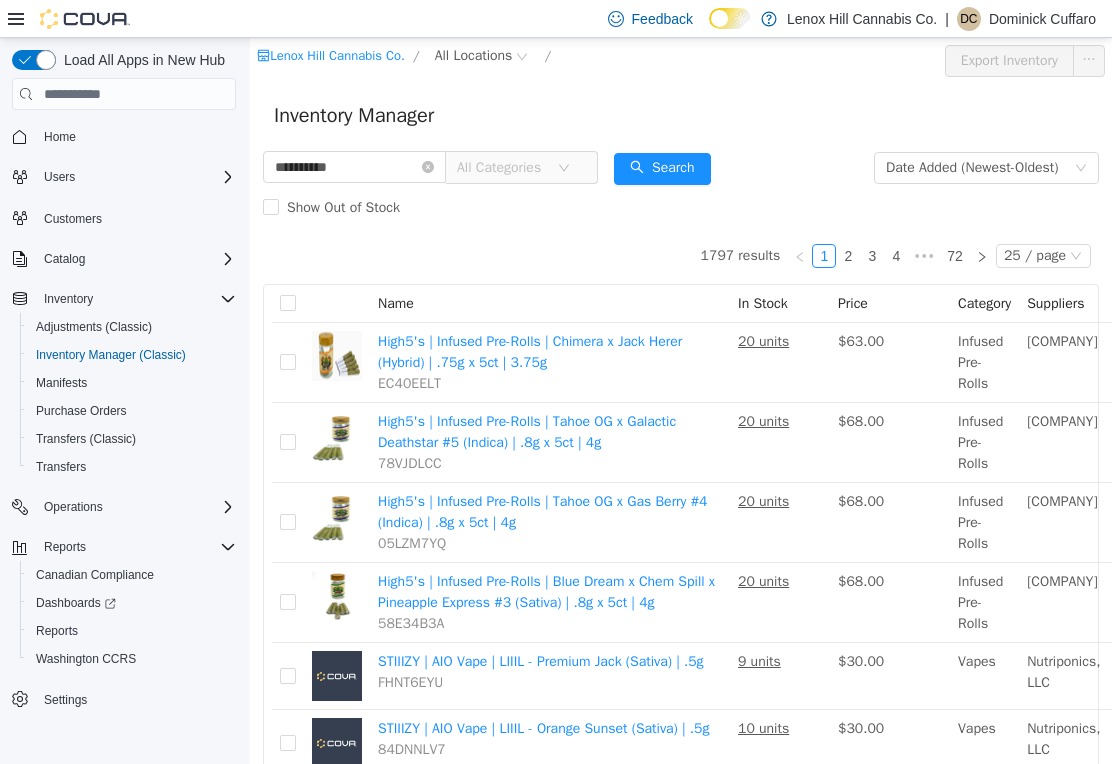click on "All Categories" at bounding box center [507, 168] 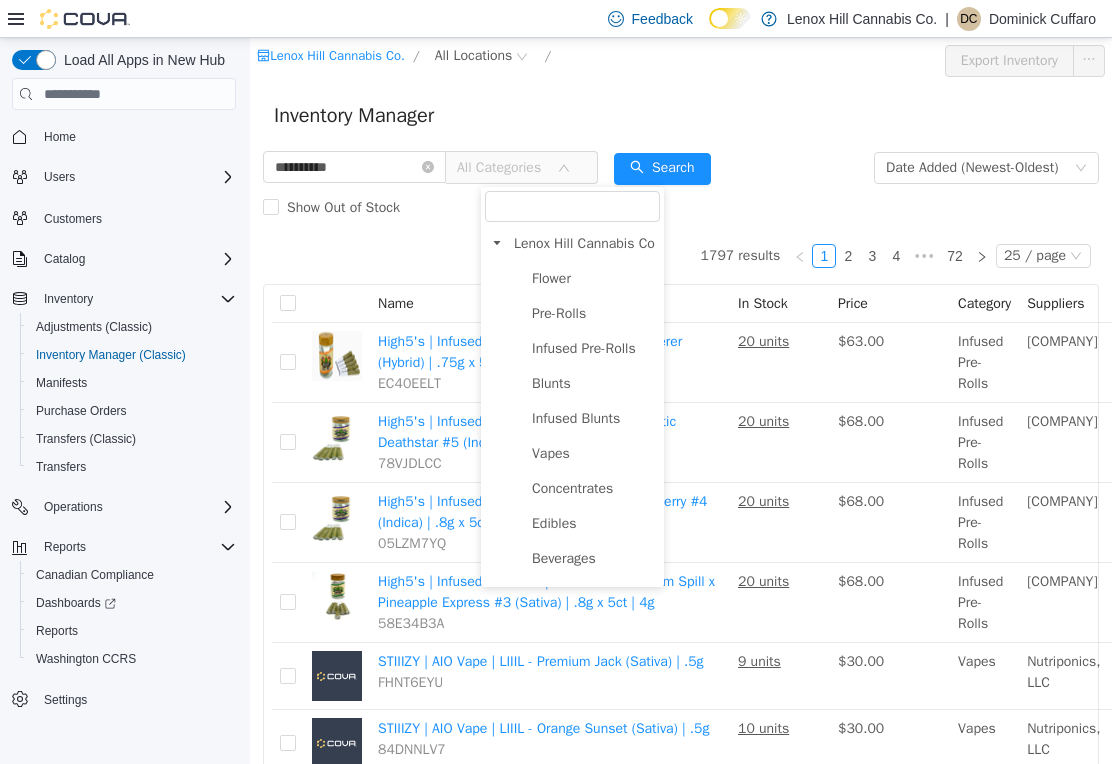 click on "Lenox Hill Cannabis Co" at bounding box center [584, 243] 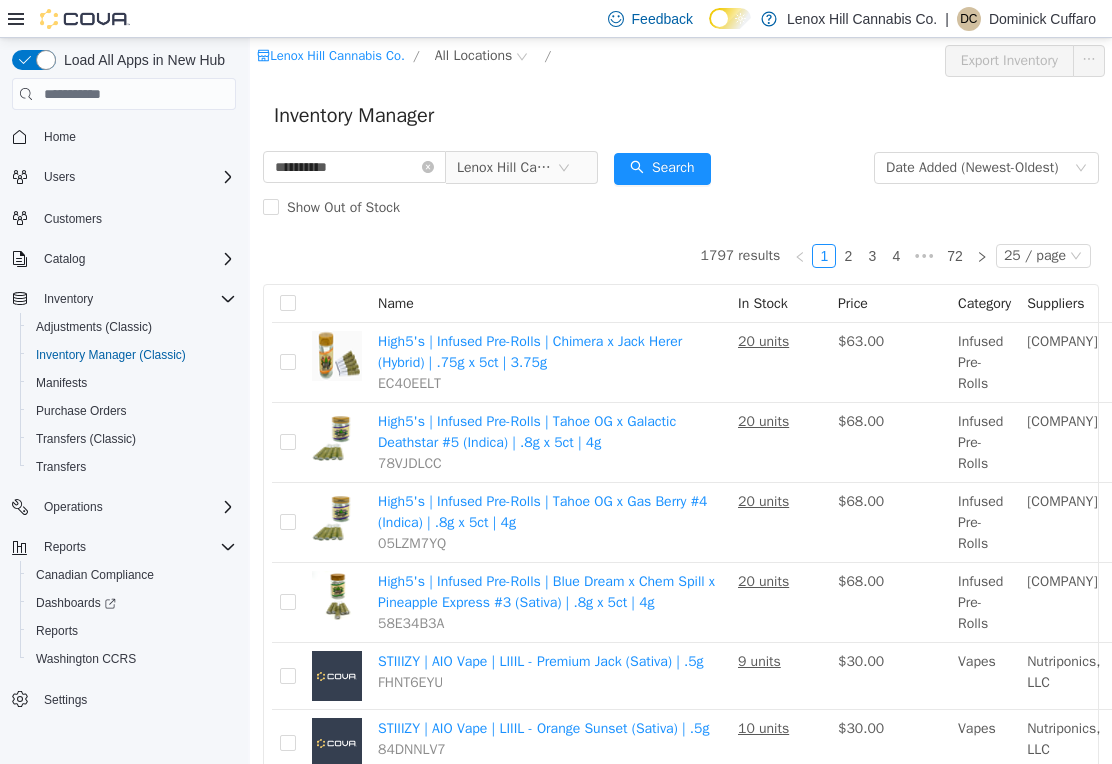 click on "Search" at bounding box center [662, 169] 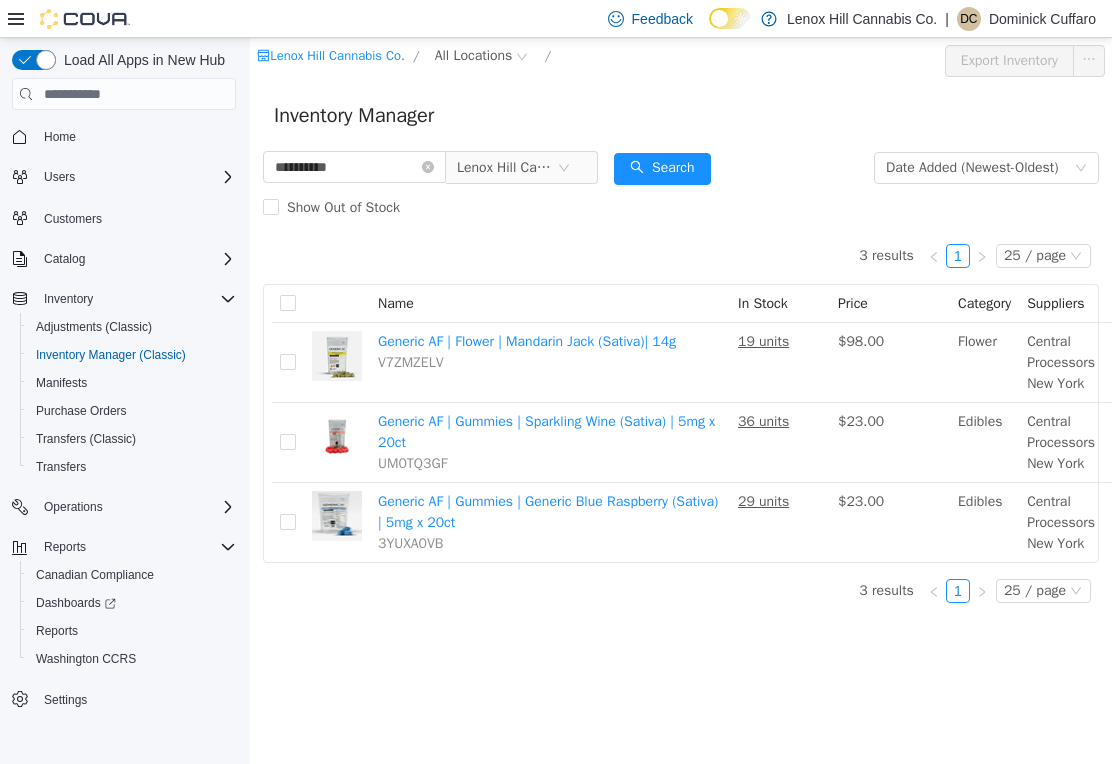click at bounding box center (34, 60) 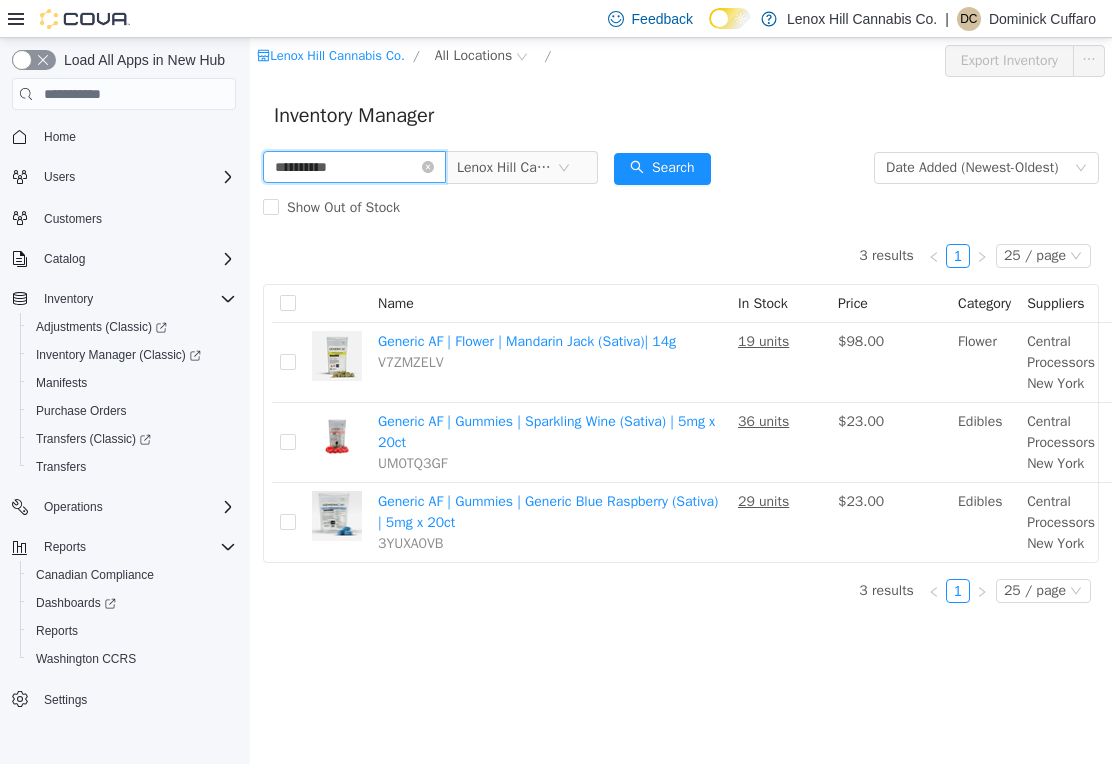click on "**********" at bounding box center (354, 167) 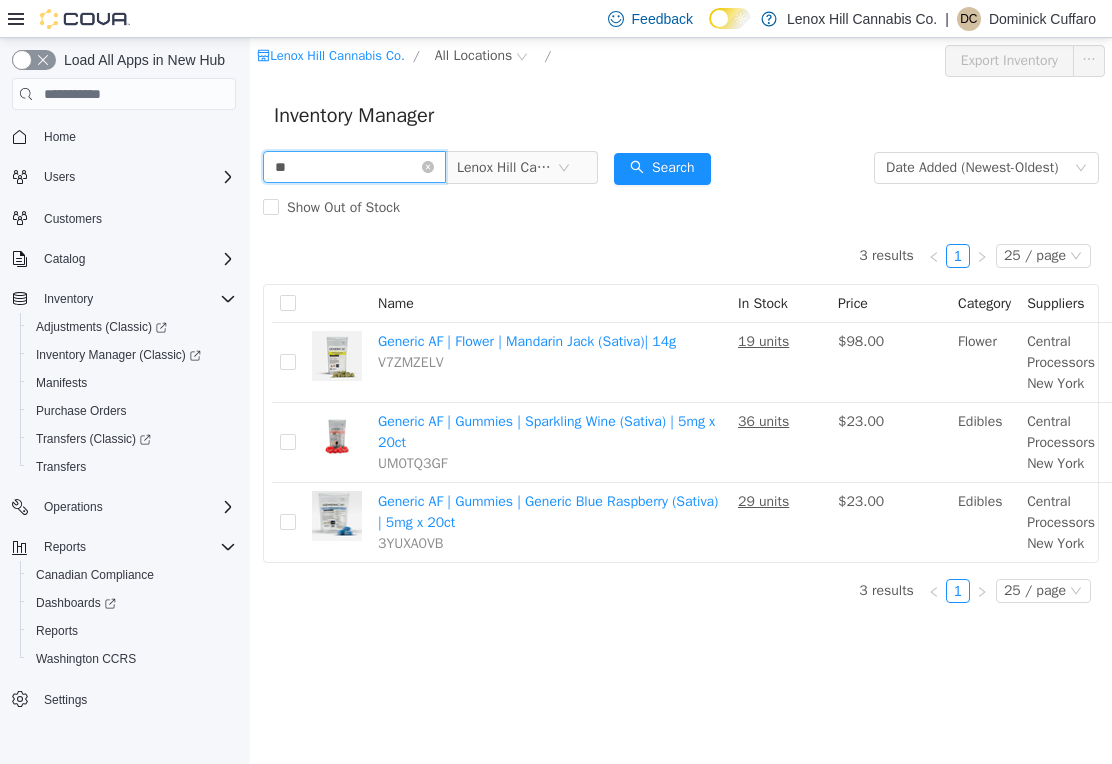 type on "*" 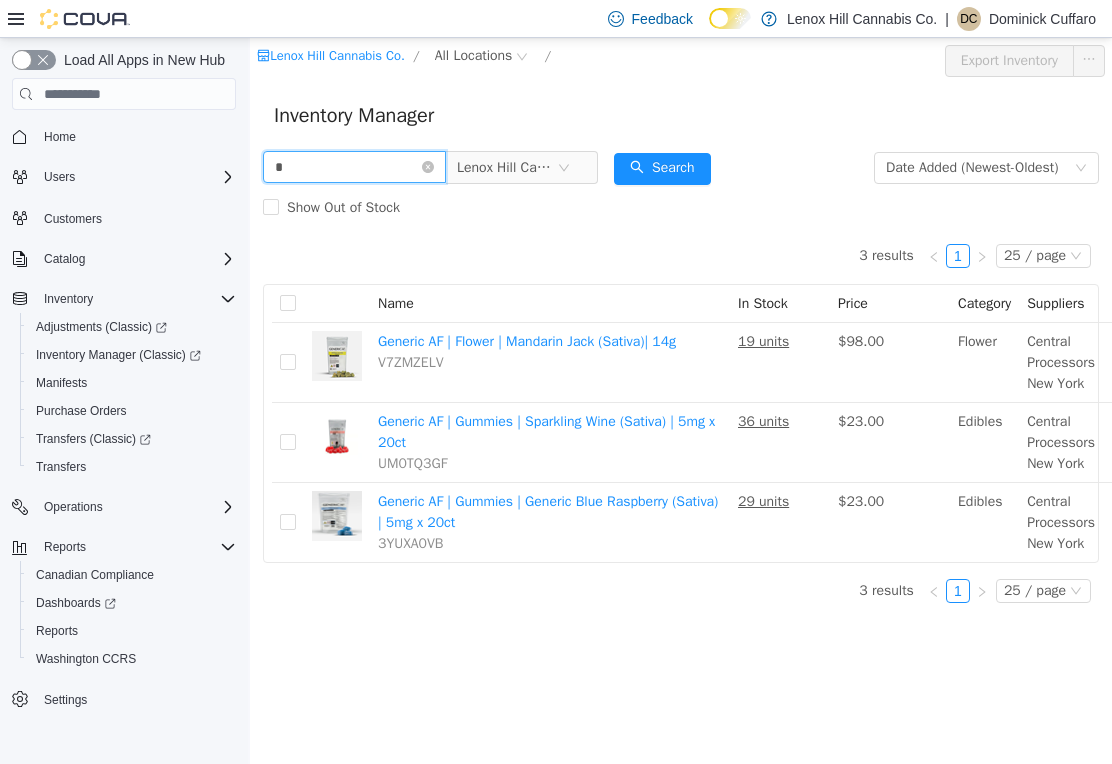 type 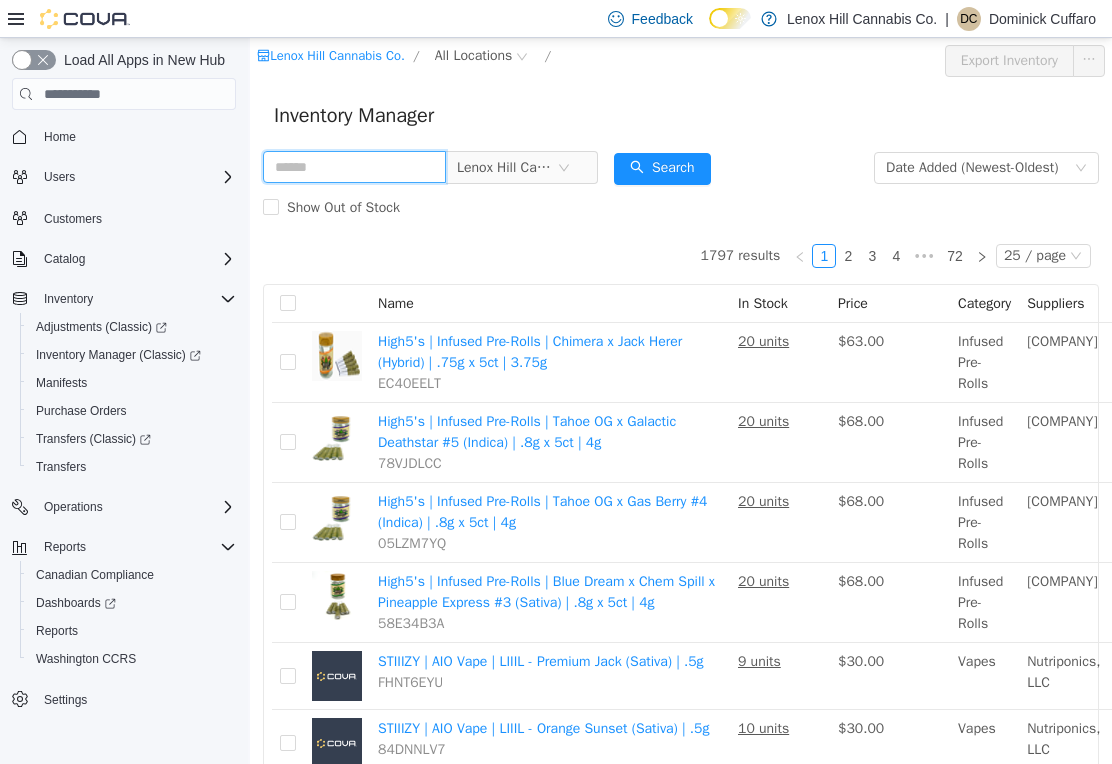 scroll, scrollTop: 31, scrollLeft: 0, axis: vertical 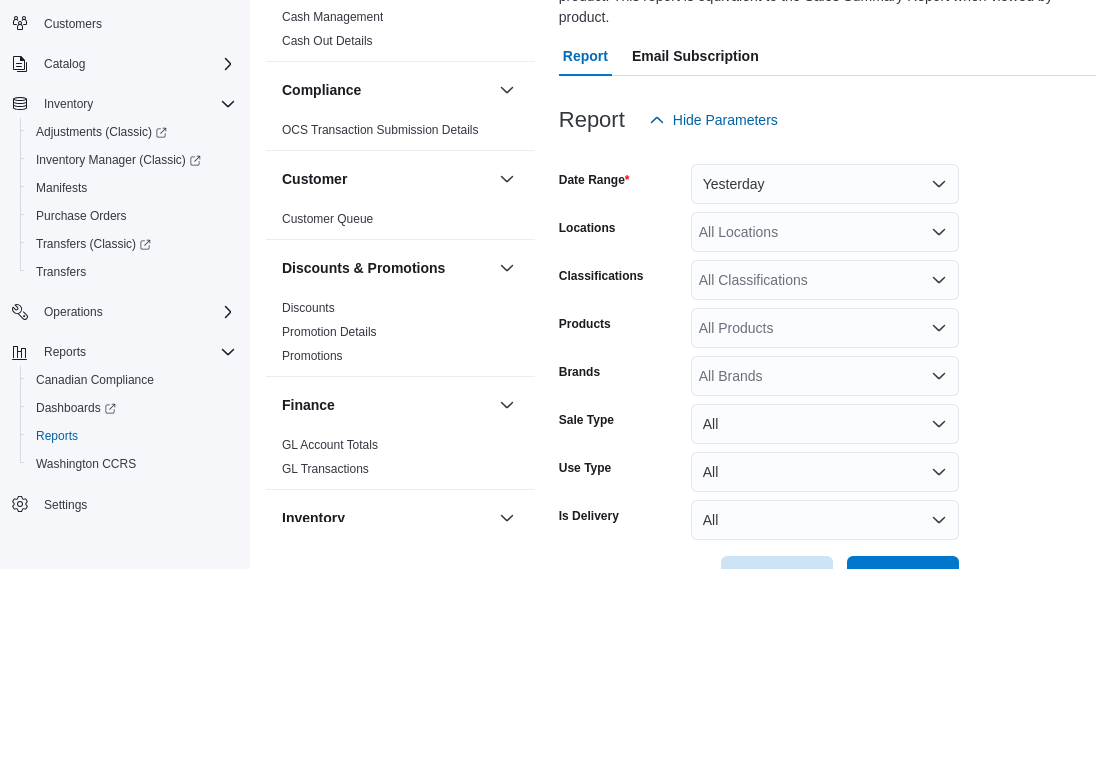 click on "Yesterday" at bounding box center (825, 379) 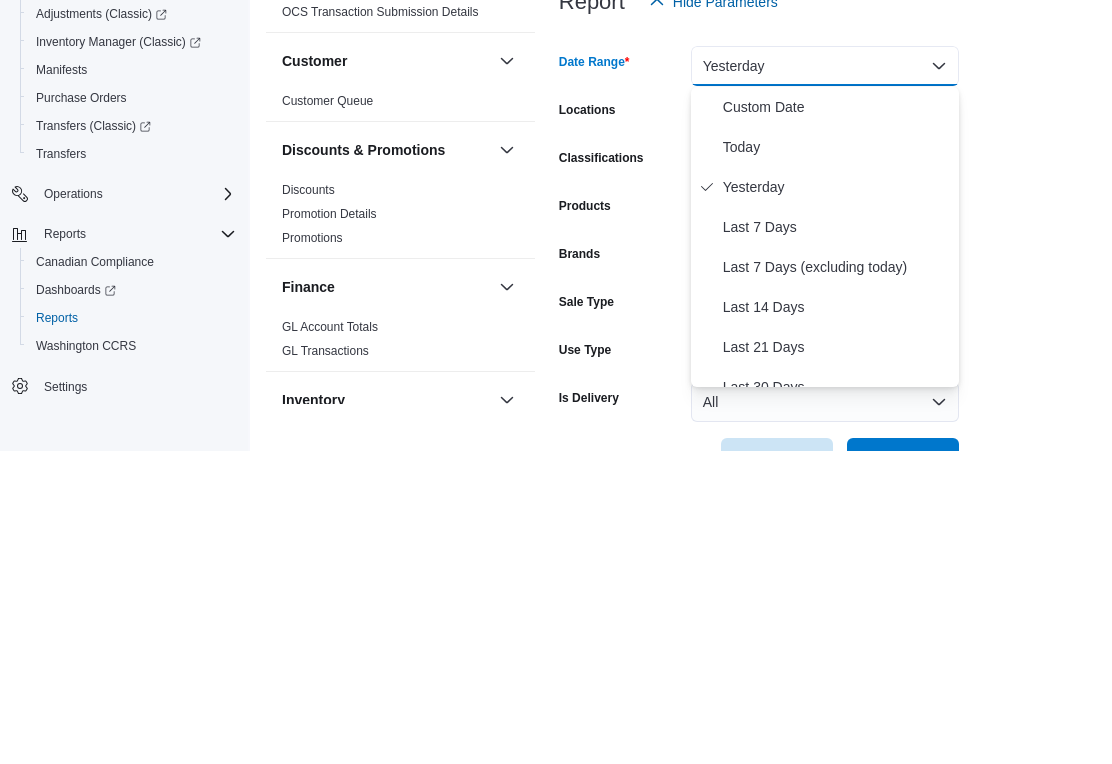 click on "Last 7 Days" at bounding box center (837, 540) 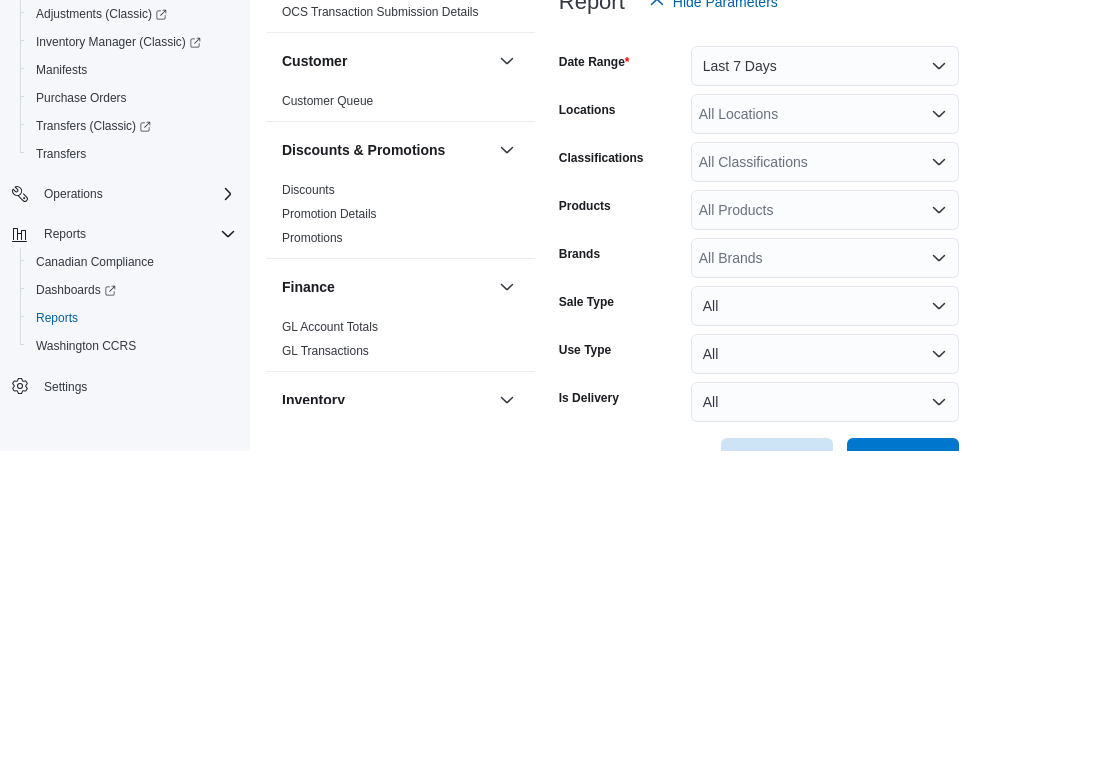 click on "All Classifications" at bounding box center (825, 475) 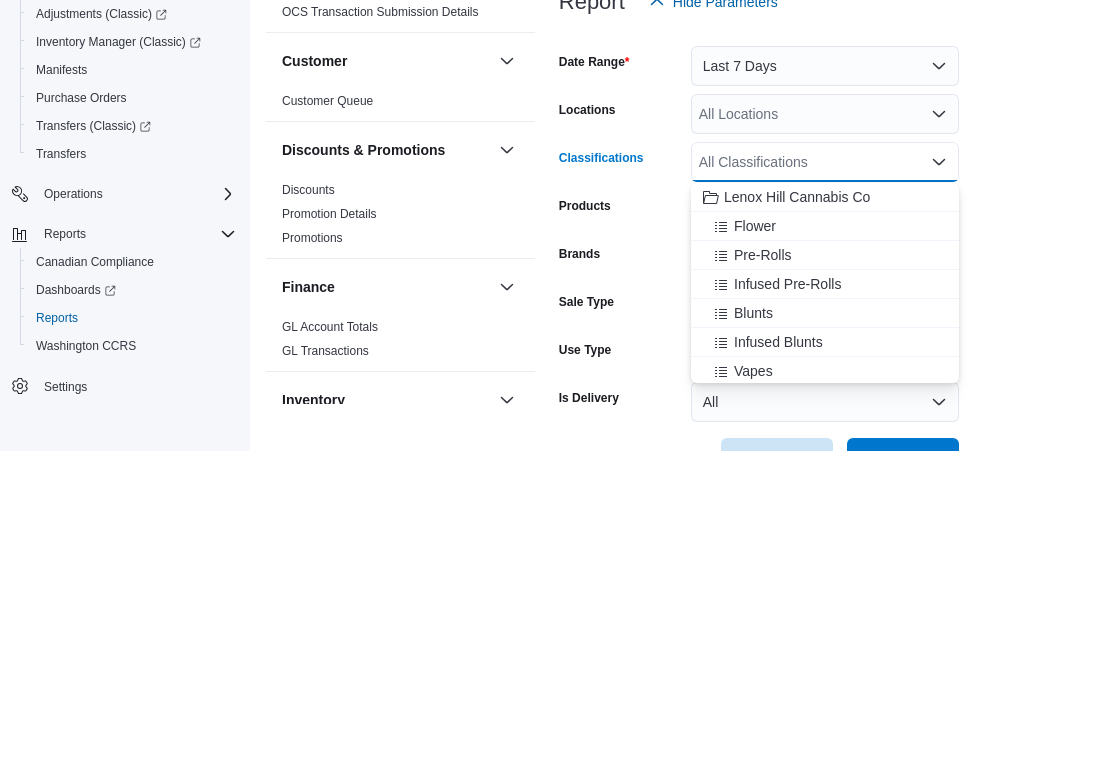 click on "Pre-Rolls" at bounding box center [763, 568] 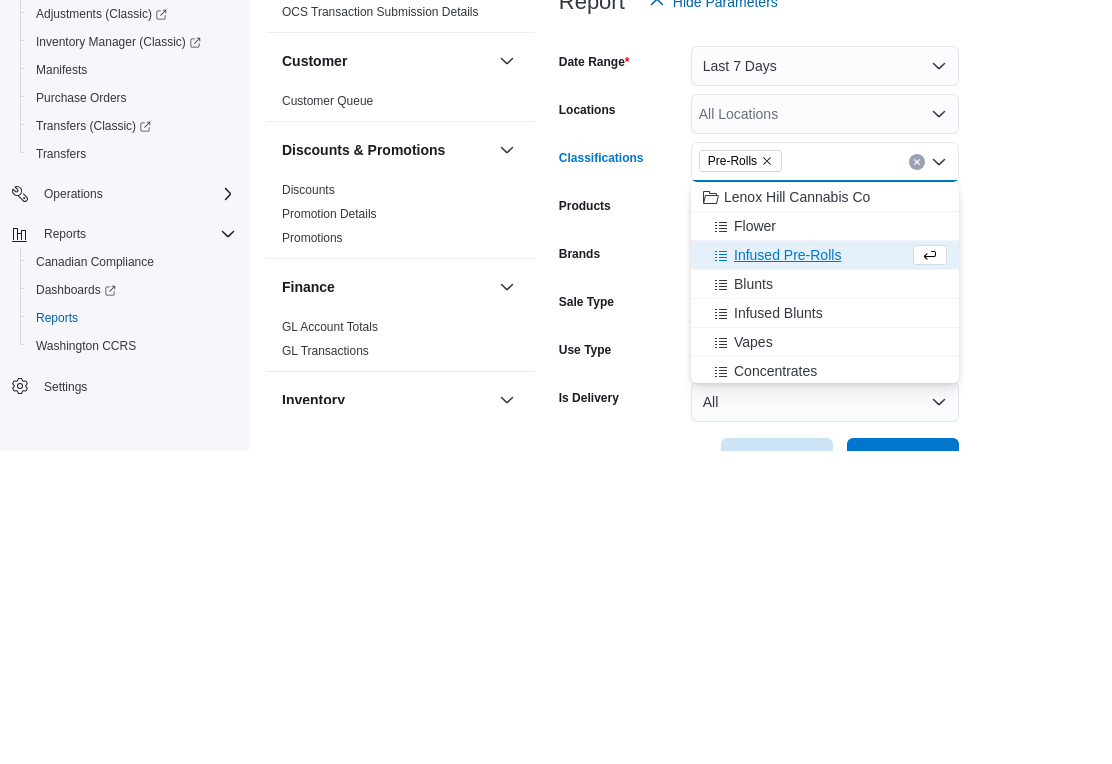 scroll, scrollTop: 99, scrollLeft: 0, axis: vertical 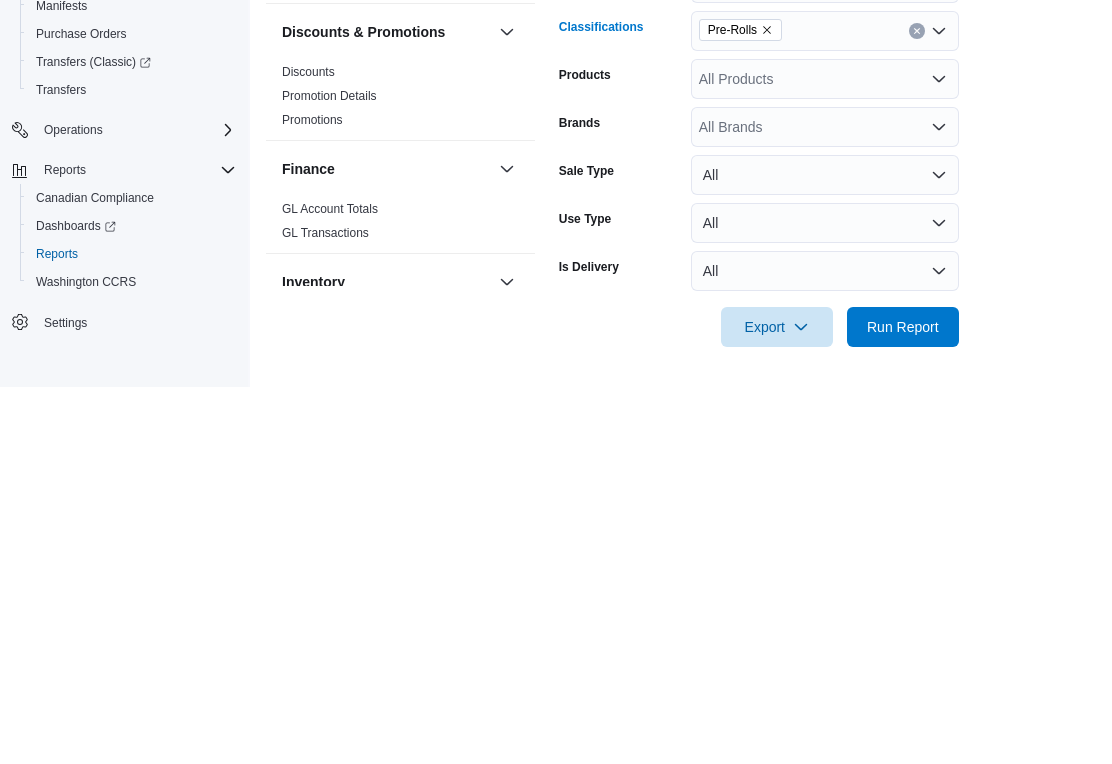 click on "Run Report" at bounding box center [903, 704] 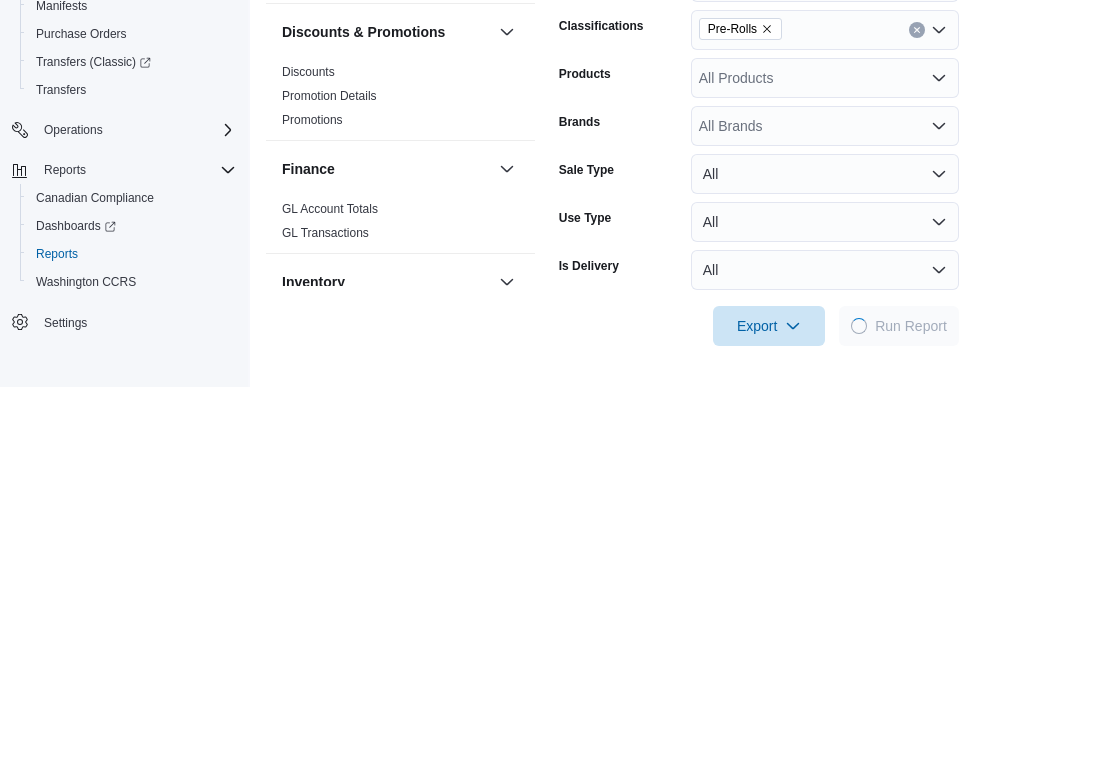 scroll, scrollTop: 68, scrollLeft: 0, axis: vertical 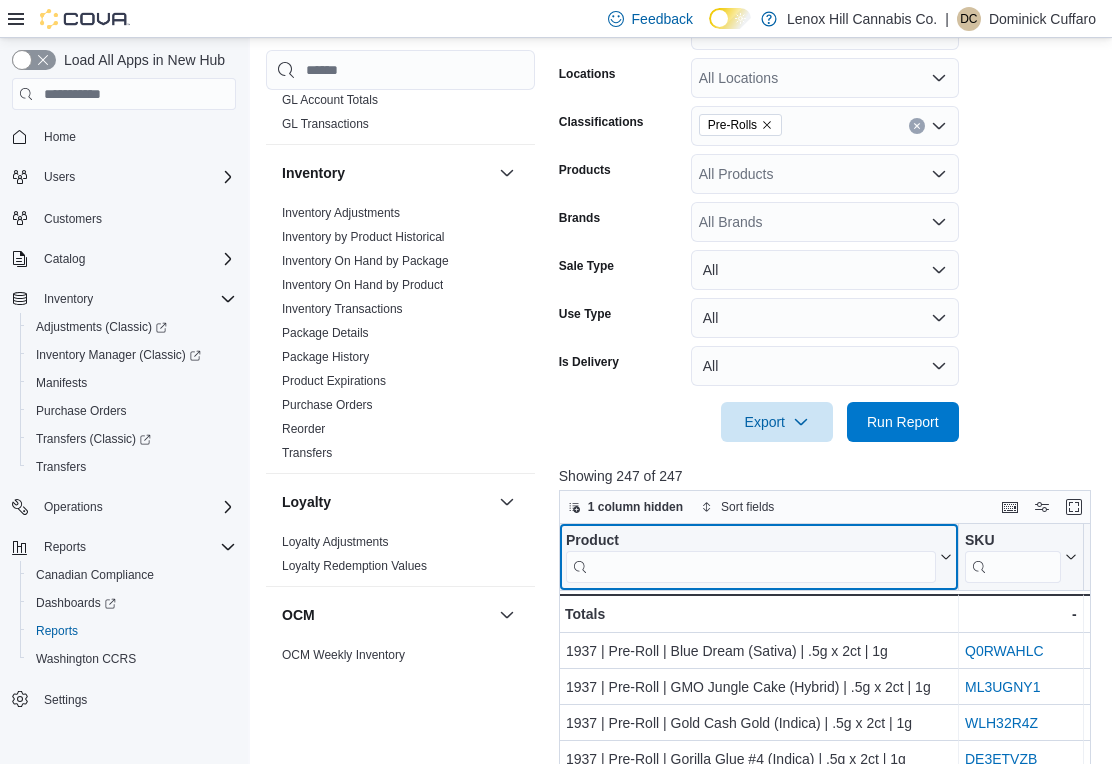 click at bounding box center [751, 567] 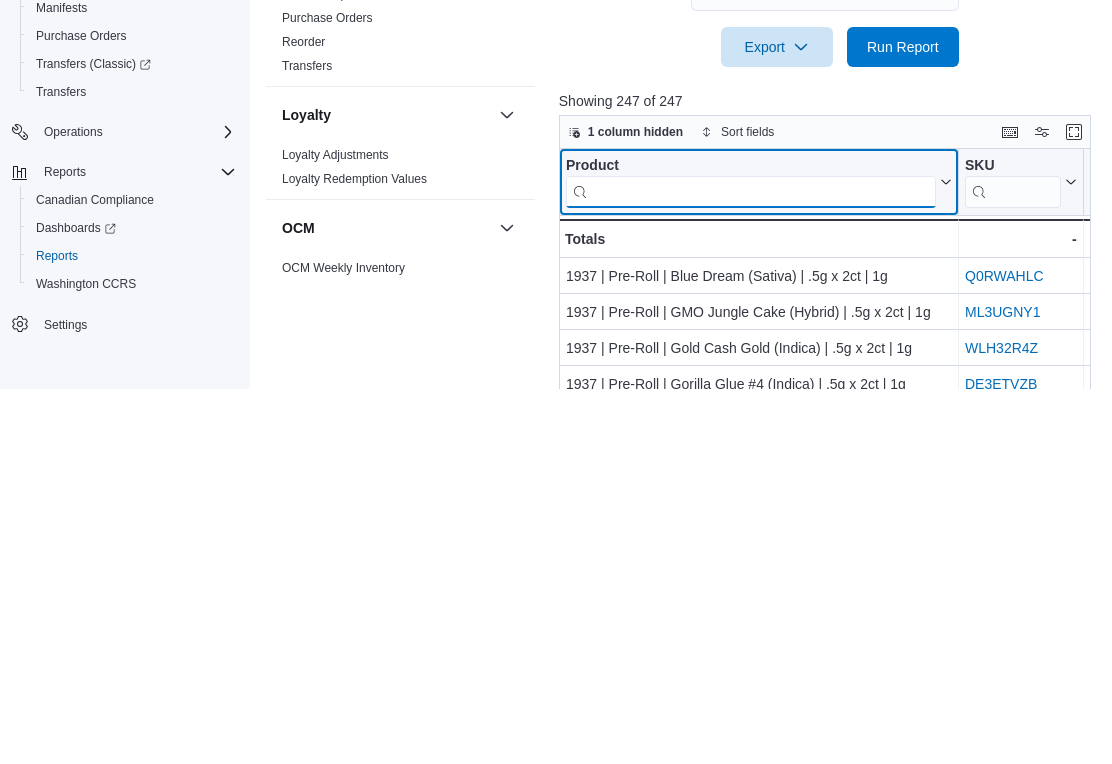 scroll, scrollTop: 499, scrollLeft: 0, axis: vertical 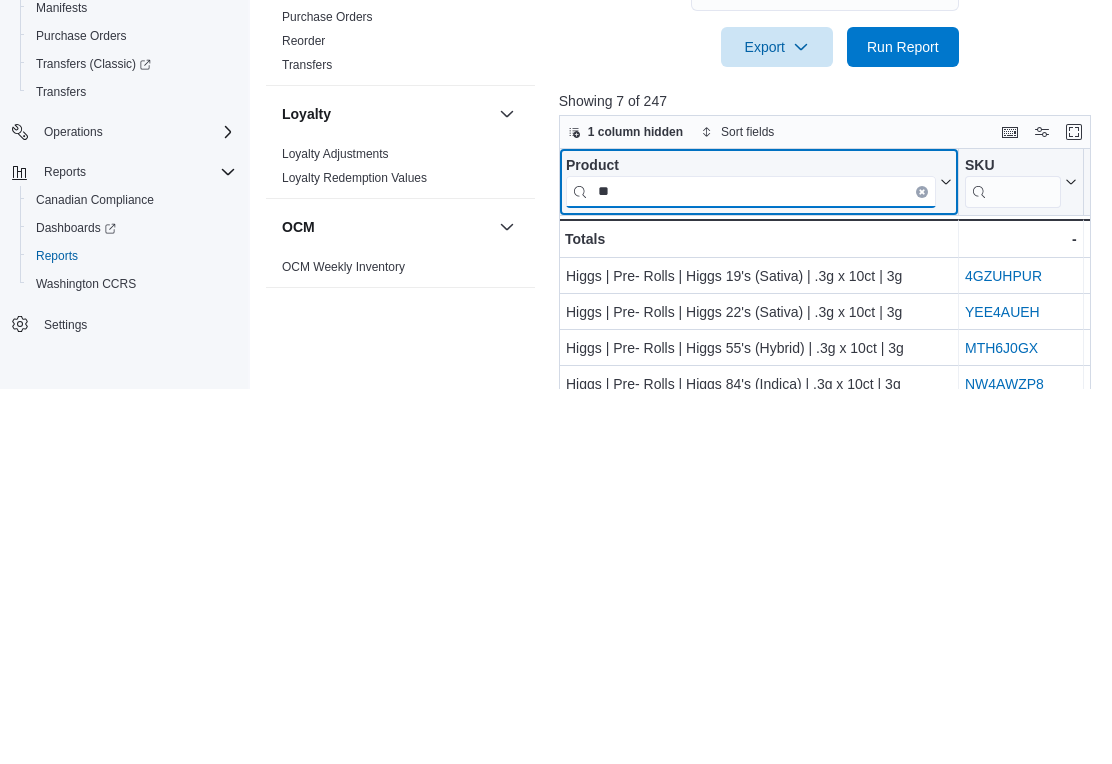 type on "*" 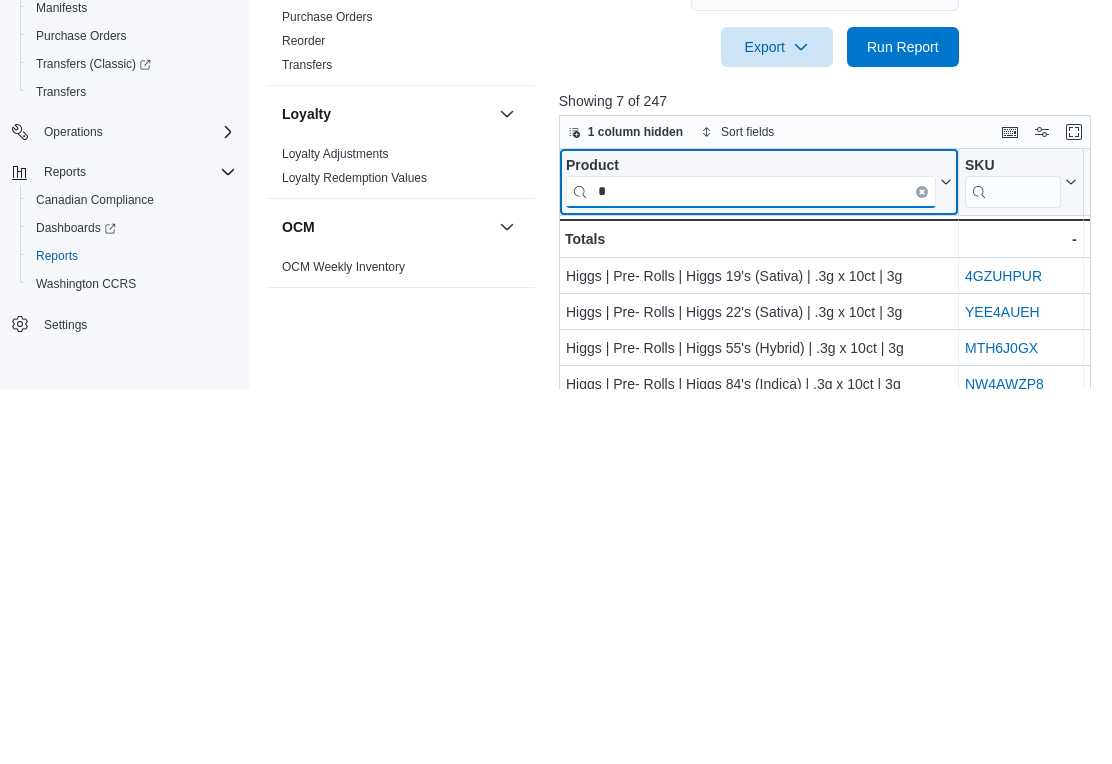 type 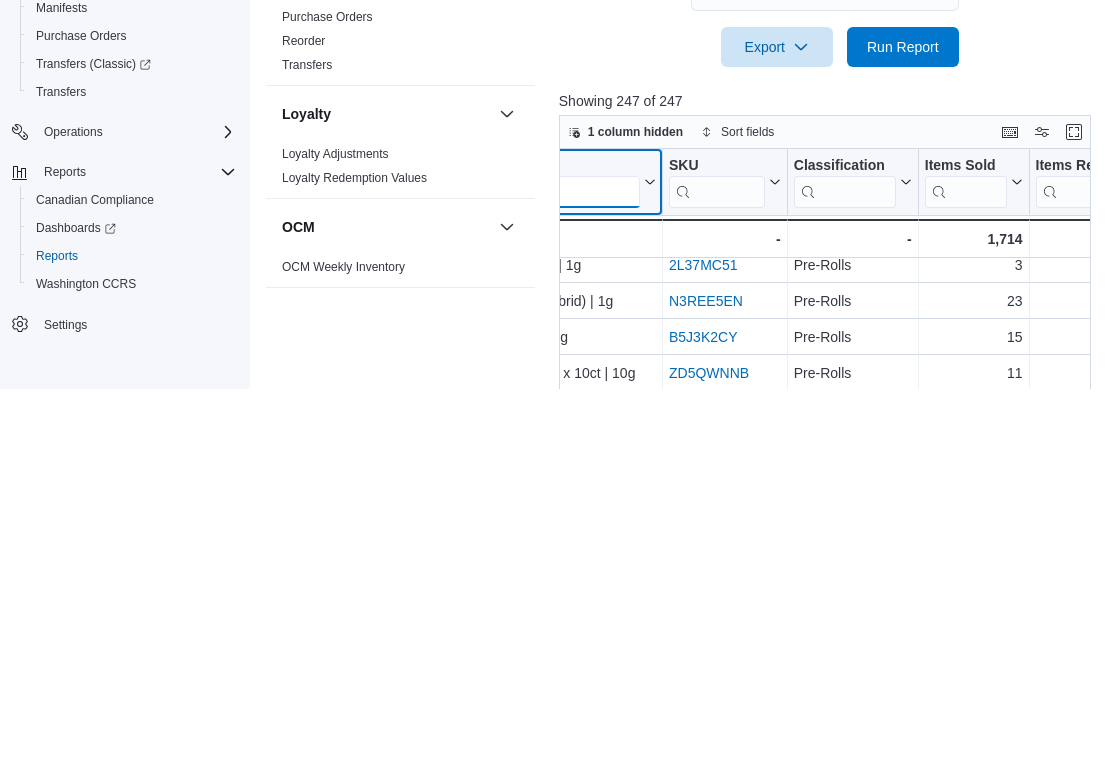 scroll, scrollTop: 1343, scrollLeft: 297, axis: both 